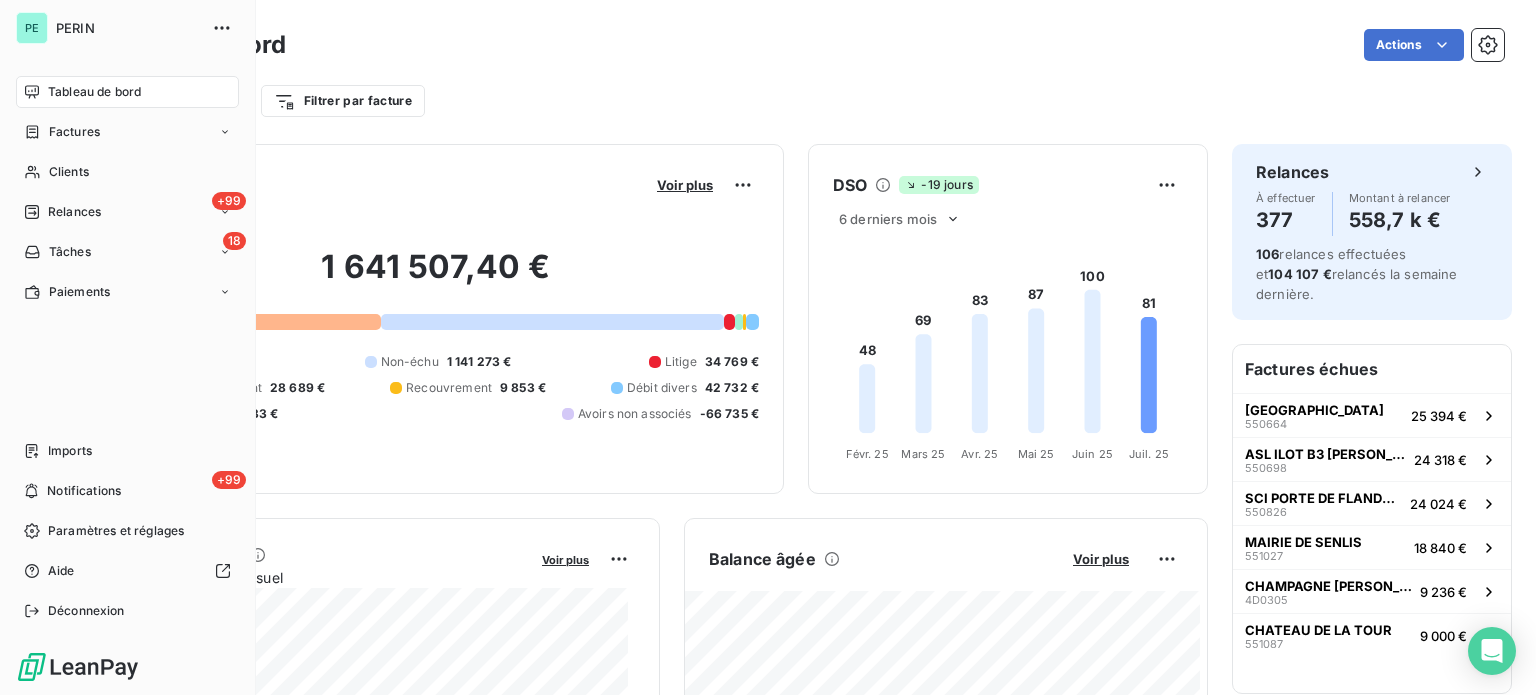 scroll, scrollTop: 0, scrollLeft: 0, axis: both 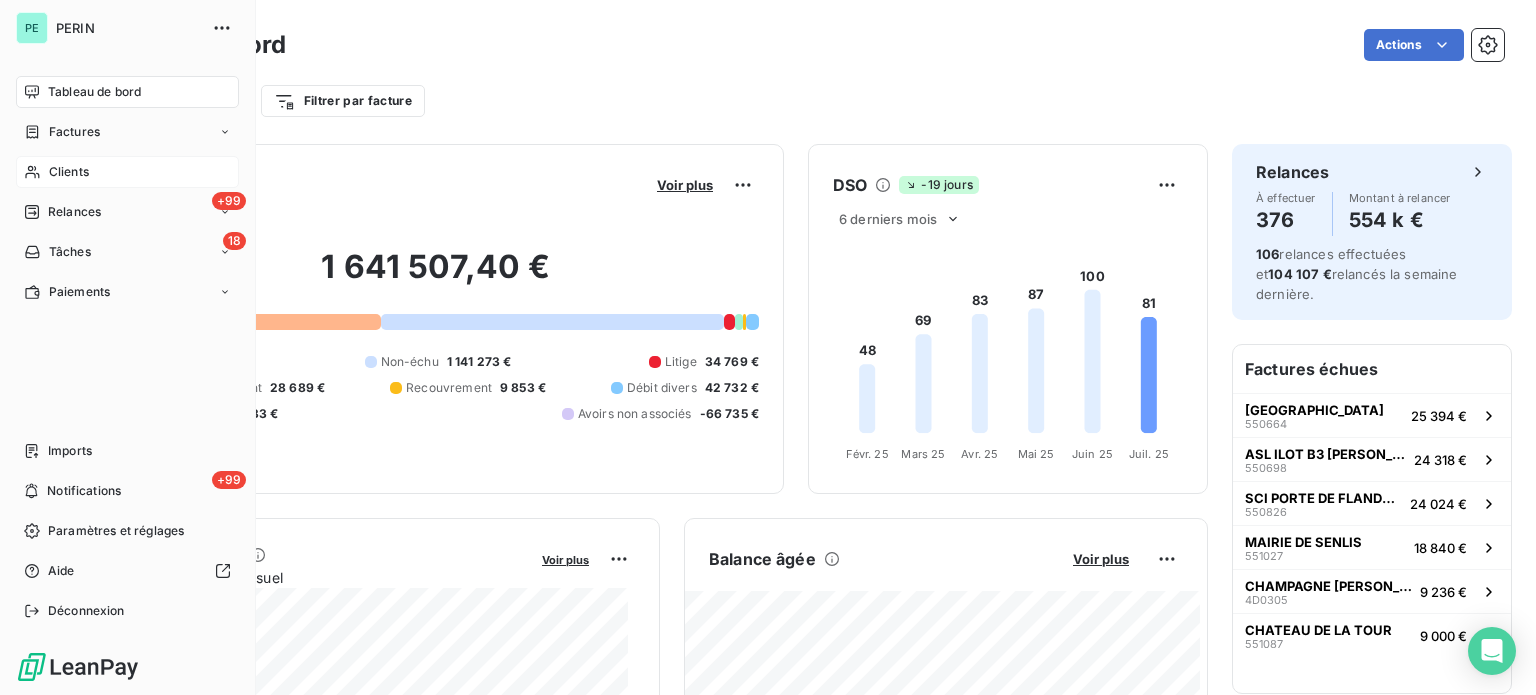 click on "Clients" at bounding box center [69, 172] 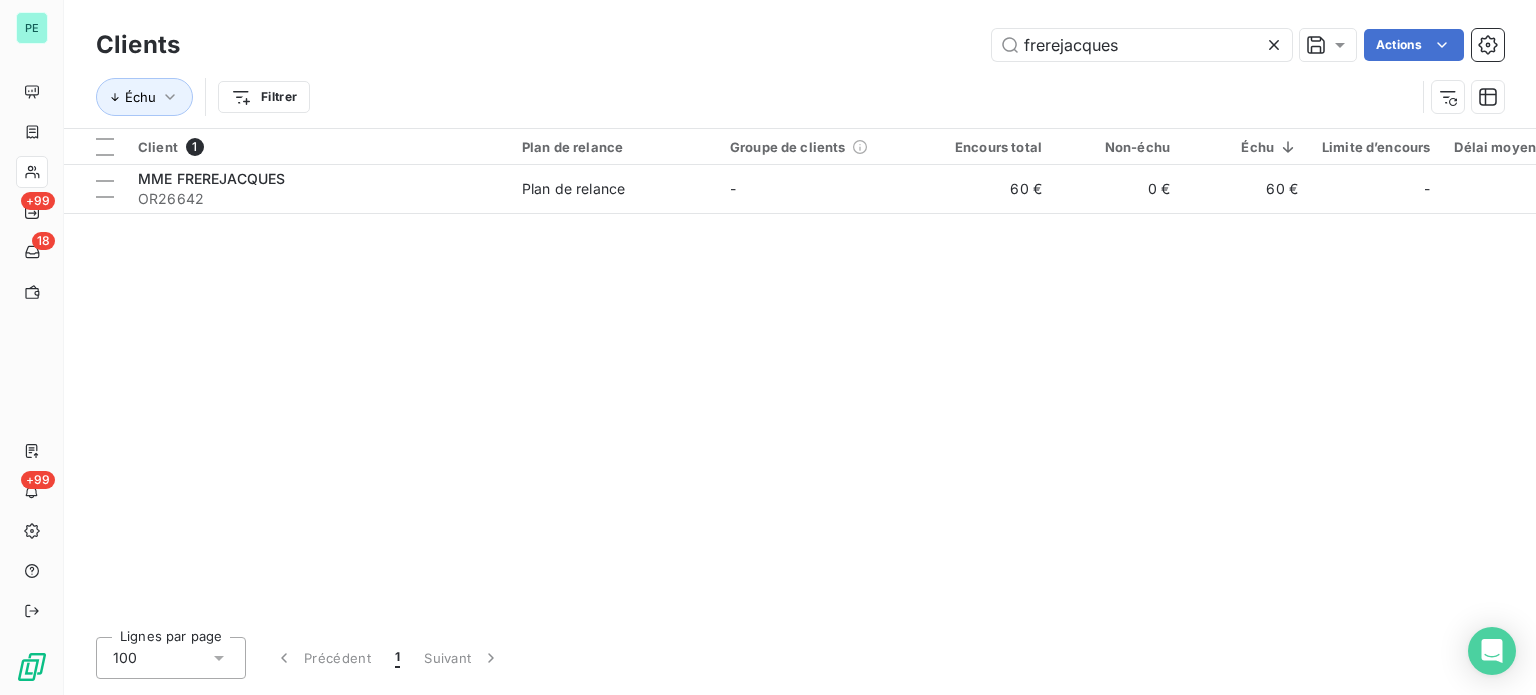 drag, startPoint x: 1126, startPoint y: 41, endPoint x: 924, endPoint y: 43, distance: 202.0099 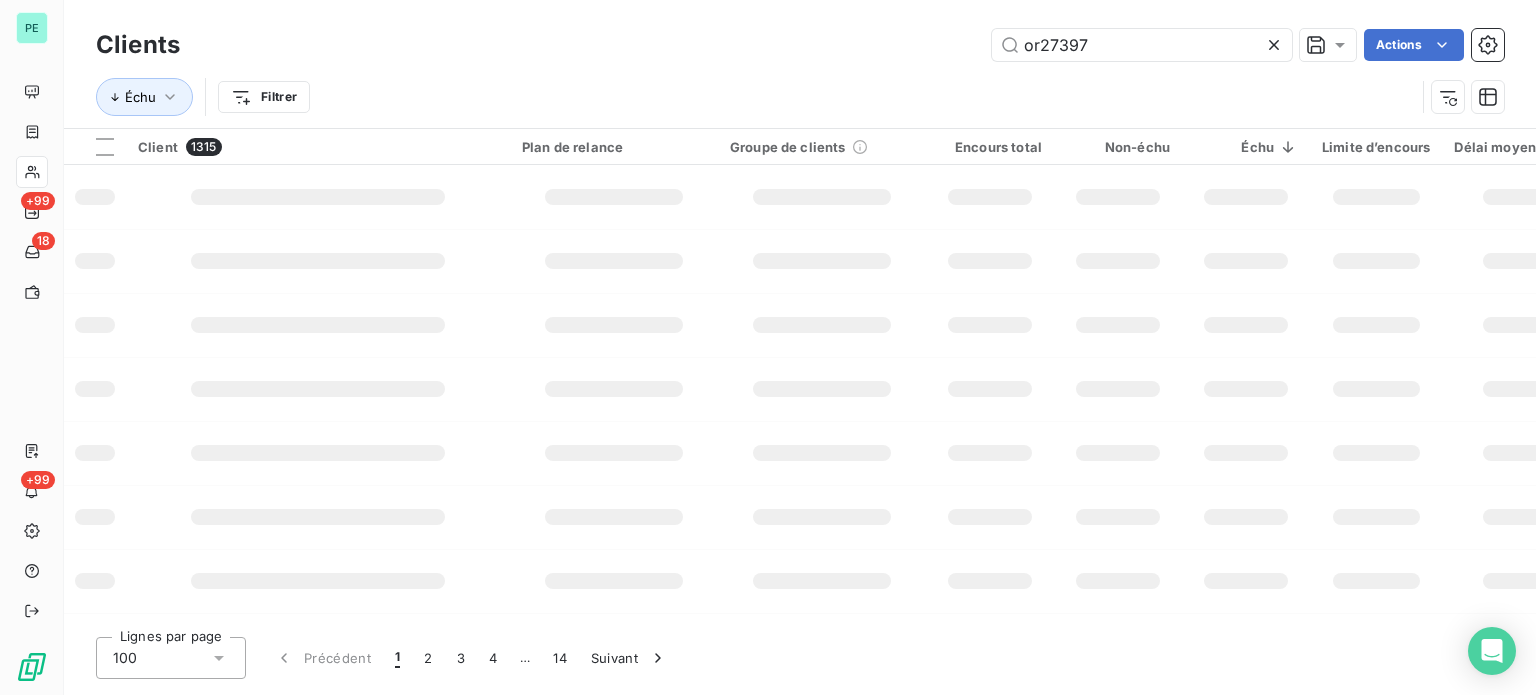 type on "or27397" 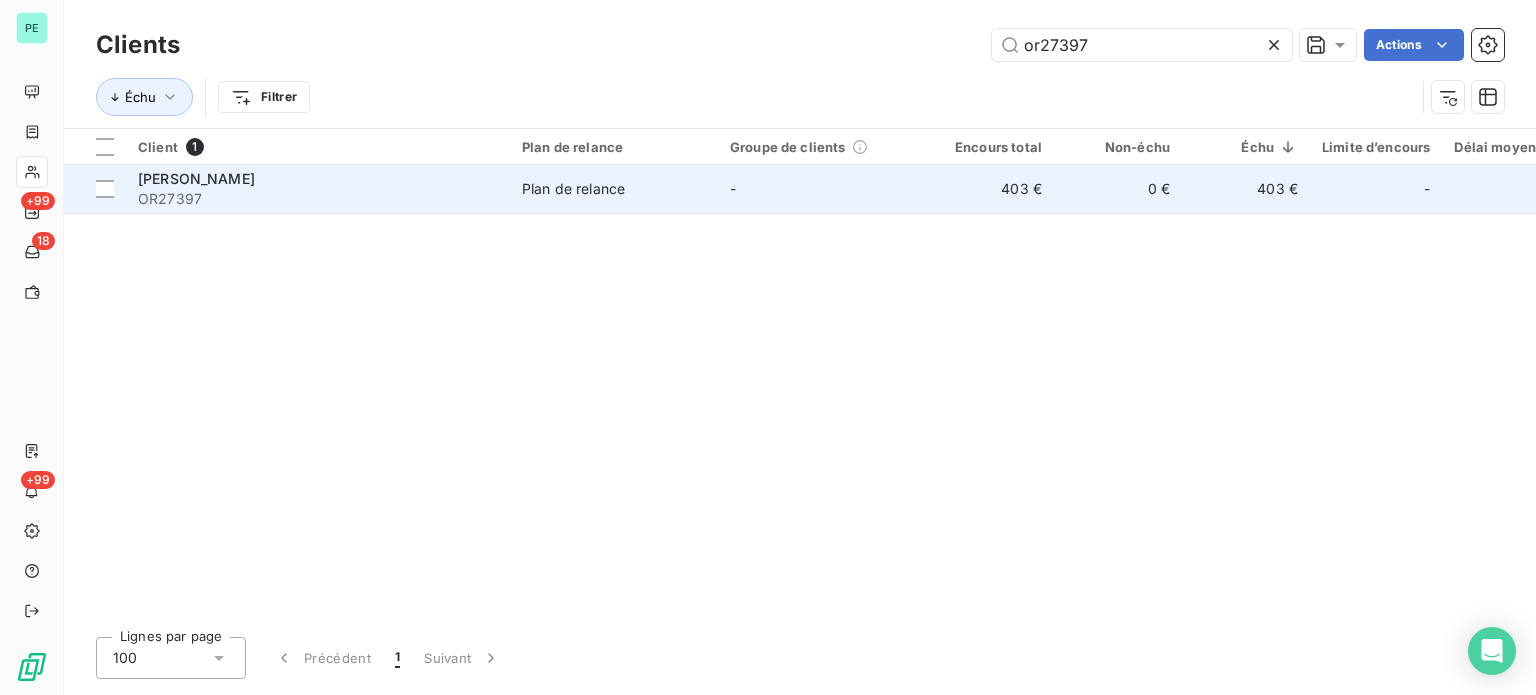 click on "403 €" at bounding box center (990, 189) 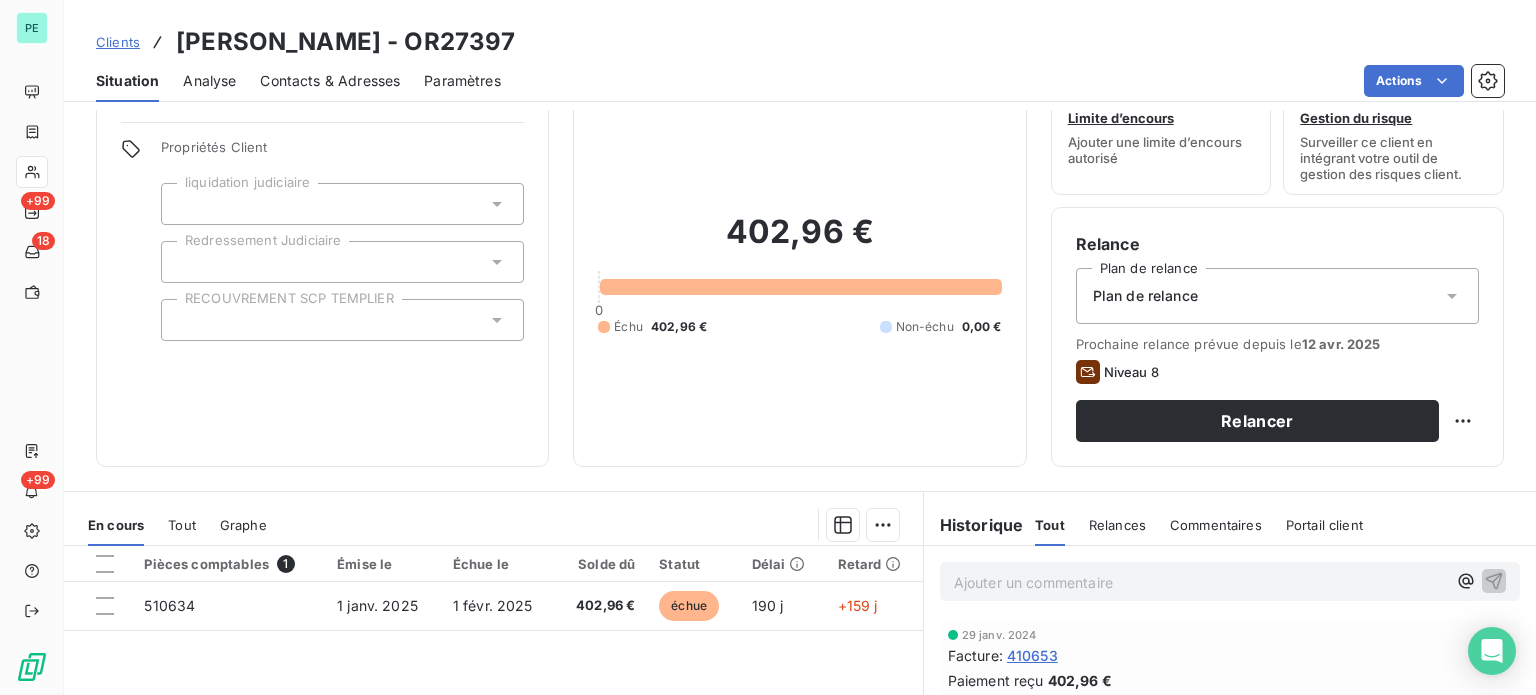 scroll, scrollTop: 100, scrollLeft: 0, axis: vertical 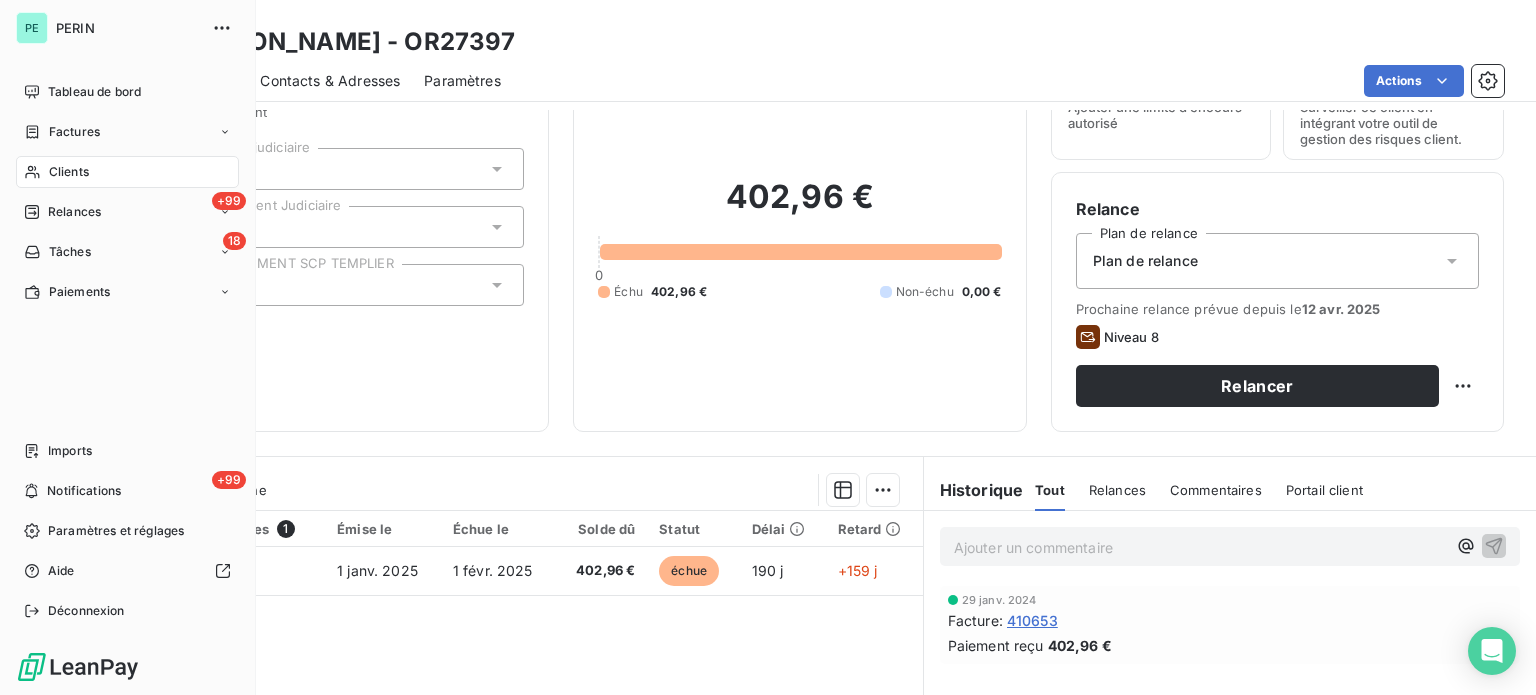 click on "Clients" at bounding box center [69, 172] 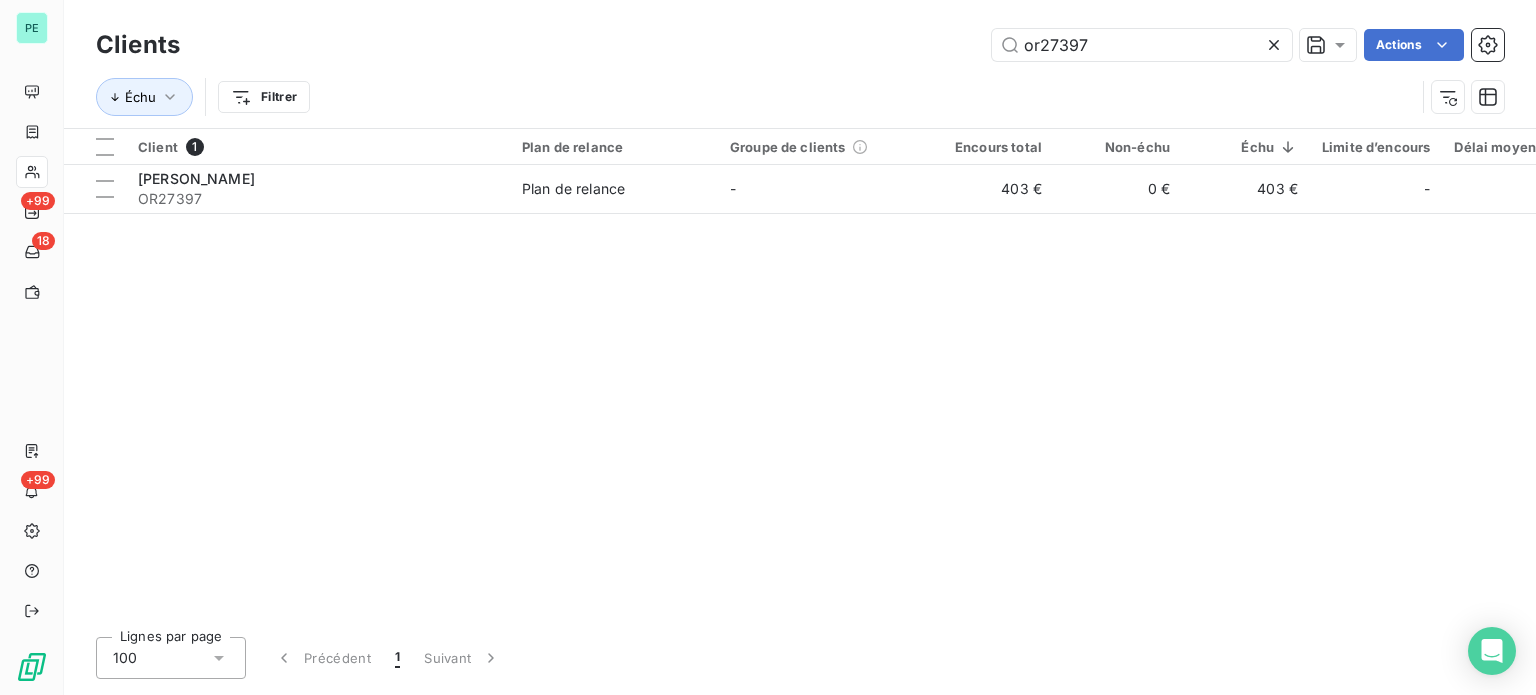 drag, startPoint x: 1138, startPoint y: 30, endPoint x: 866, endPoint y: 32, distance: 272.00735 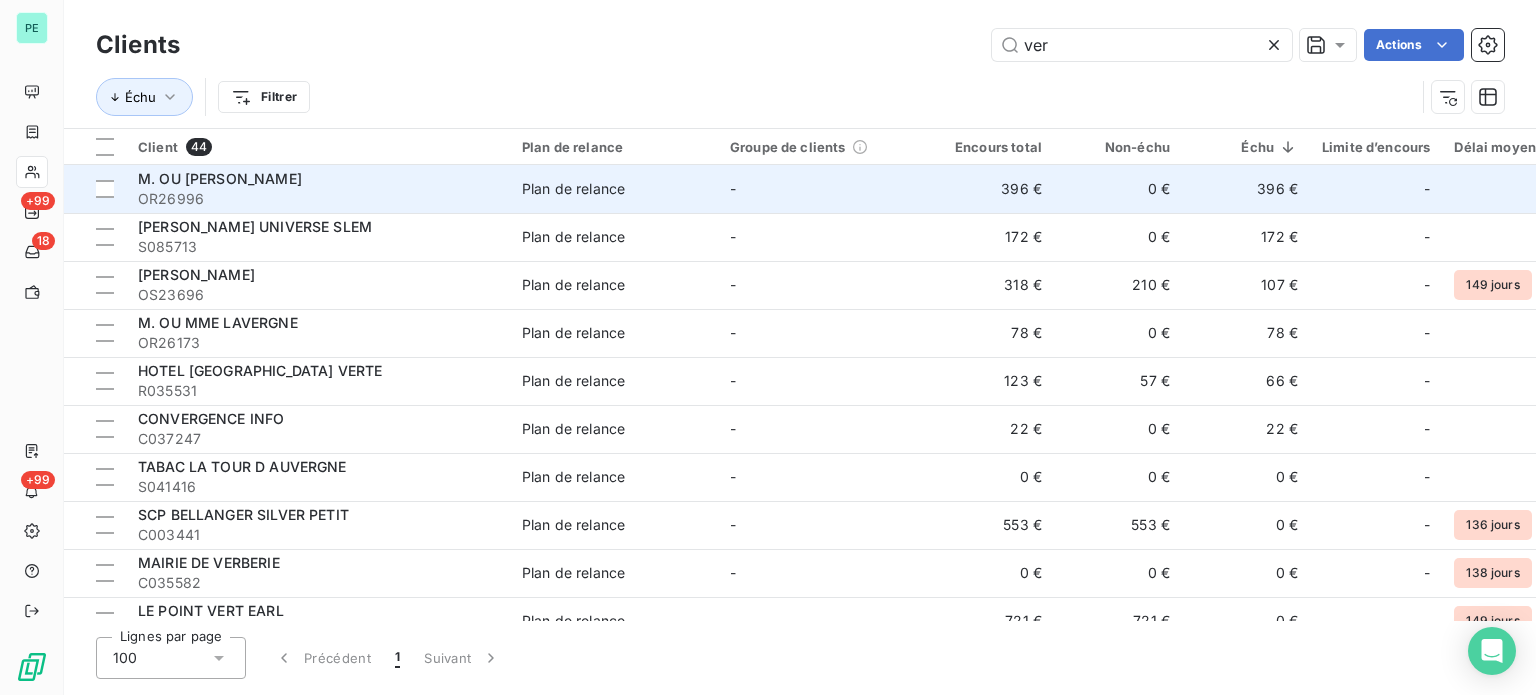 type on "ver" 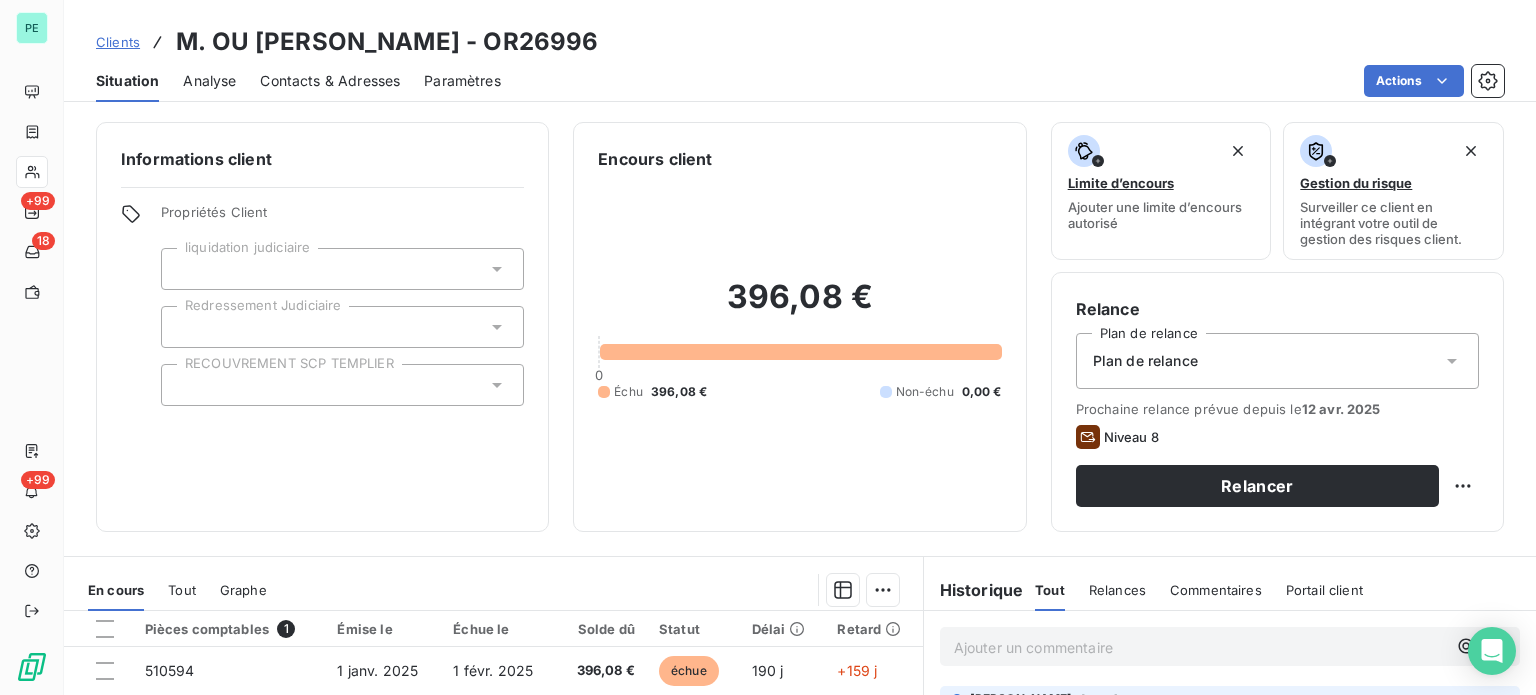 scroll, scrollTop: 200, scrollLeft: 0, axis: vertical 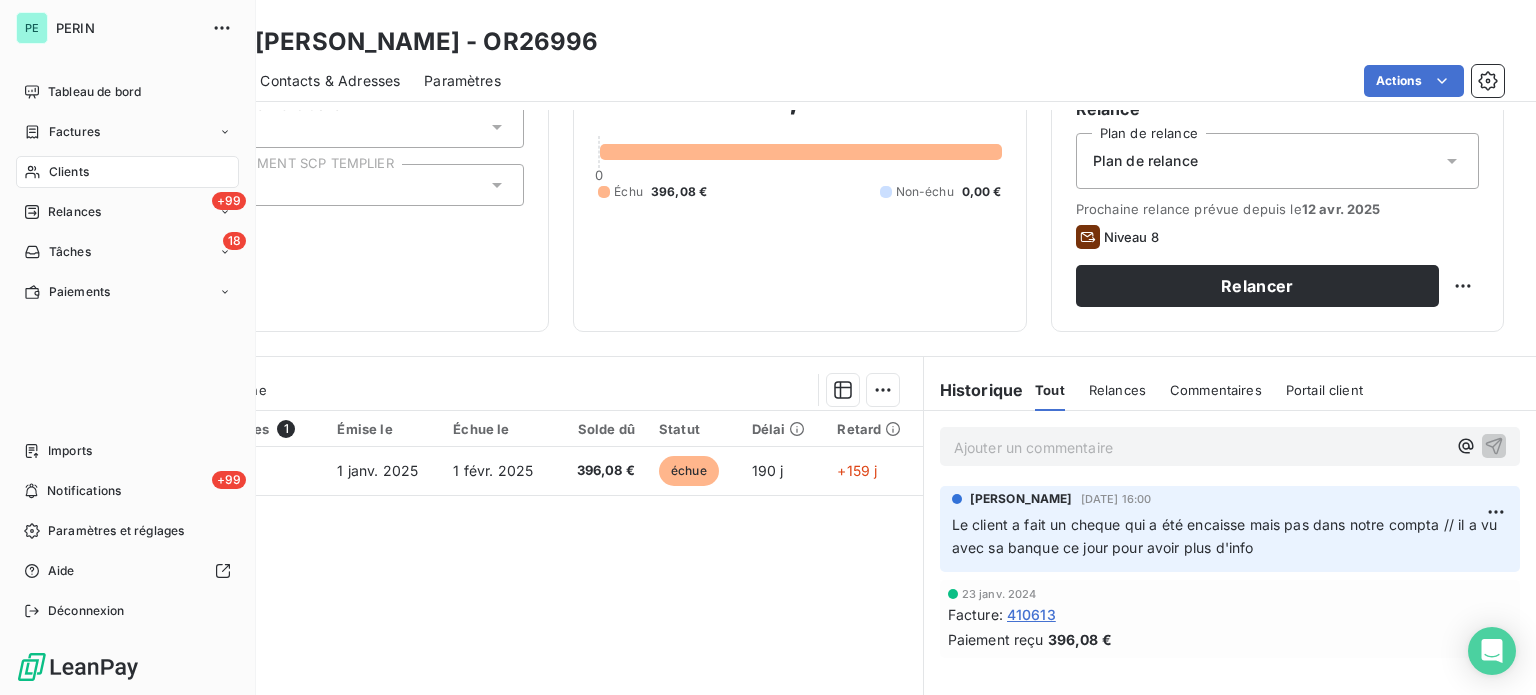 click on "Clients" at bounding box center (69, 172) 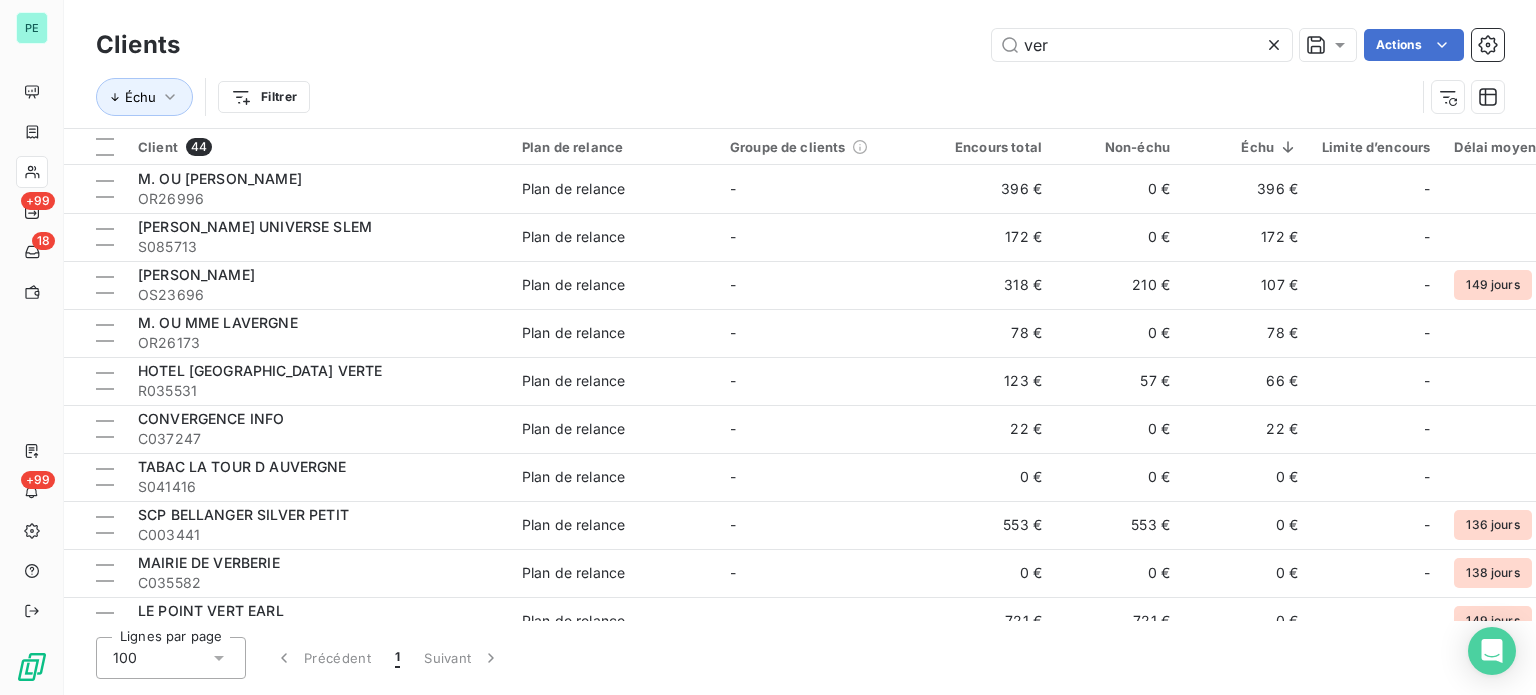 drag, startPoint x: 1079, startPoint y: 52, endPoint x: 924, endPoint y: 25, distance: 157.33405 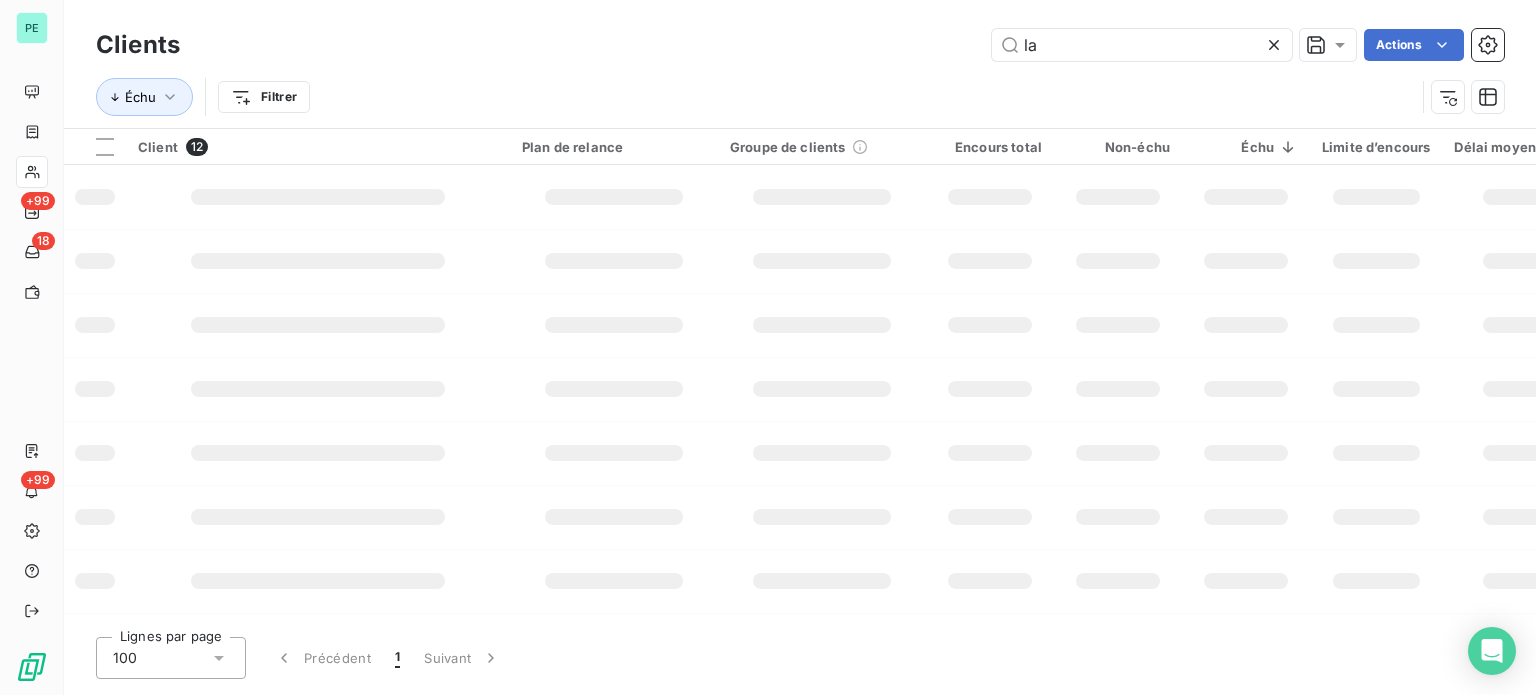 type on "l" 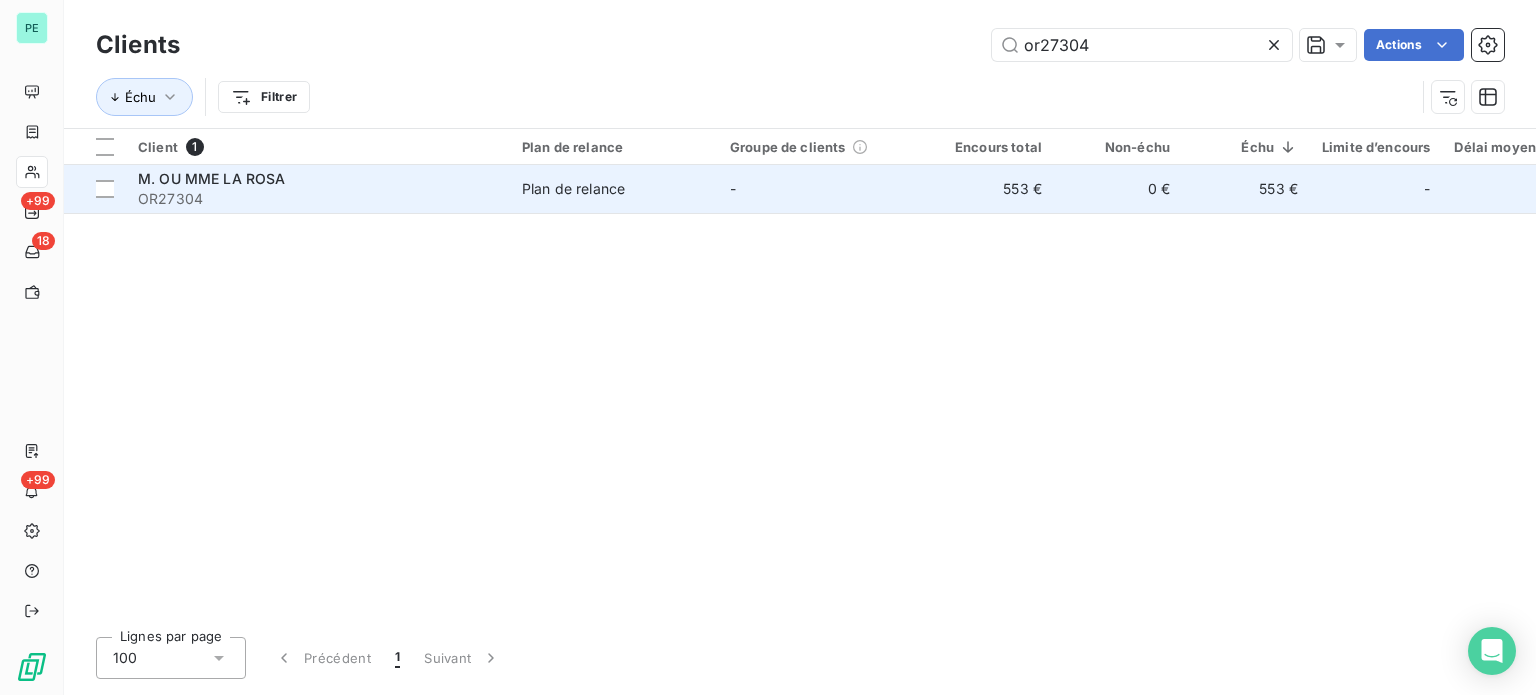type on "or27304" 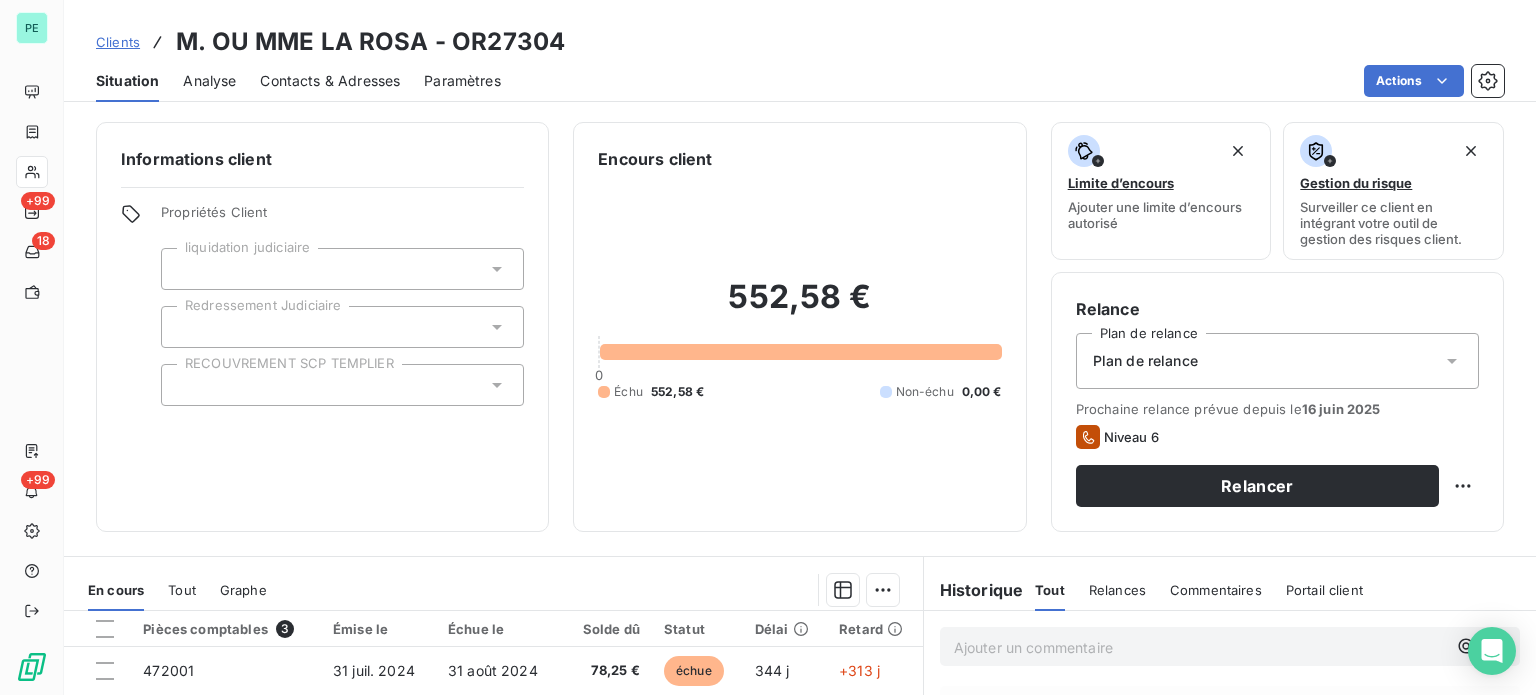 click on "Contacts & Adresses" at bounding box center (330, 81) 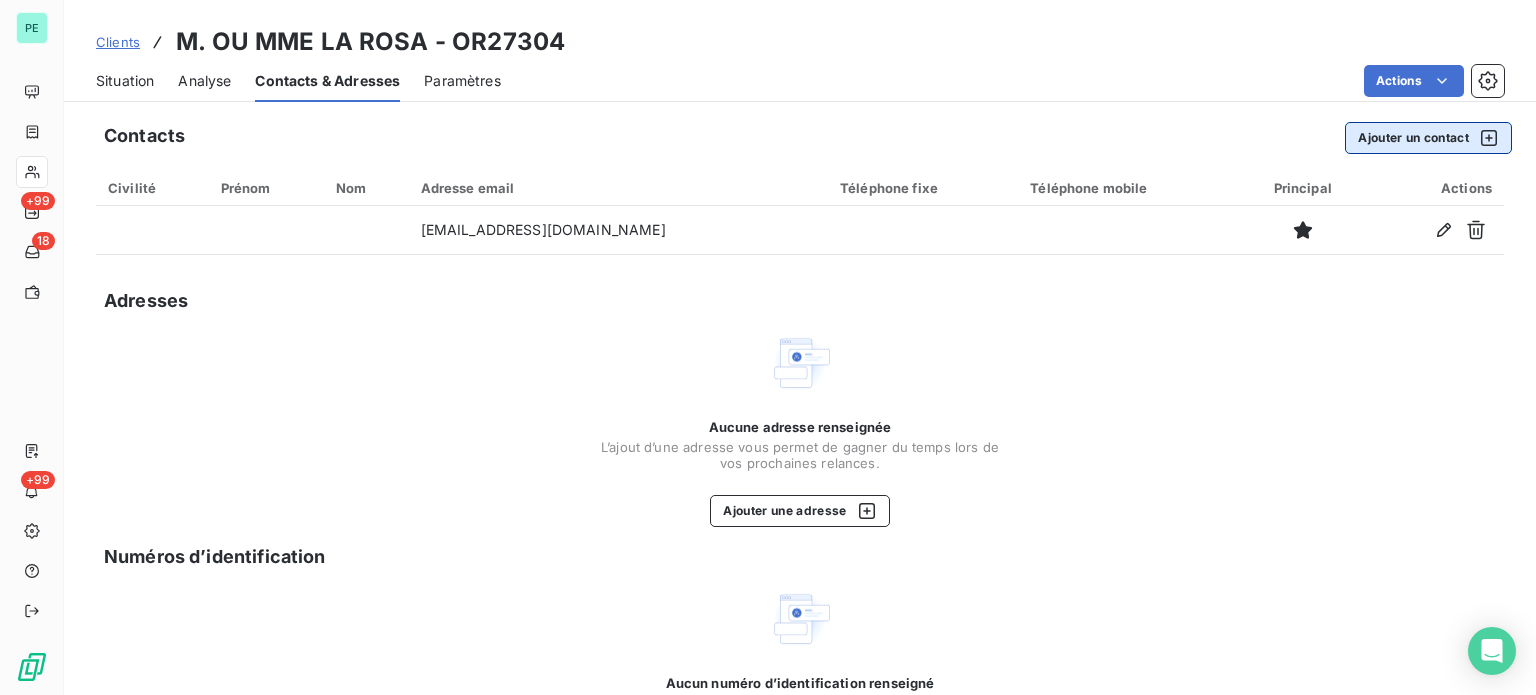 click on "Ajouter un contact" at bounding box center (1428, 138) 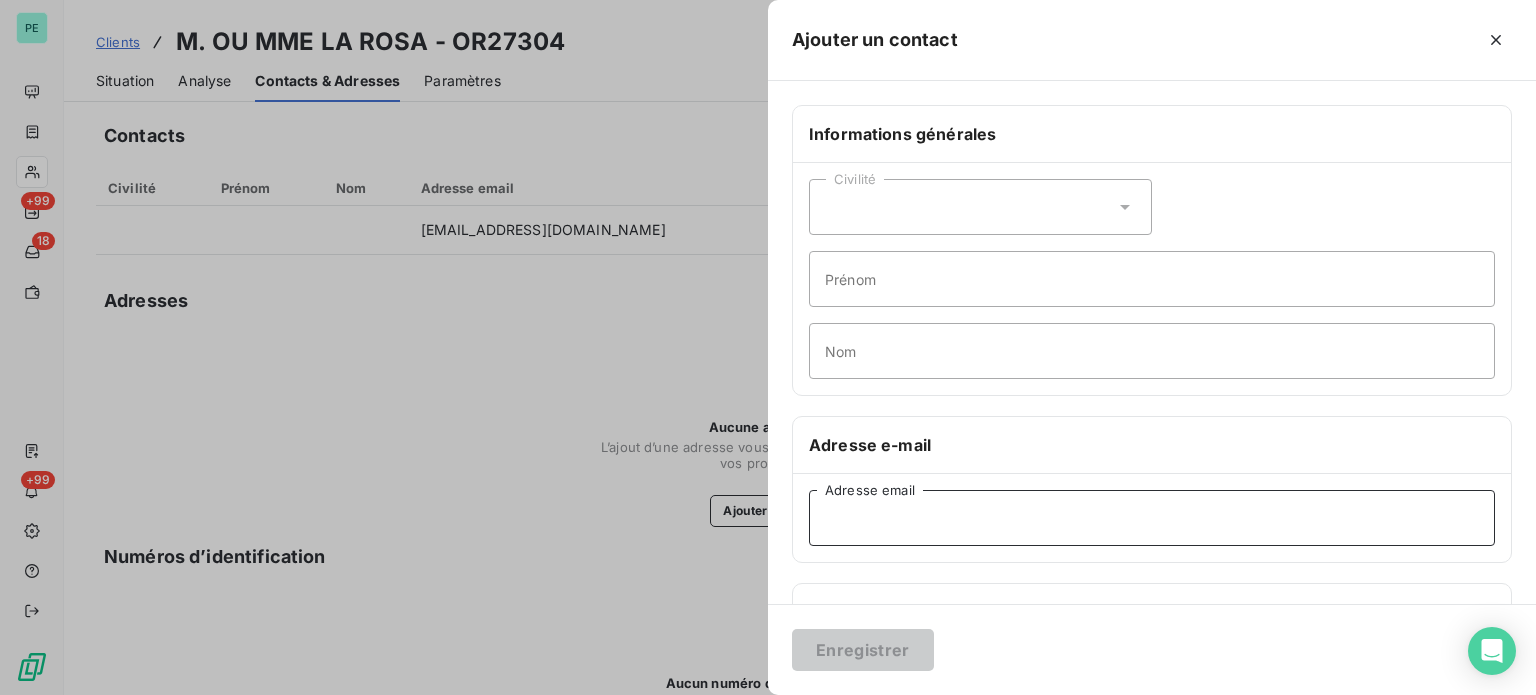 click on "Adresse email" at bounding box center [1152, 518] 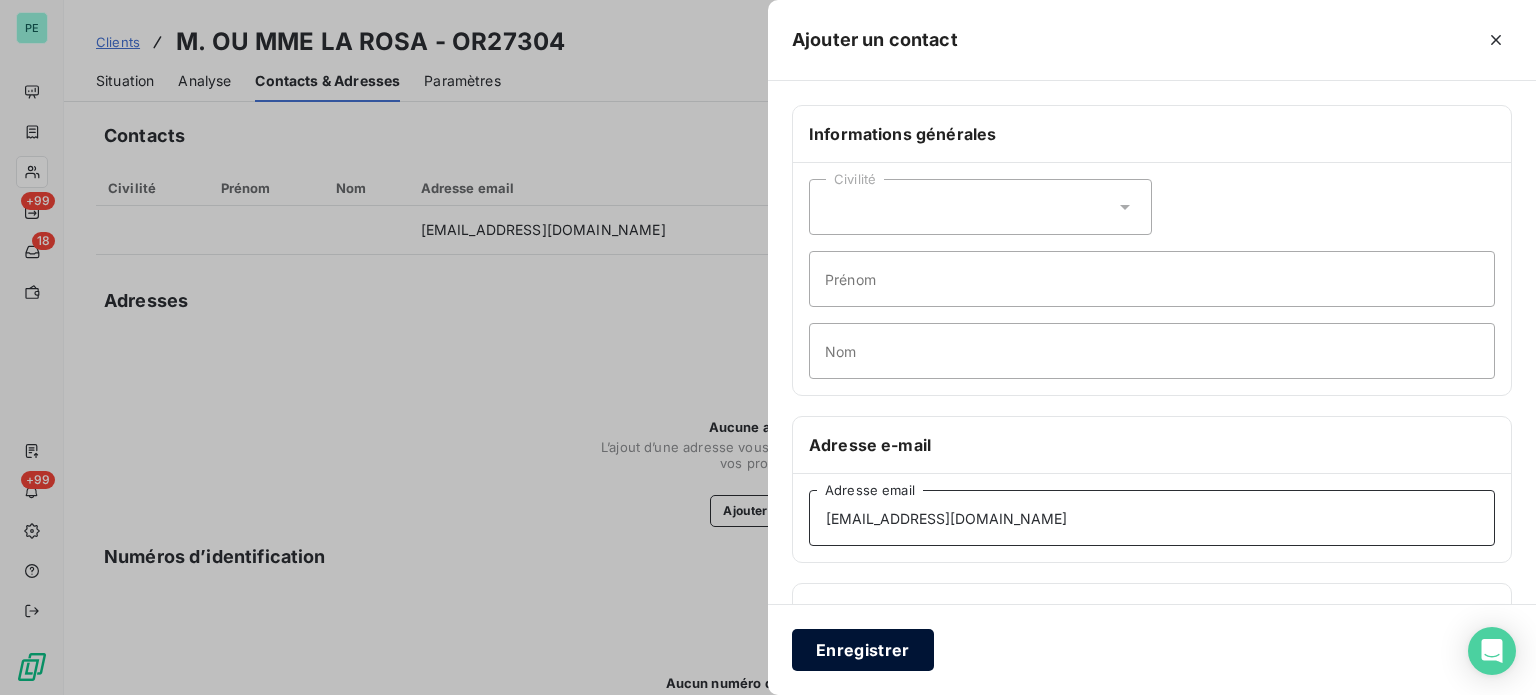 type on "[EMAIL_ADDRESS][DOMAIN_NAME]" 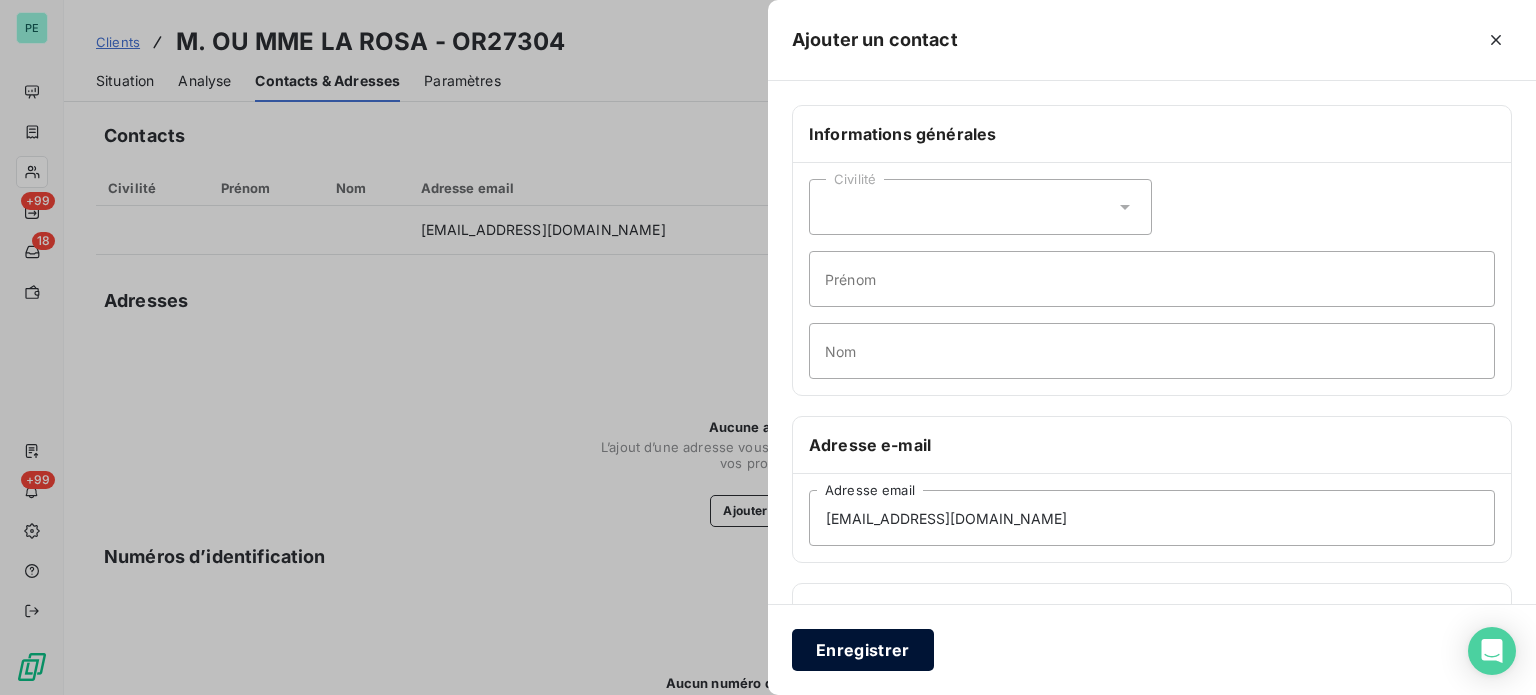click on "Enregistrer" at bounding box center (863, 650) 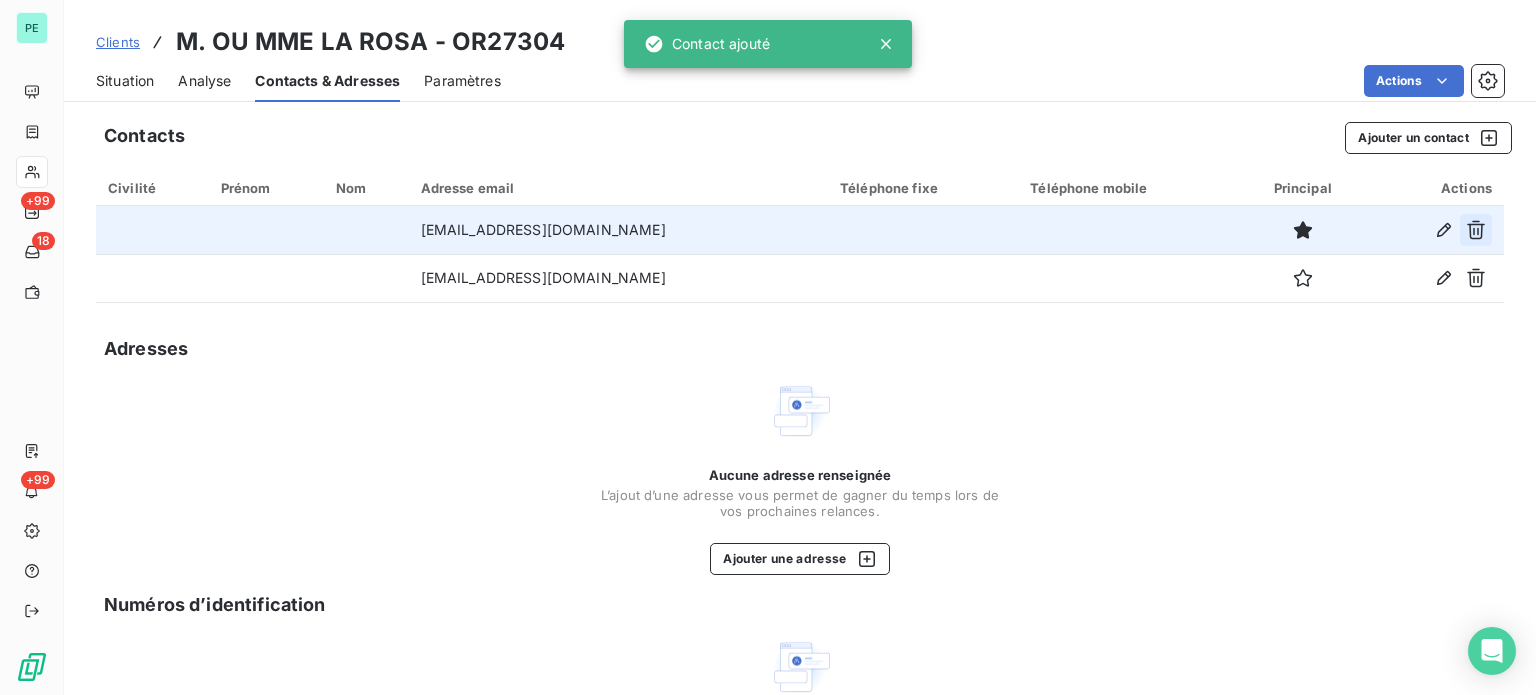 click 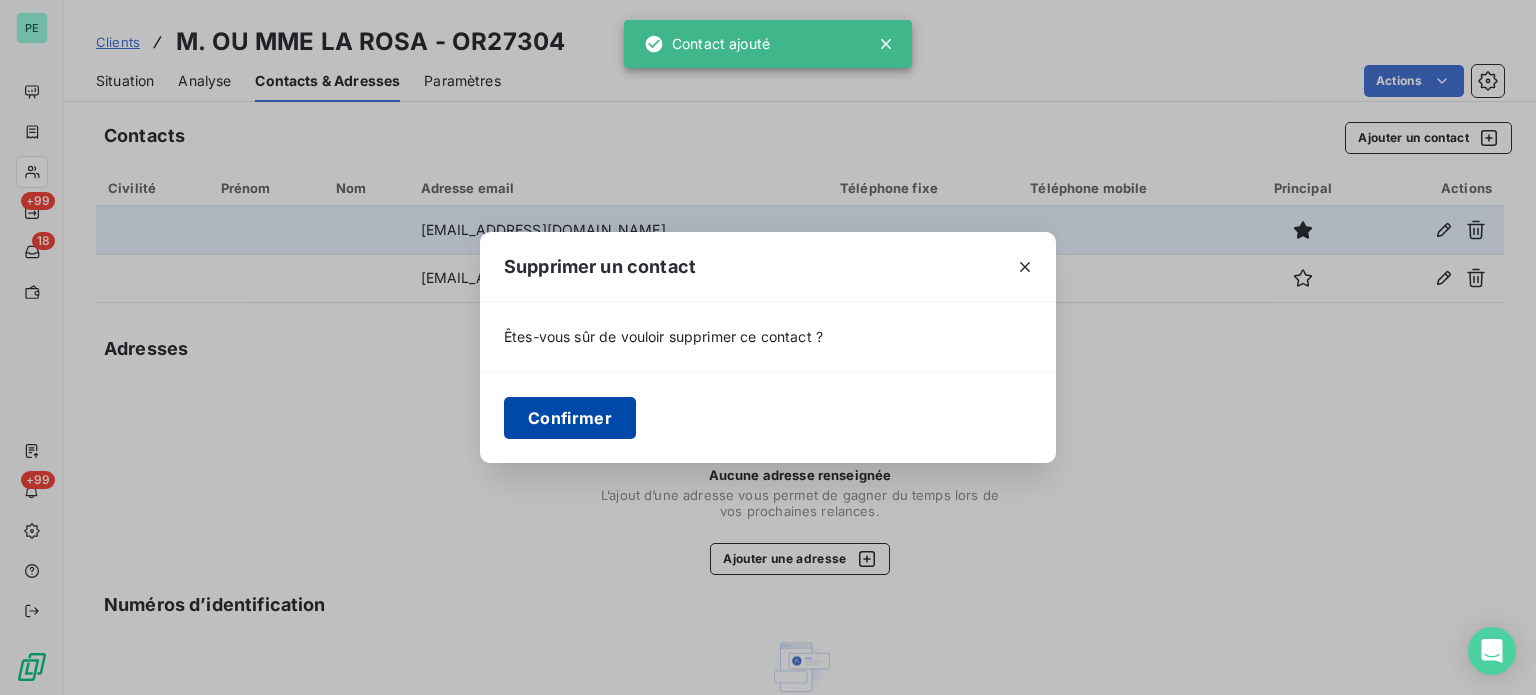 click on "Confirmer" at bounding box center (570, 418) 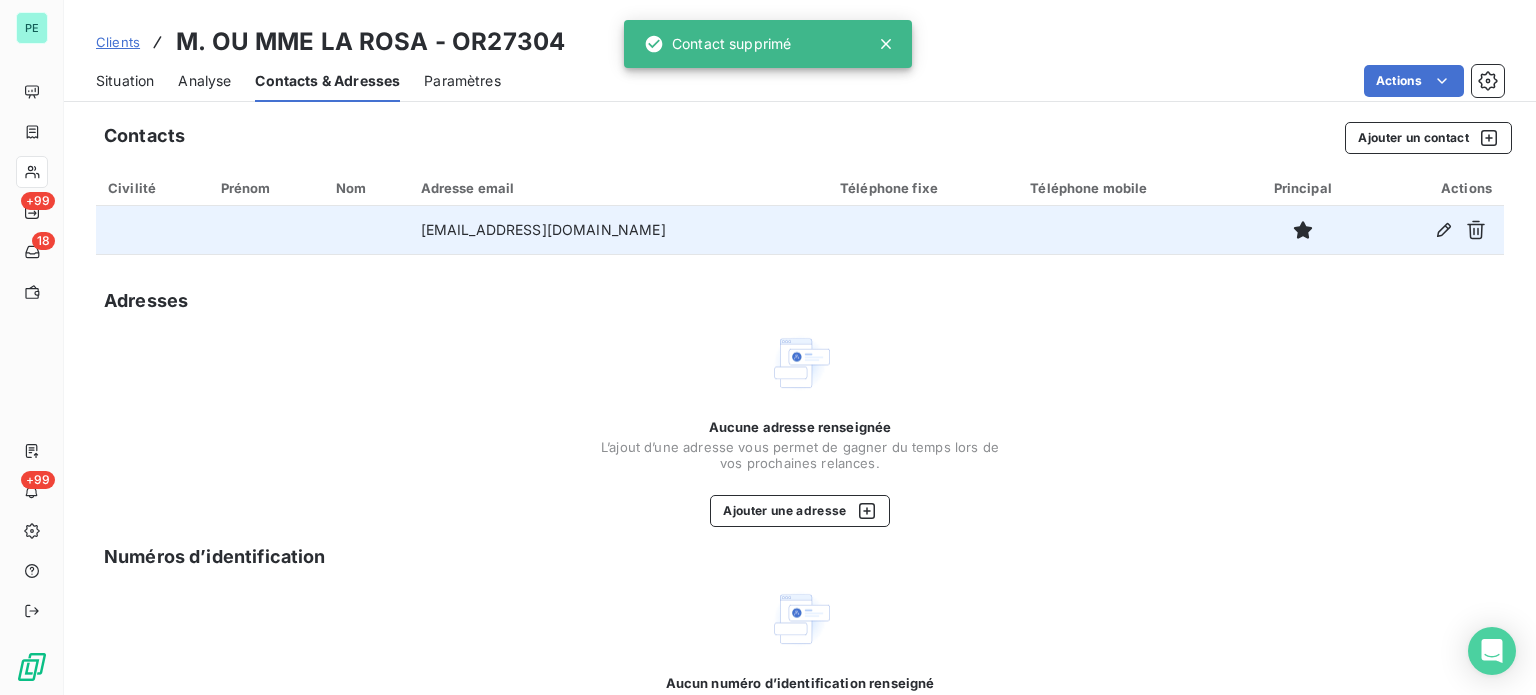click on "Situation" at bounding box center [125, 81] 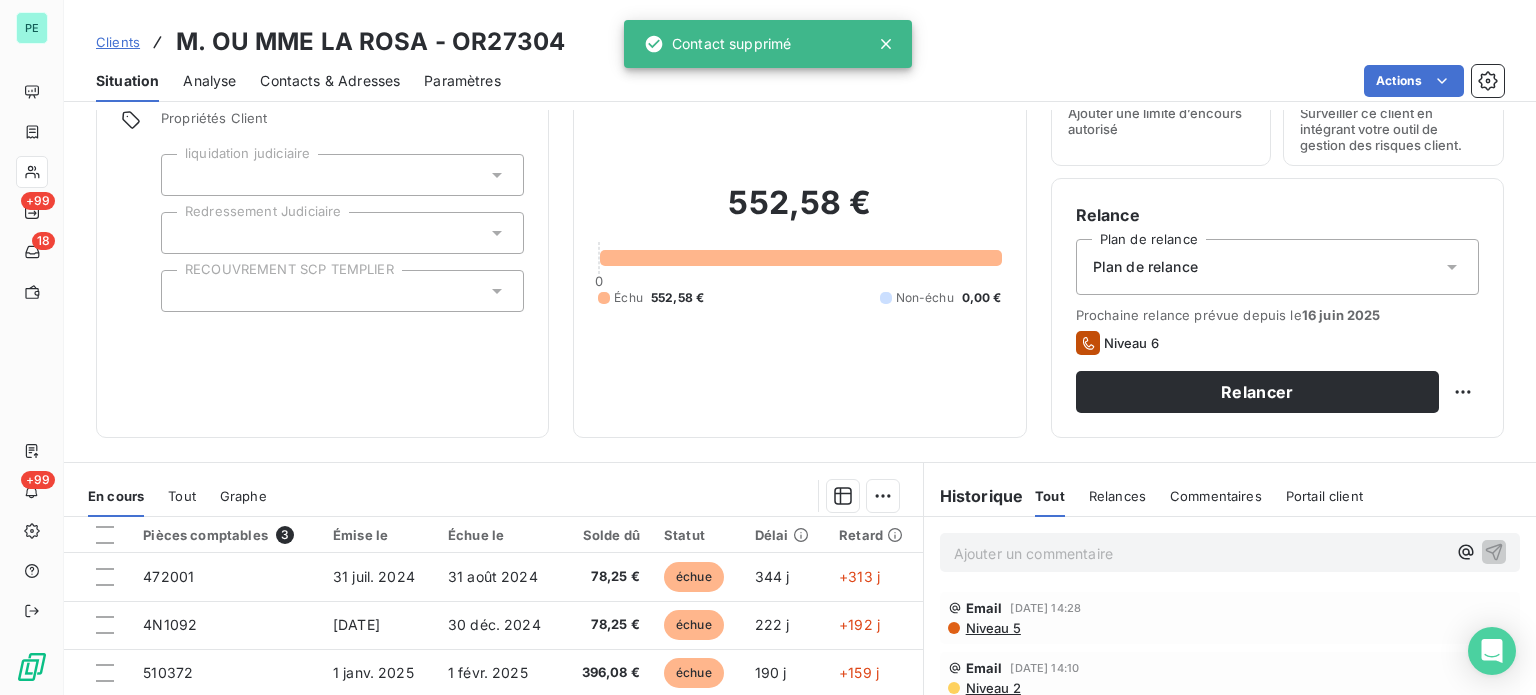scroll, scrollTop: 200, scrollLeft: 0, axis: vertical 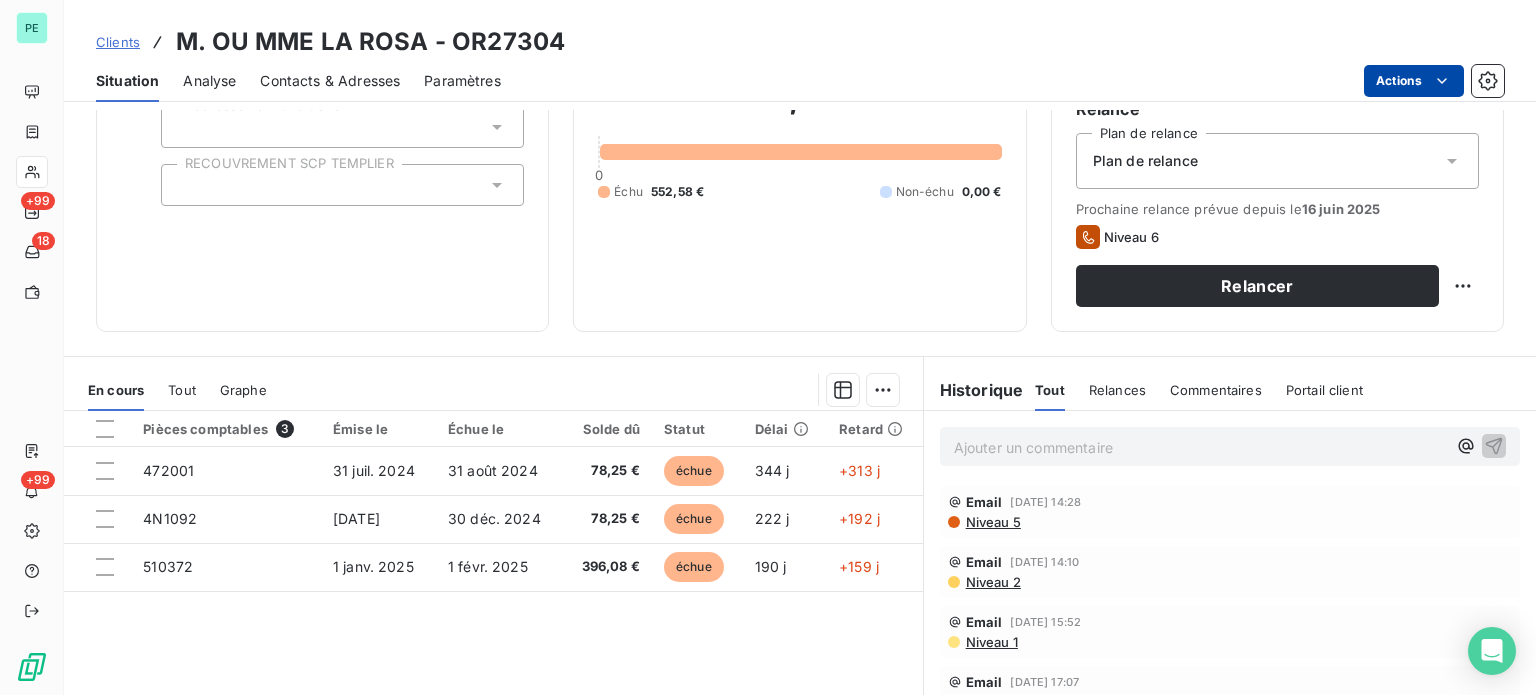 click on "PE +99 18 +99 Clients M. OU MME LA ROSA - OR27304 Situation Analyse Contacts & Adresses Paramètres Actions Informations client Propriétés Client liquidation judiciaire Redressement Judiciaire RECOUVREMENT SCP TEMPLIER Encours client   552,58 € 0 Échu 552,58 € Non-échu 0,00 €     Limite d’encours Ajouter une limite d’encours autorisé Gestion du risque Surveiller ce client en intégrant votre outil de gestion des risques client. Relance Plan de relance Plan de relance Prochaine relance prévue depuis le  [DATE] Niveau 6 Relancer En cours Tout Graphe Pièces comptables 3 Émise le Échue le Solde dû Statut Délai   Retard   472001 [DATE] [DATE] 78,25 € échue 344 j +313 j 4N1092 [DATE] [DATE] 78,25 € échue 222 j +192 j 510372 [DATE] [DATE] 396,08 € échue 190 j +159 j Lignes par page 25 Précédent 1 Suivant Historique Tout Relances Commentaires Portail client Tout Relances Commentaires Portail client ﻿ Email Niveau 5" at bounding box center [768, 347] 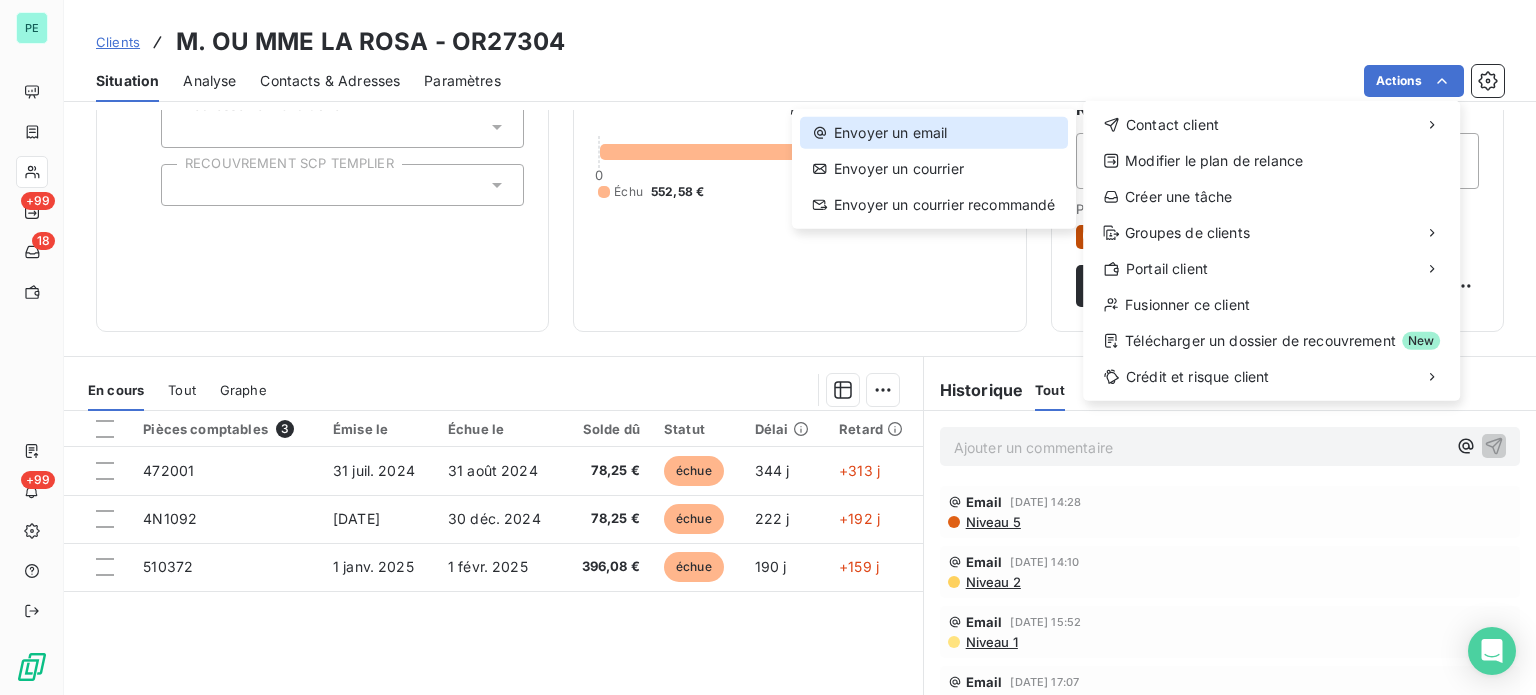 click on "Envoyer un email" at bounding box center [934, 133] 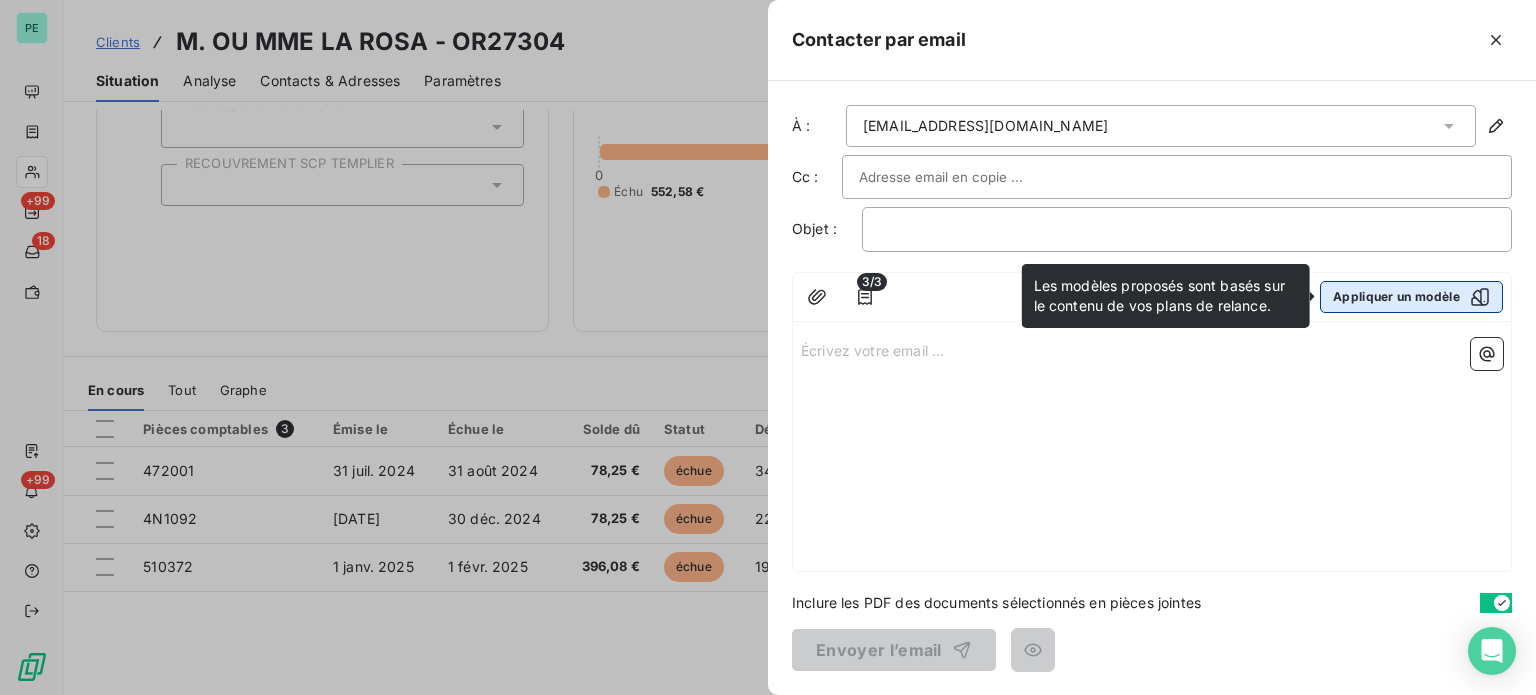 click on "Appliquer un modèle" at bounding box center (1411, 297) 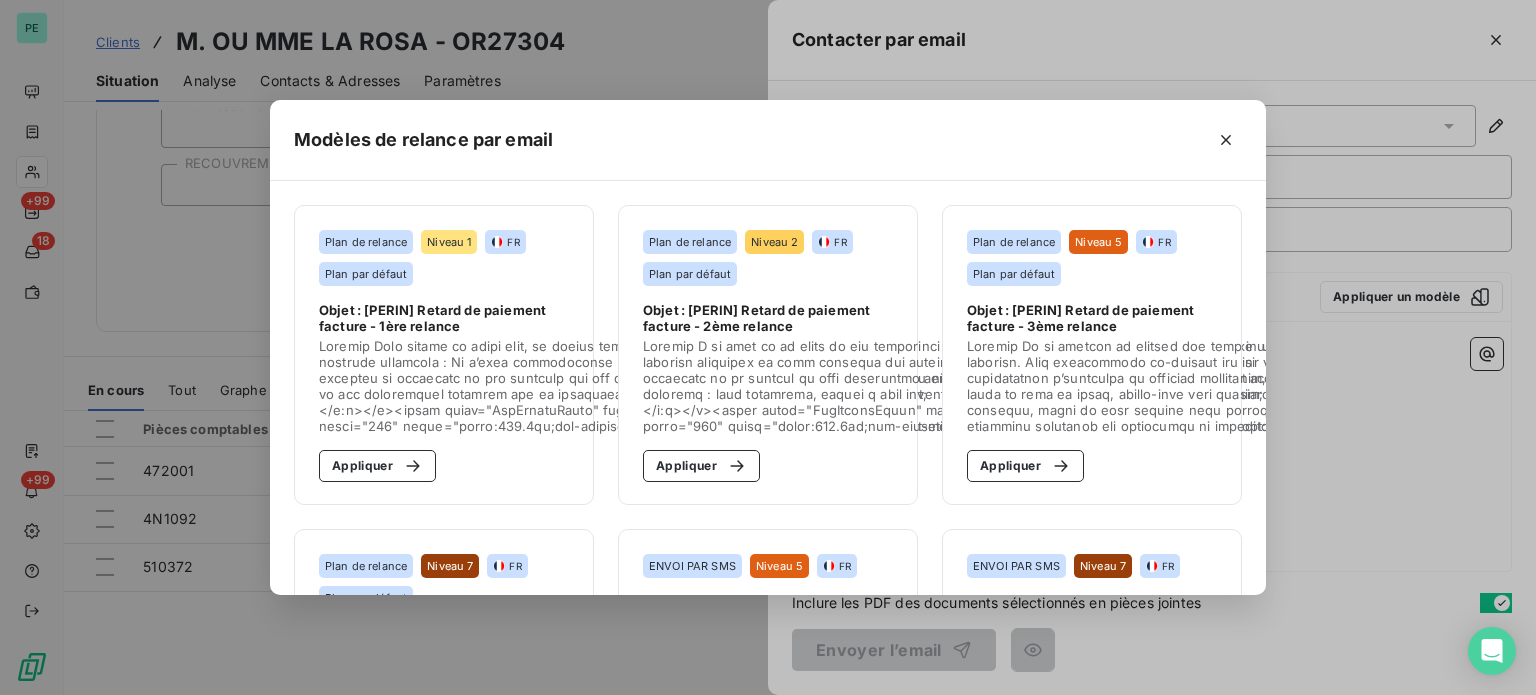 drag, startPoint x: 382, startPoint y: 471, endPoint x: 672, endPoint y: 439, distance: 291.76016 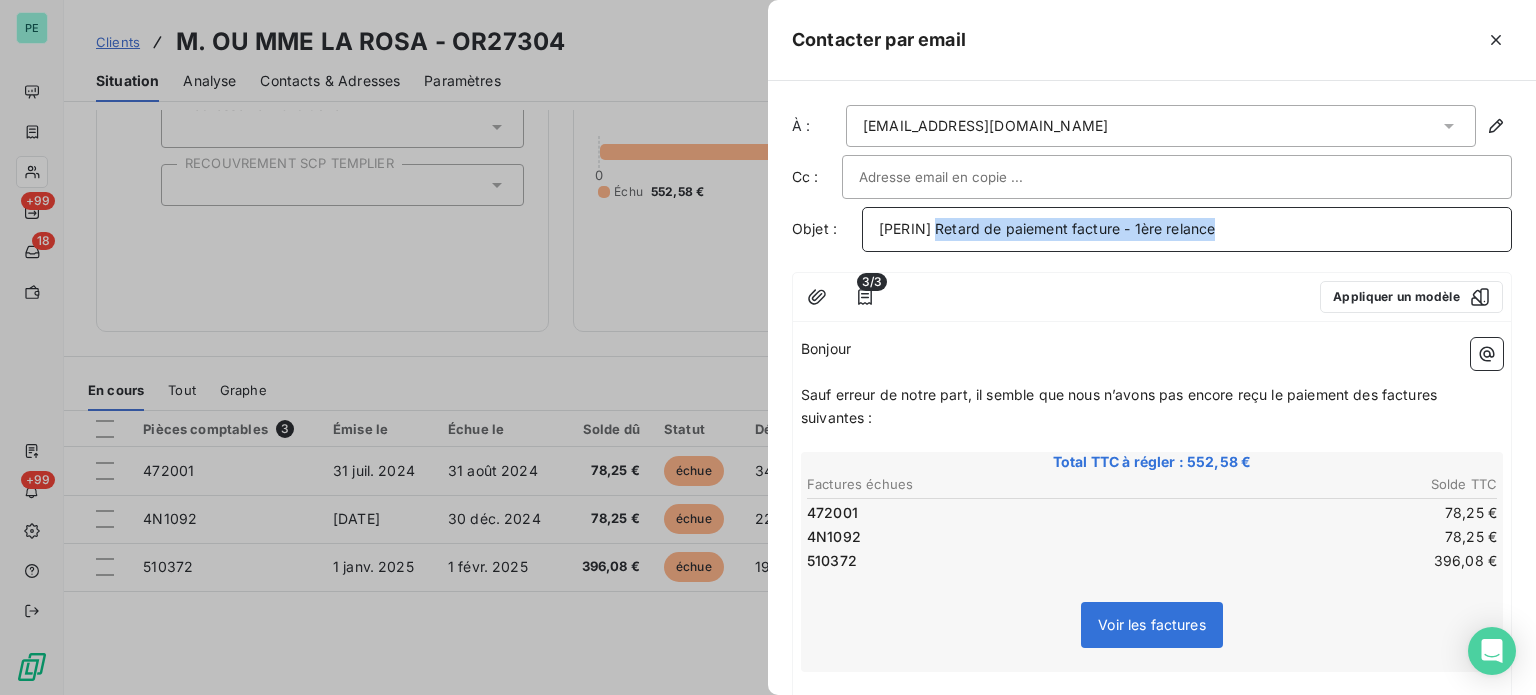 drag, startPoint x: 937, startPoint y: 233, endPoint x: 1365, endPoint y: 231, distance: 428.00467 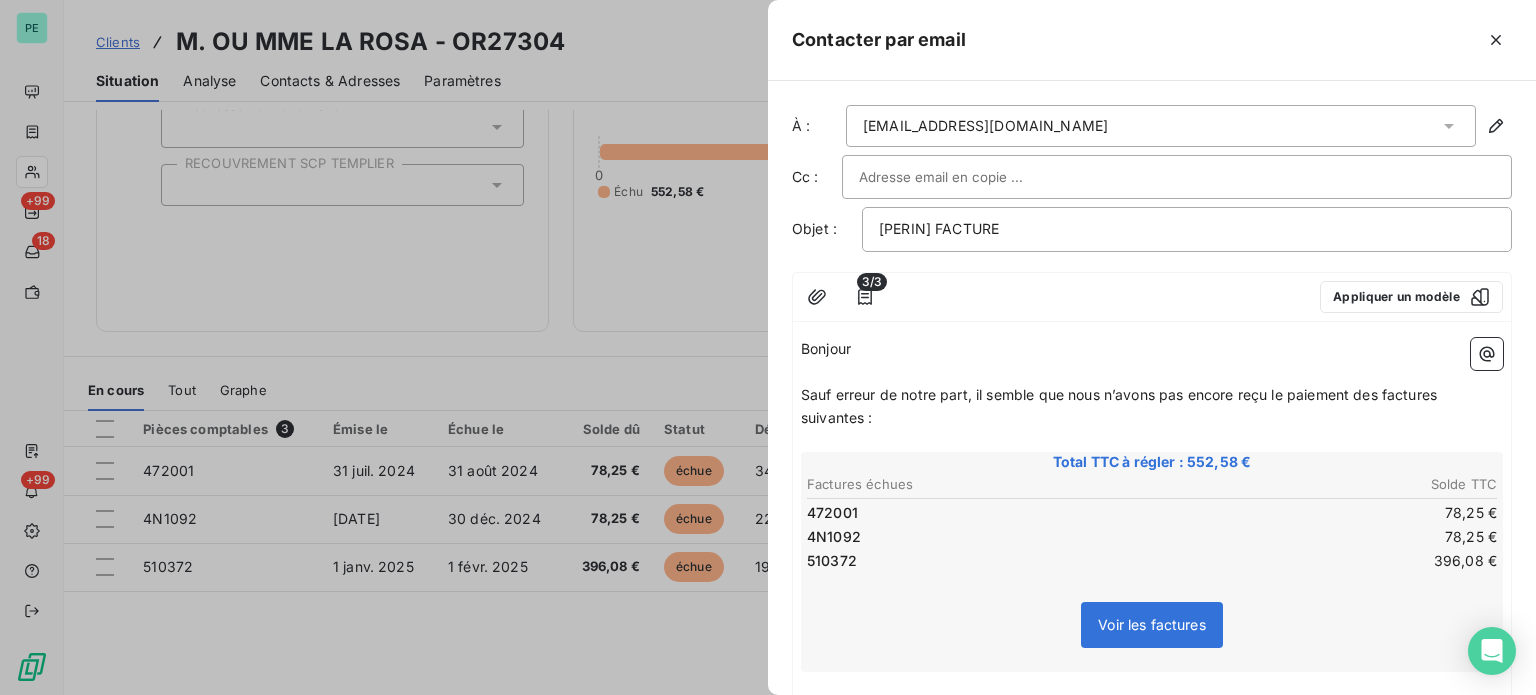 type 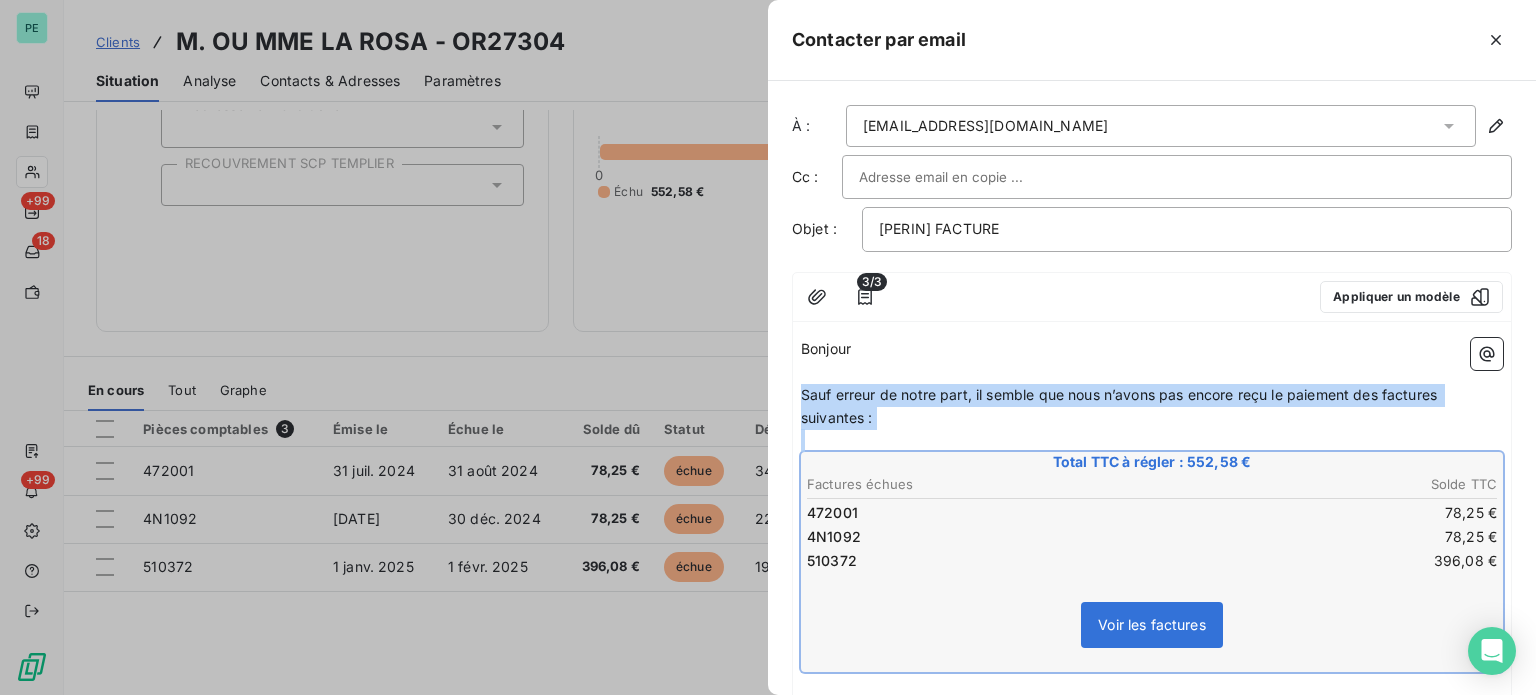 drag, startPoint x: 804, startPoint y: 387, endPoint x: 1353, endPoint y: 530, distance: 567.31824 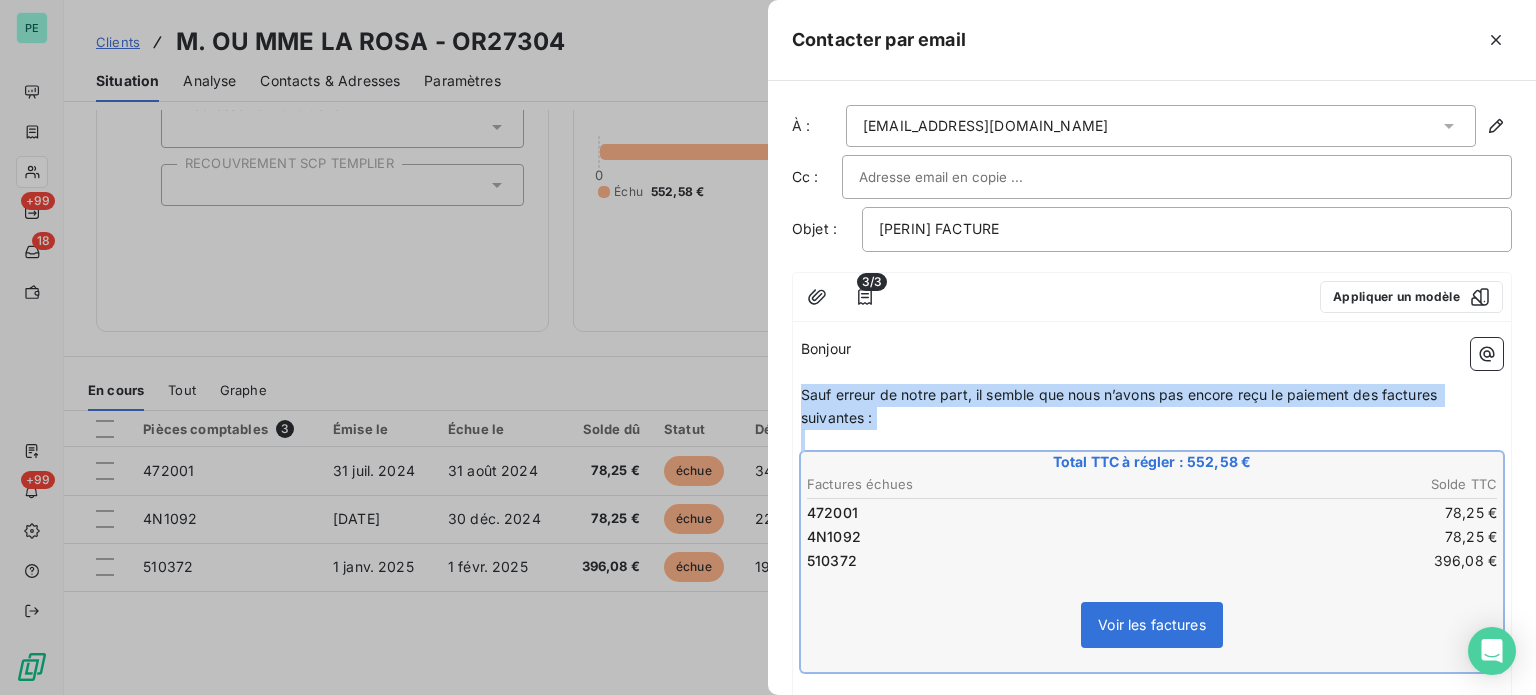click on "Bonjour ﻿ Sauf erreur de notre part, il semble que nous n’avons pas encore reçu le paiement des factures suivantes : ﻿ Total TTC à régler :   552,58 € Factures échues Solde TTC 472001 78,25 € 4N1092 78,25 € 510372 396,08 € Voir   les factures ﻿ ﻿ Il s’agit probablement d’un oubli, nous vous remercions de bien vouloir procéder au règlement de ces factures dès que possible.  ﻿ Votre ange gardien, prêt à vous soutenir mais un bon partenariat commence par un règlement !  ﻿ Cordialement, ﻿
[PERSON_NAME]
Comptabilité - Relance
Ligne directe : 03 24 59 53 02
Mail : [EMAIL_ADDRESS][DOMAIN_NAME]
Retrouvez nos
certifications et les adresses de nos agences sur notre site :
[DOMAIN_NAME]
﻿ ﻿" at bounding box center (1152, 922) 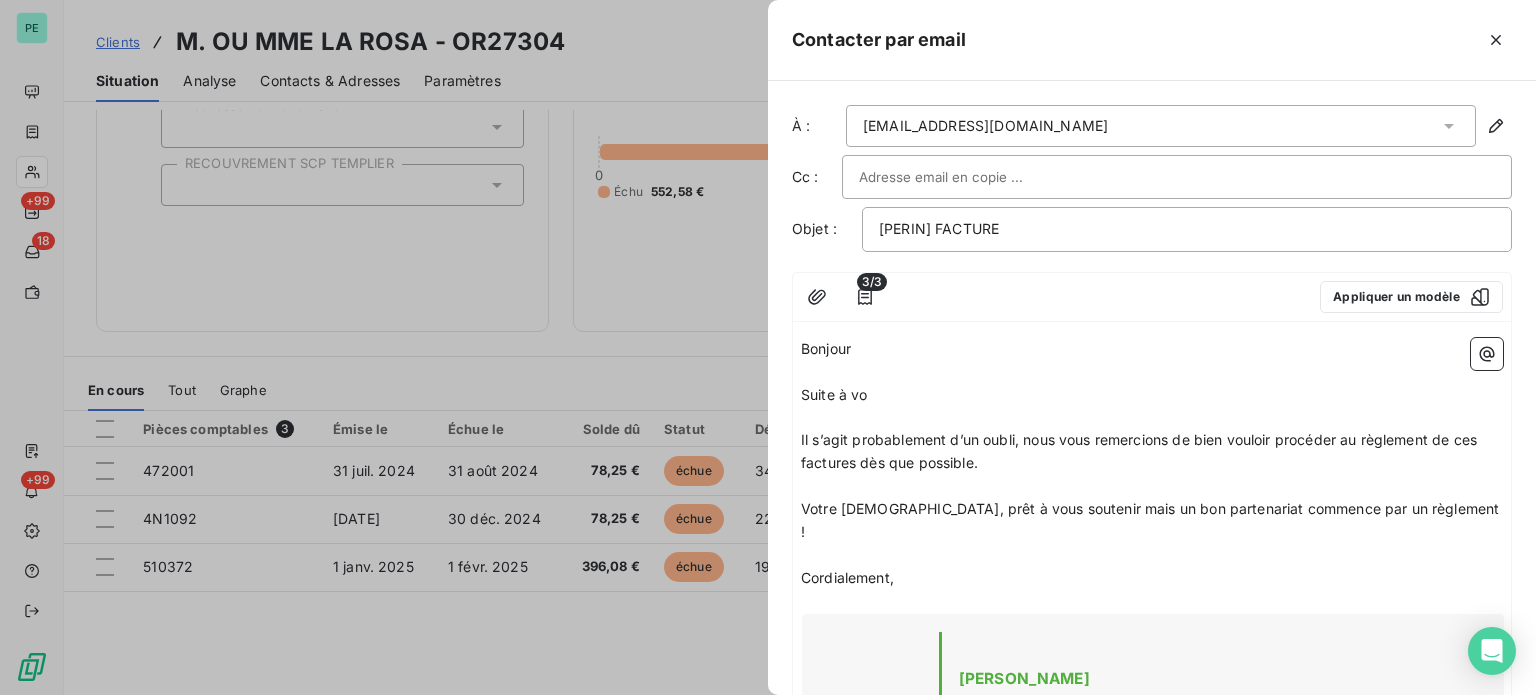 click on "Suite à vo" at bounding box center (1152, 395) 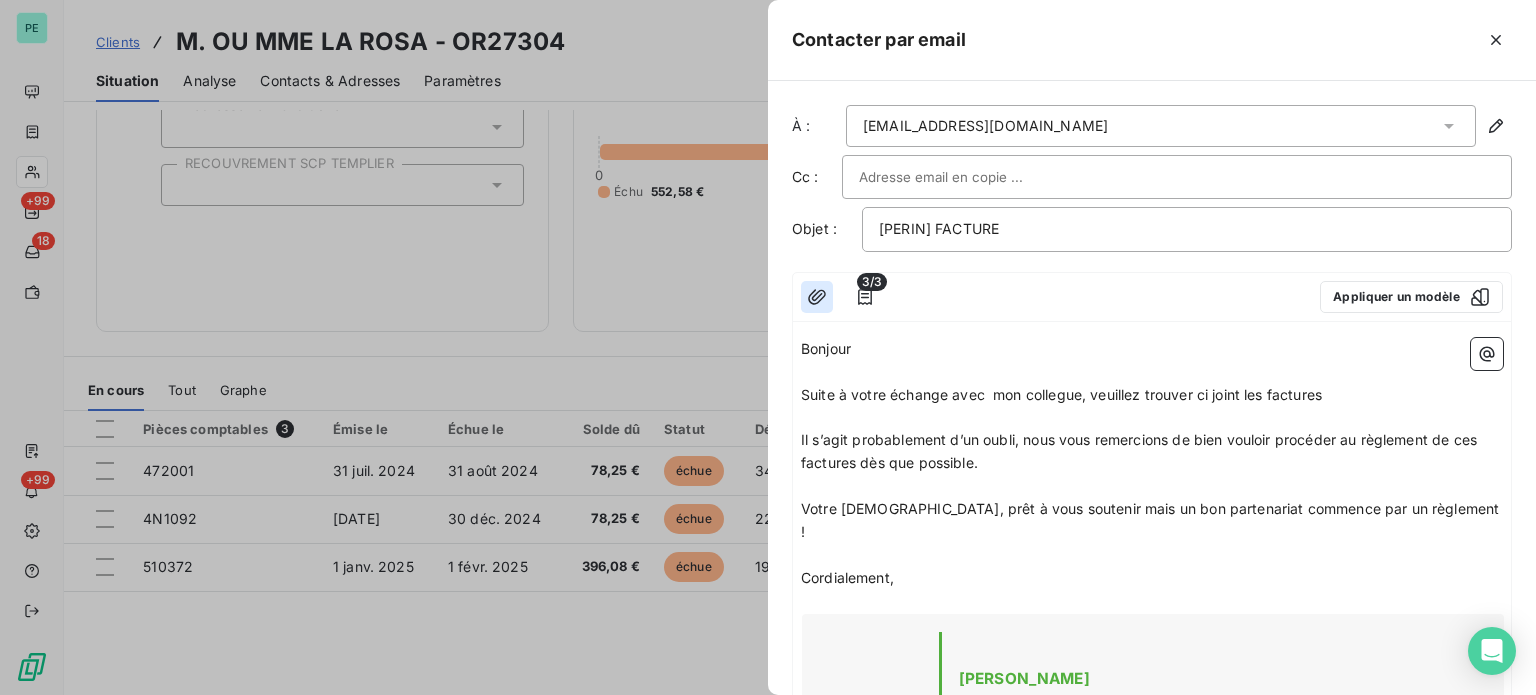 click 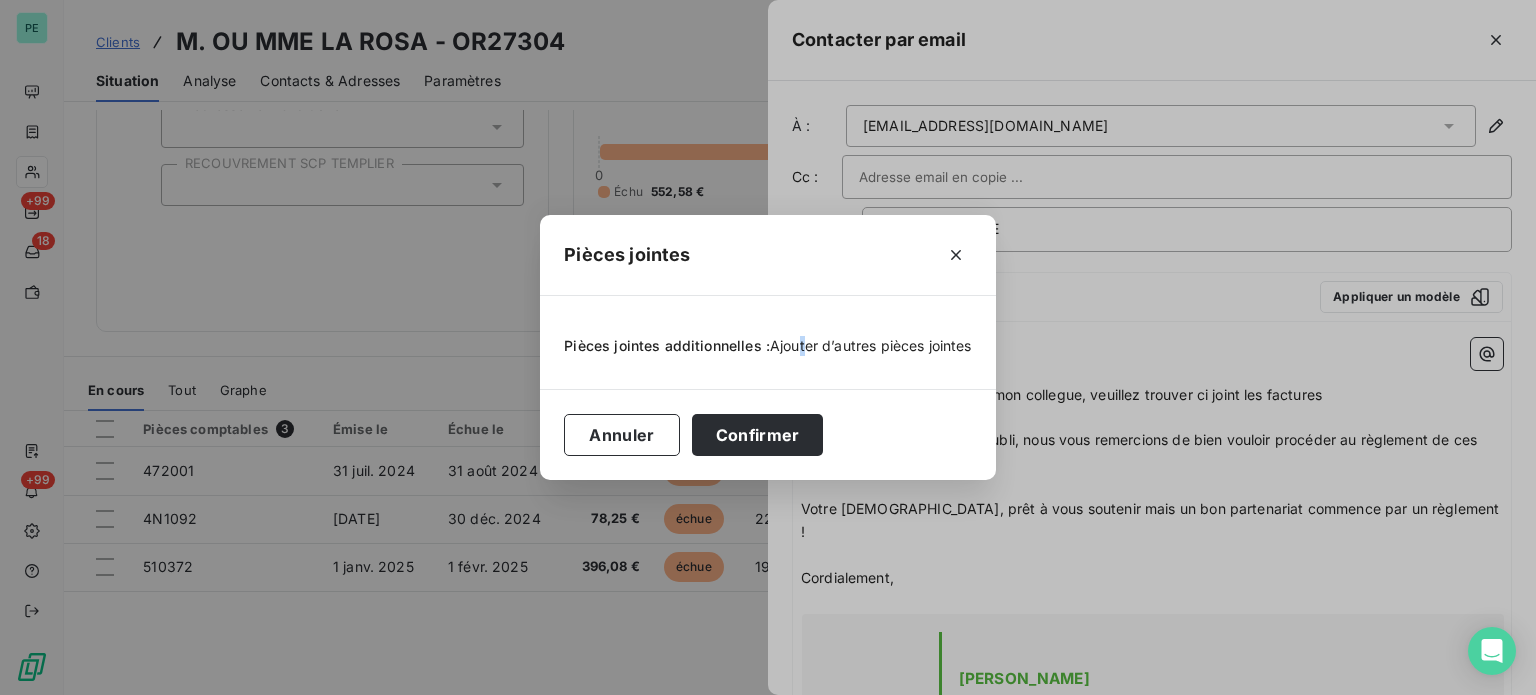 click on "Ajouter d’autres pièces jointes" at bounding box center (871, 345) 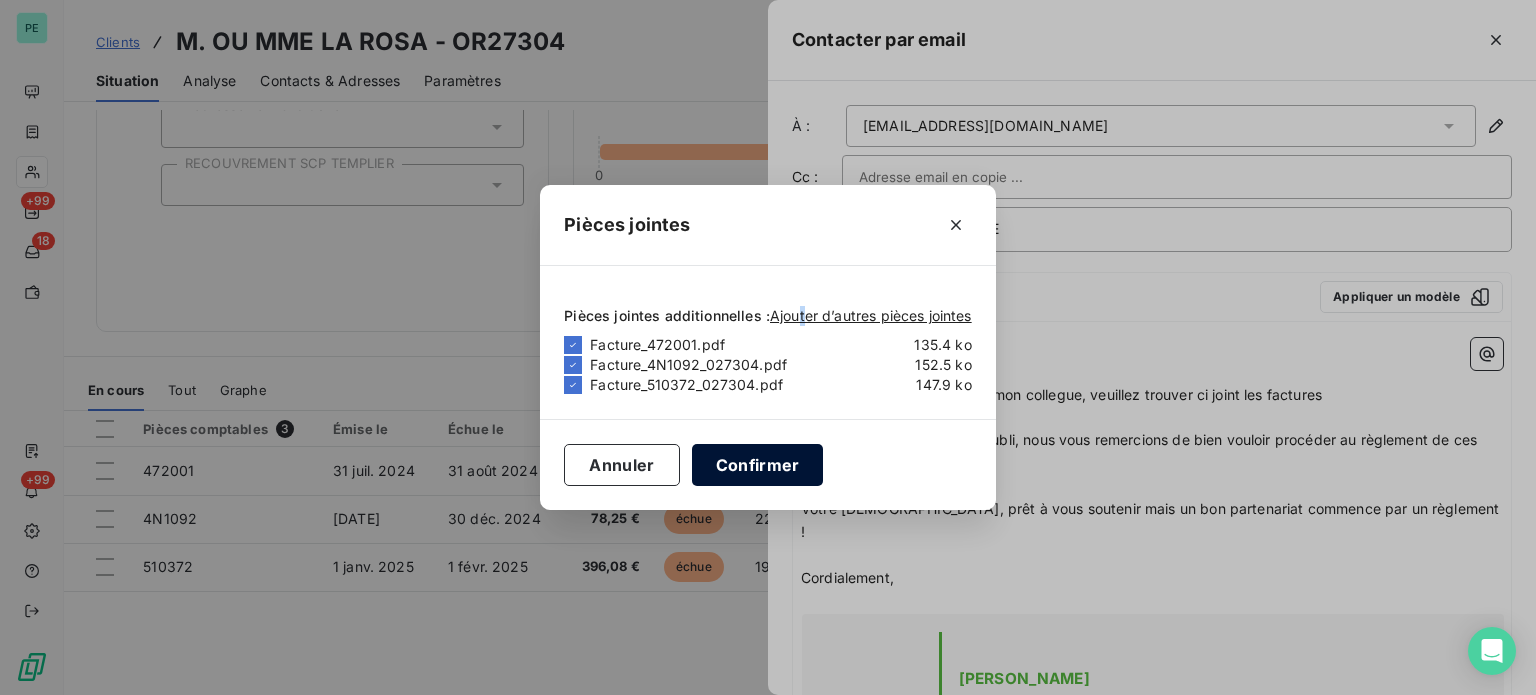 click on "Confirmer" at bounding box center [758, 465] 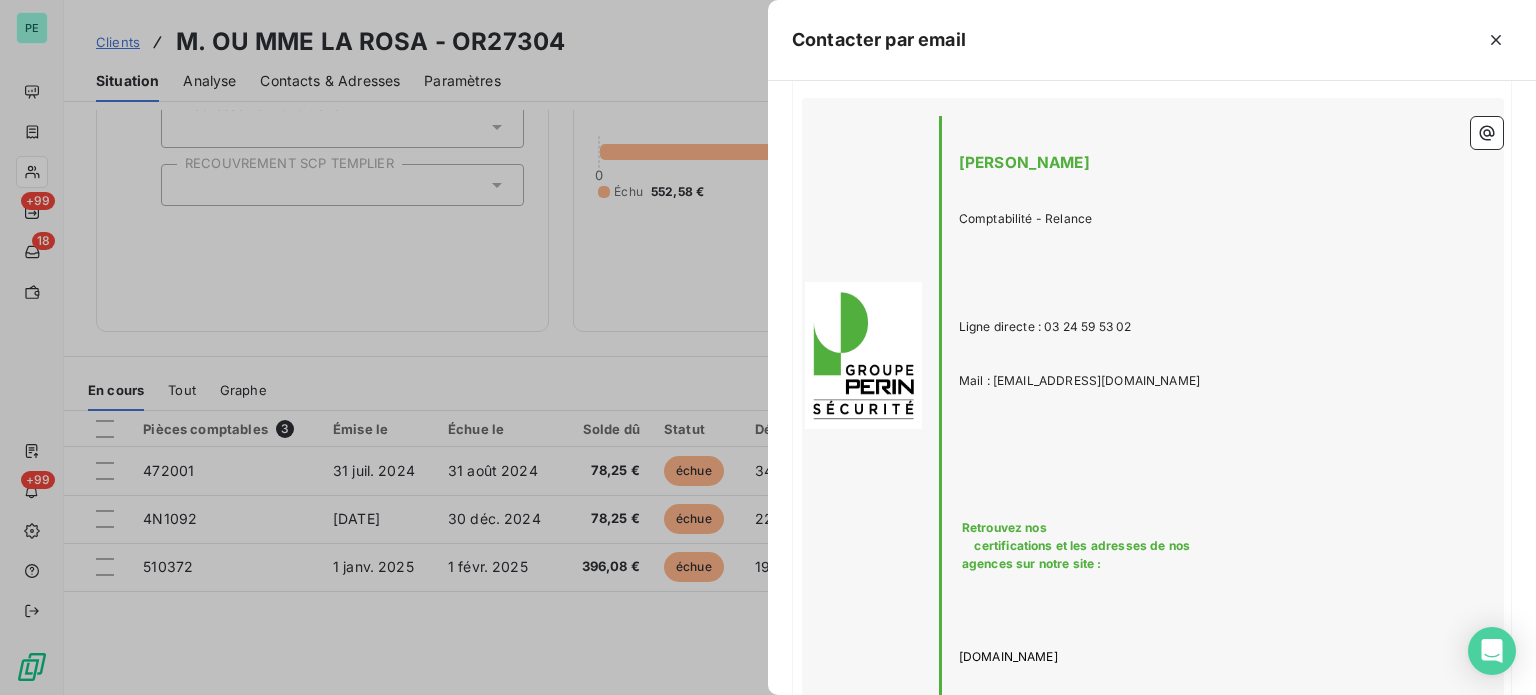 scroll, scrollTop: 652, scrollLeft: 0, axis: vertical 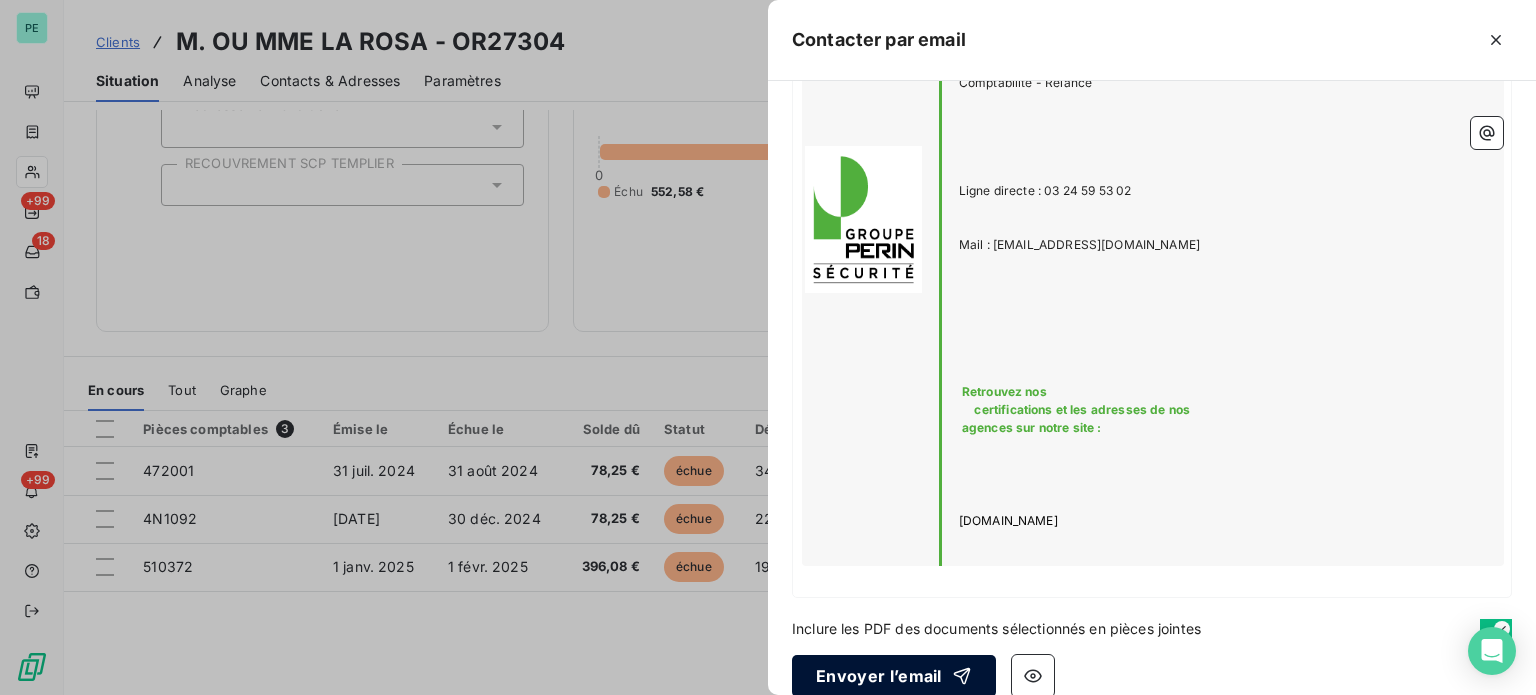 click on "Envoyer l’email" at bounding box center [894, 676] 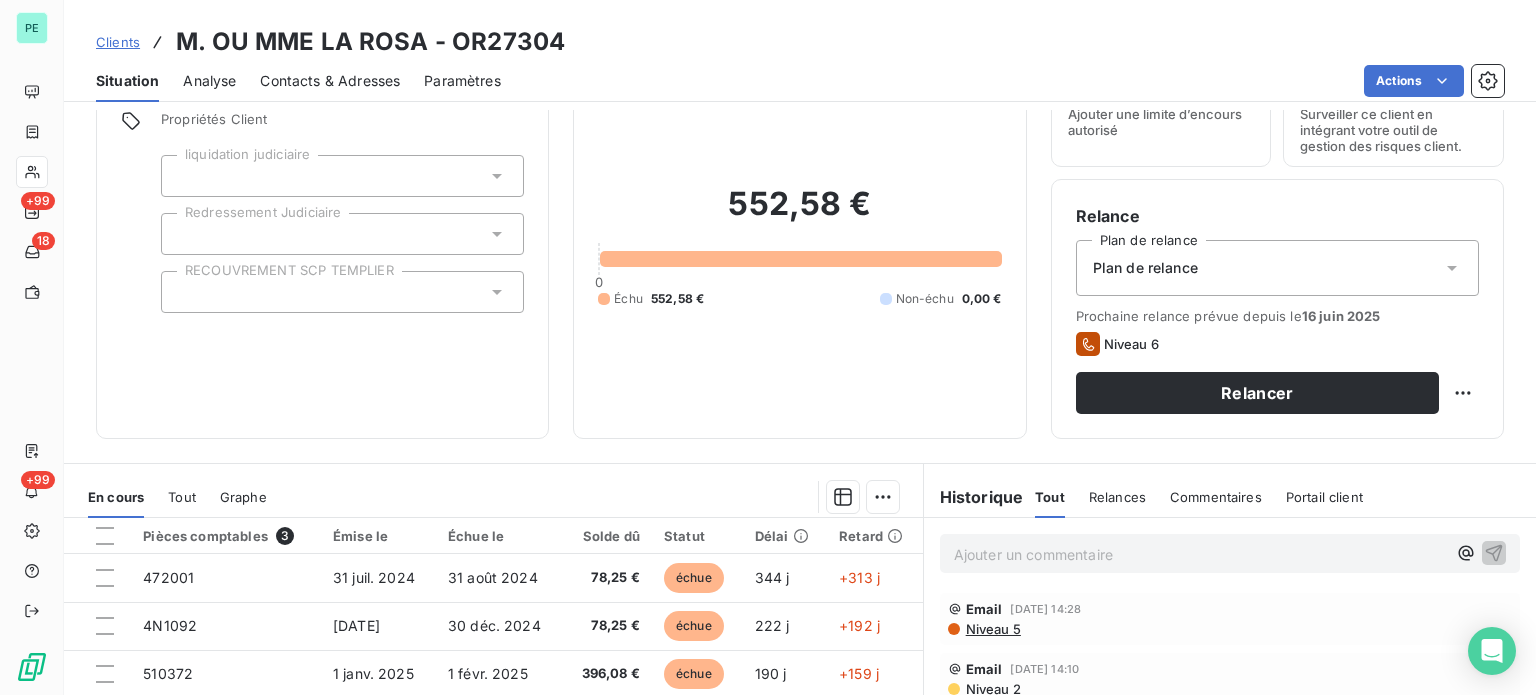 scroll, scrollTop: 0, scrollLeft: 0, axis: both 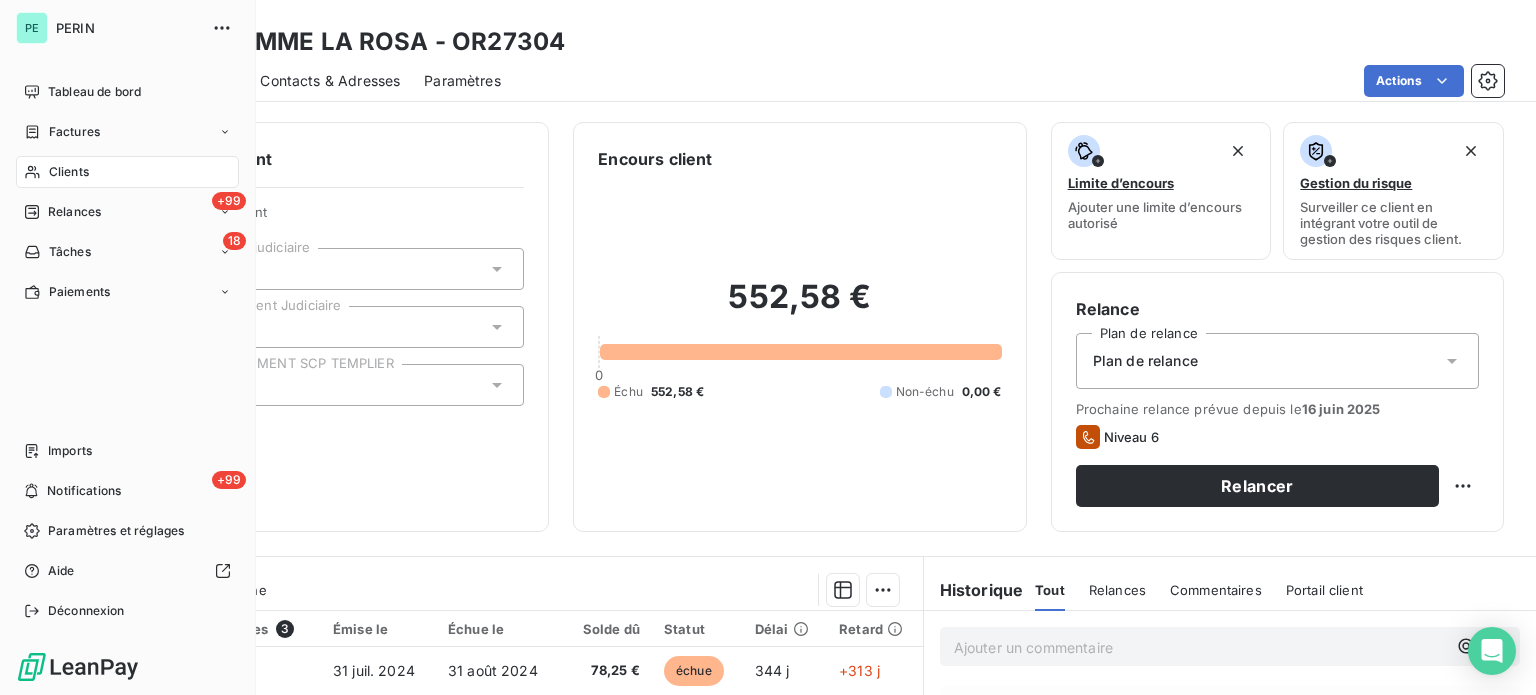 click on "Clients" at bounding box center [69, 172] 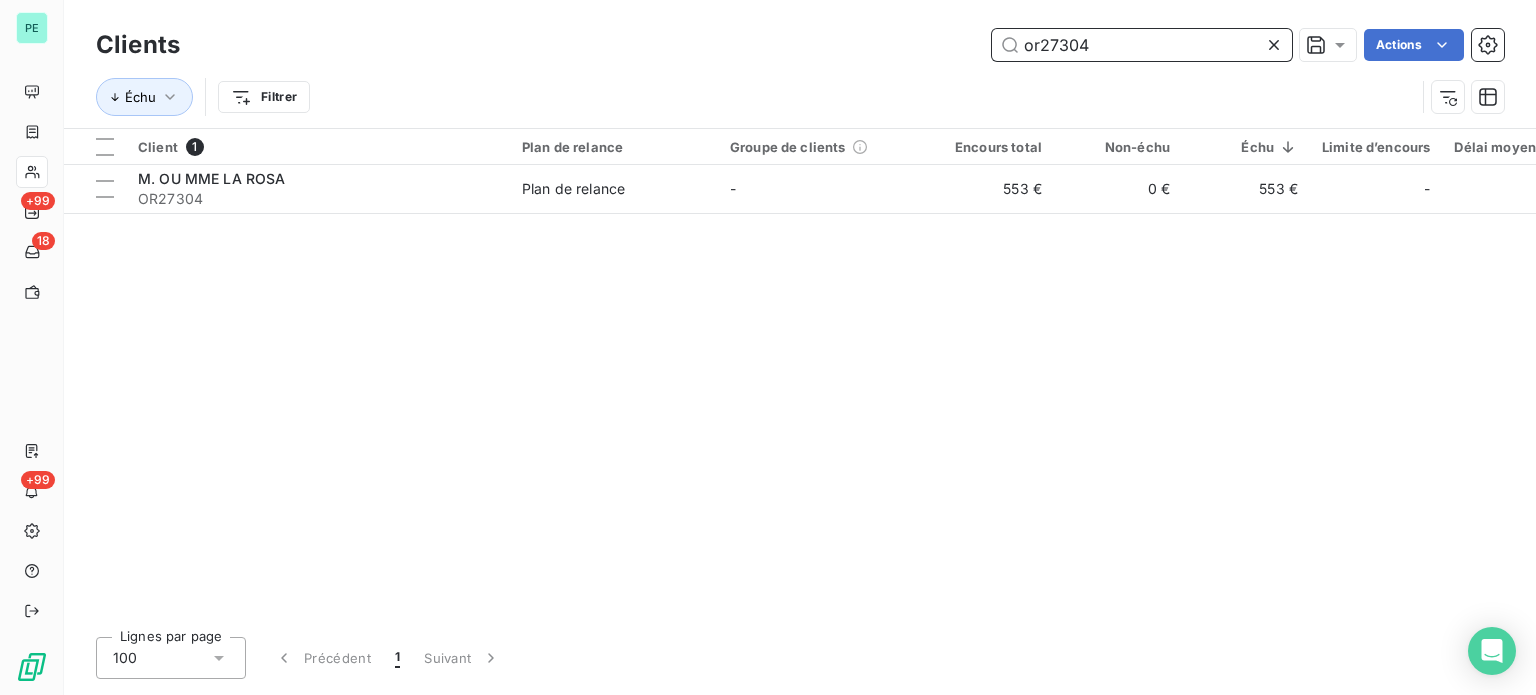 drag, startPoint x: 1054, startPoint y: 46, endPoint x: 1133, endPoint y: 49, distance: 79.05694 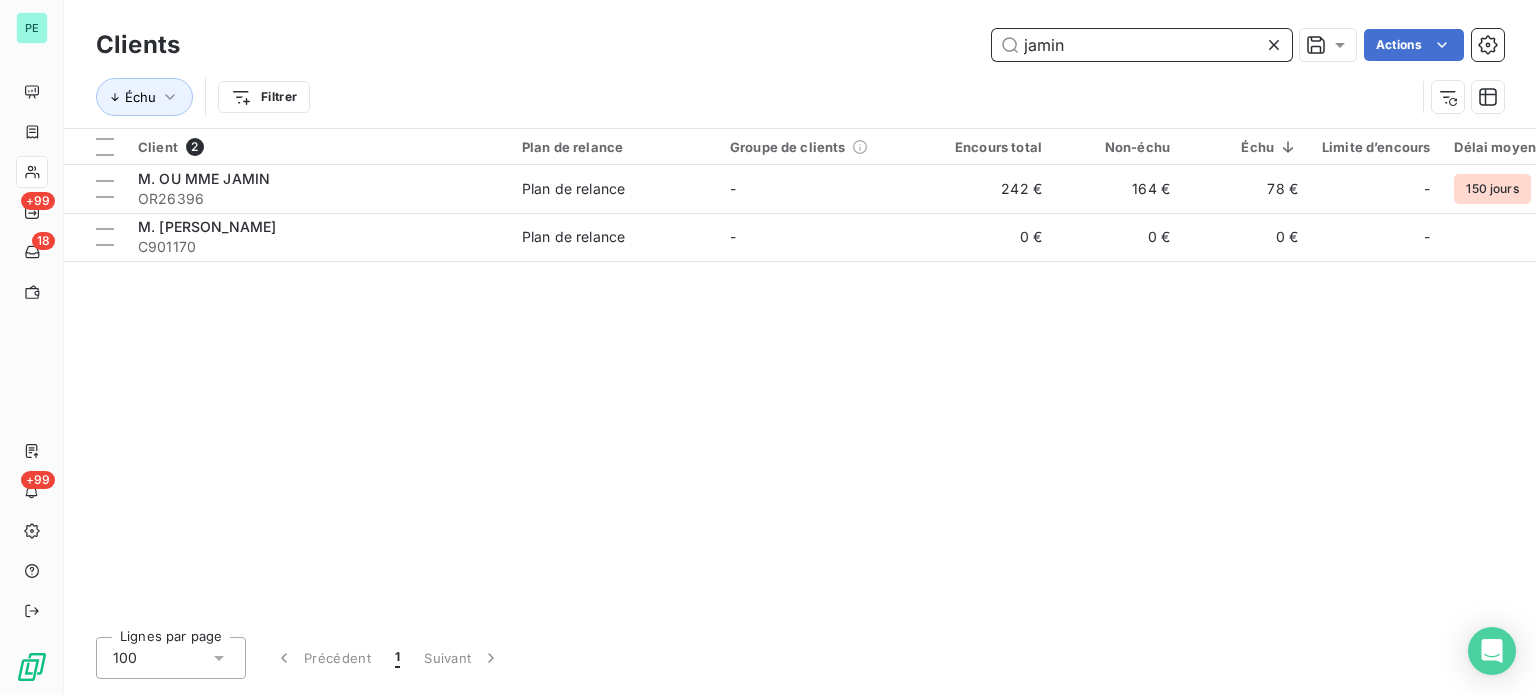 type on "jamin" 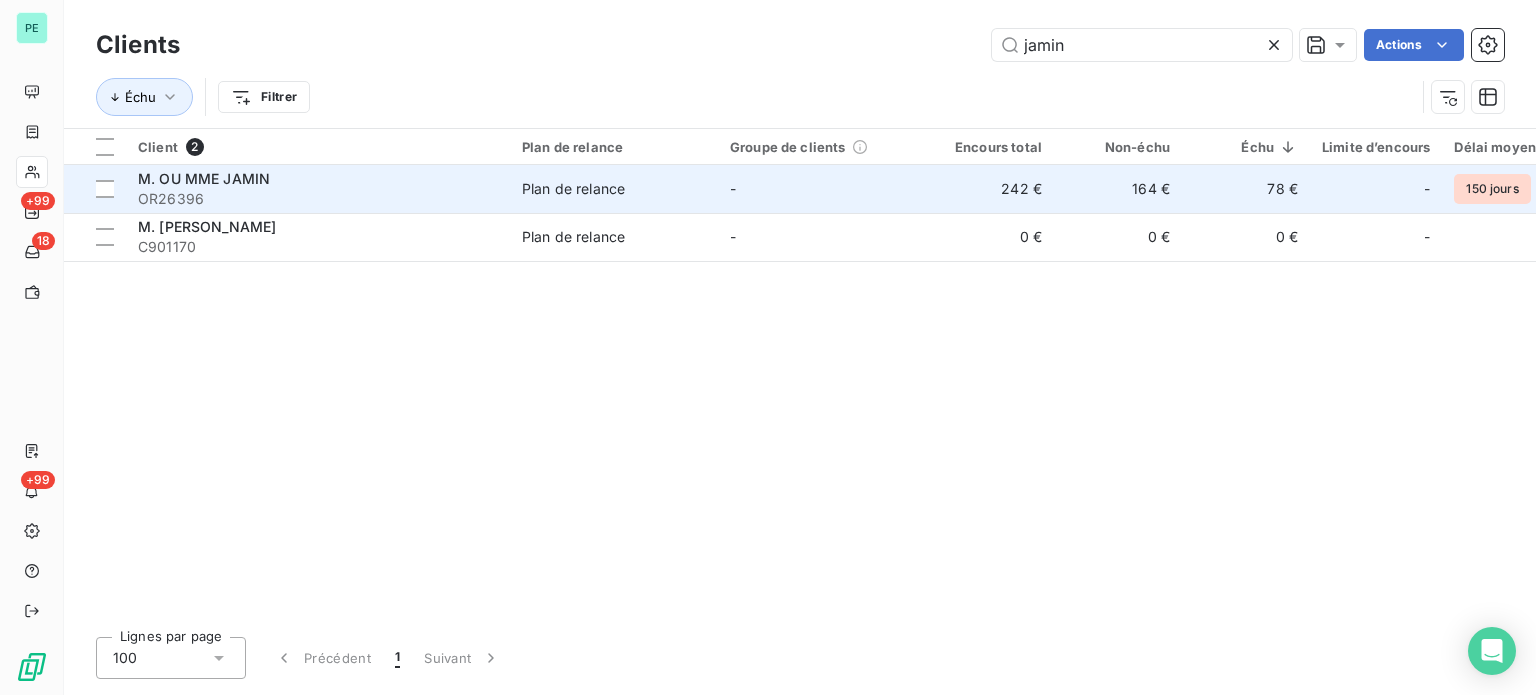 click on "242 €" at bounding box center [990, 189] 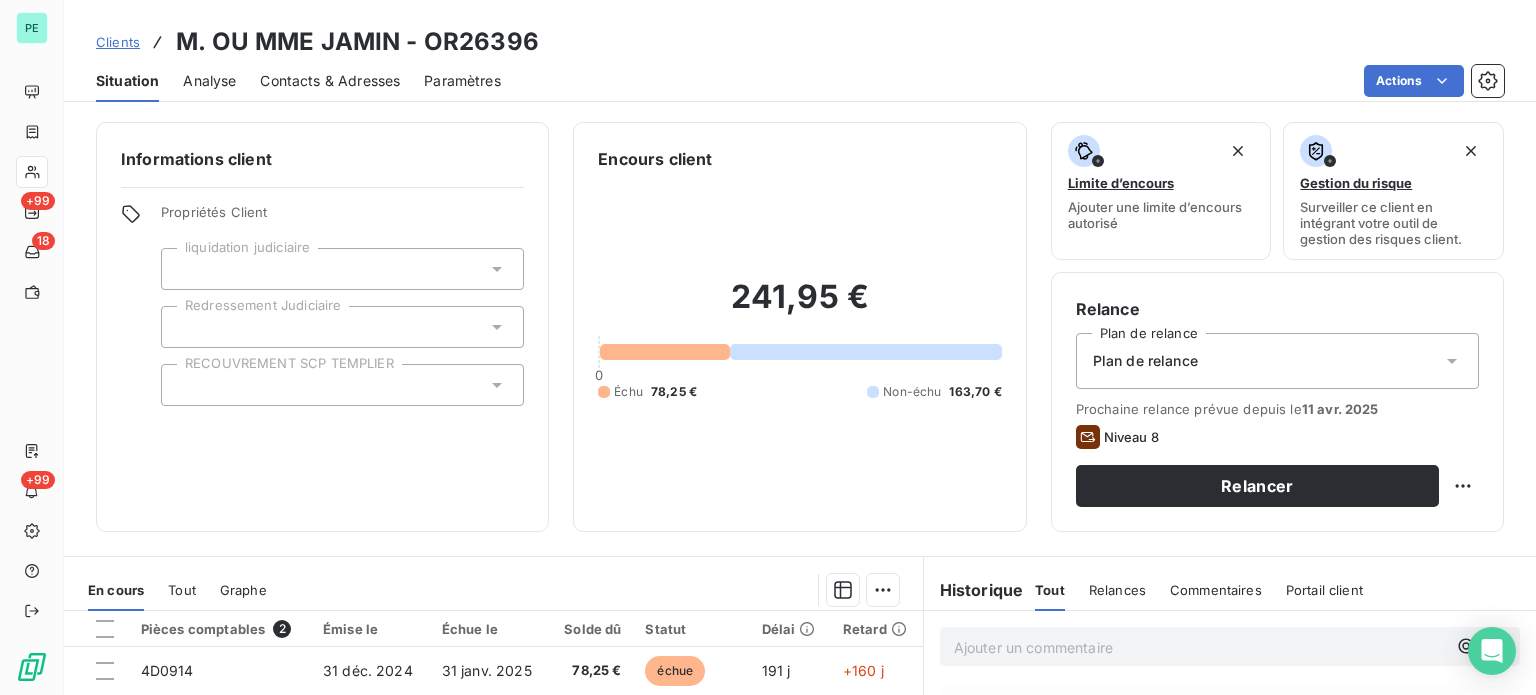 click on "Contacts & Adresses" at bounding box center (330, 81) 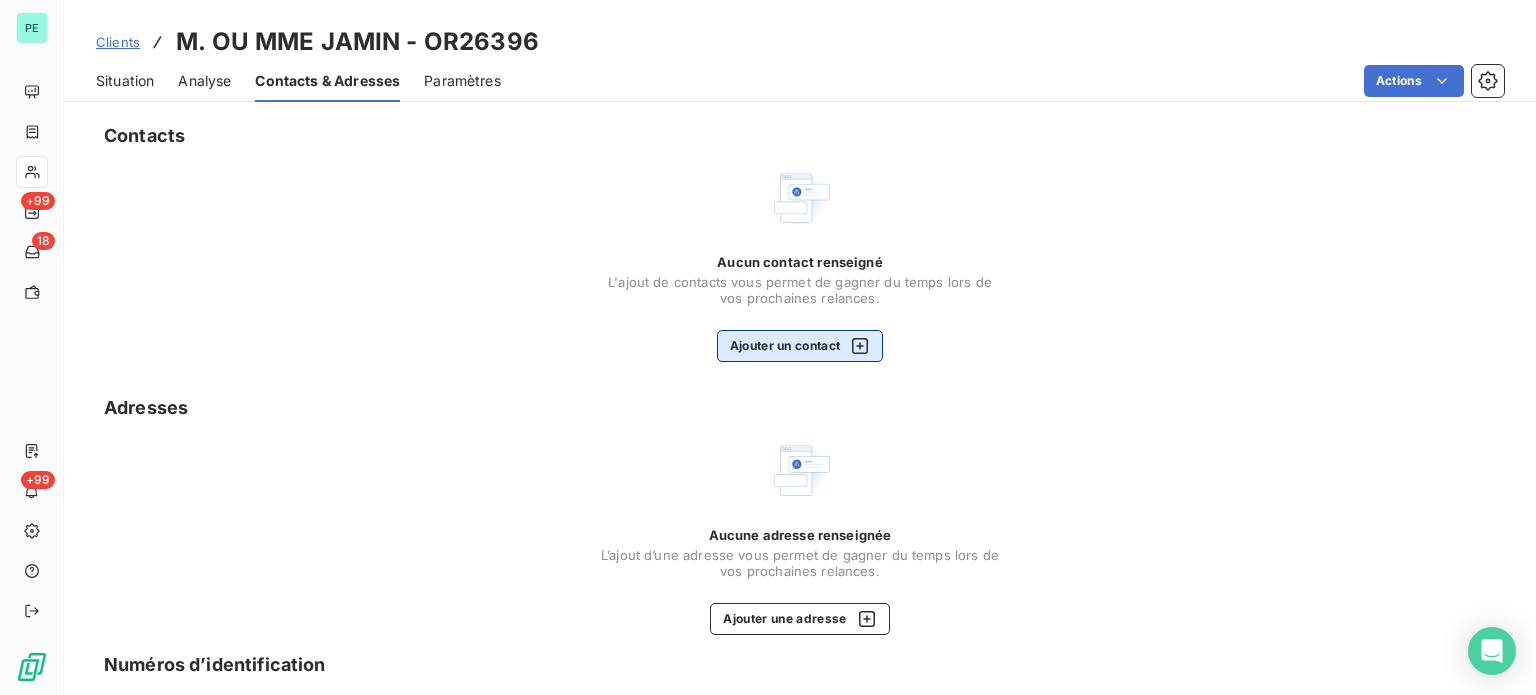 click on "Ajouter un contact" at bounding box center (800, 346) 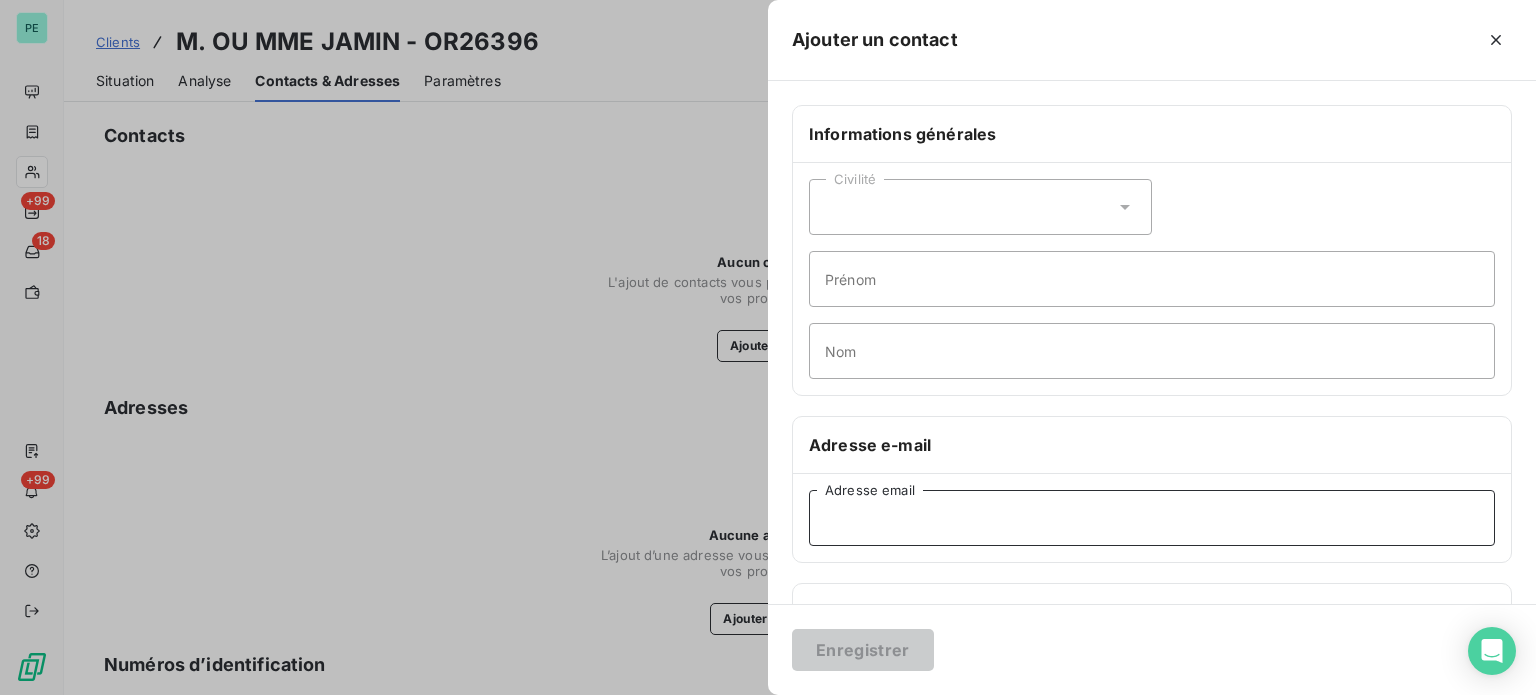 click on "Adresse email" at bounding box center [1152, 518] 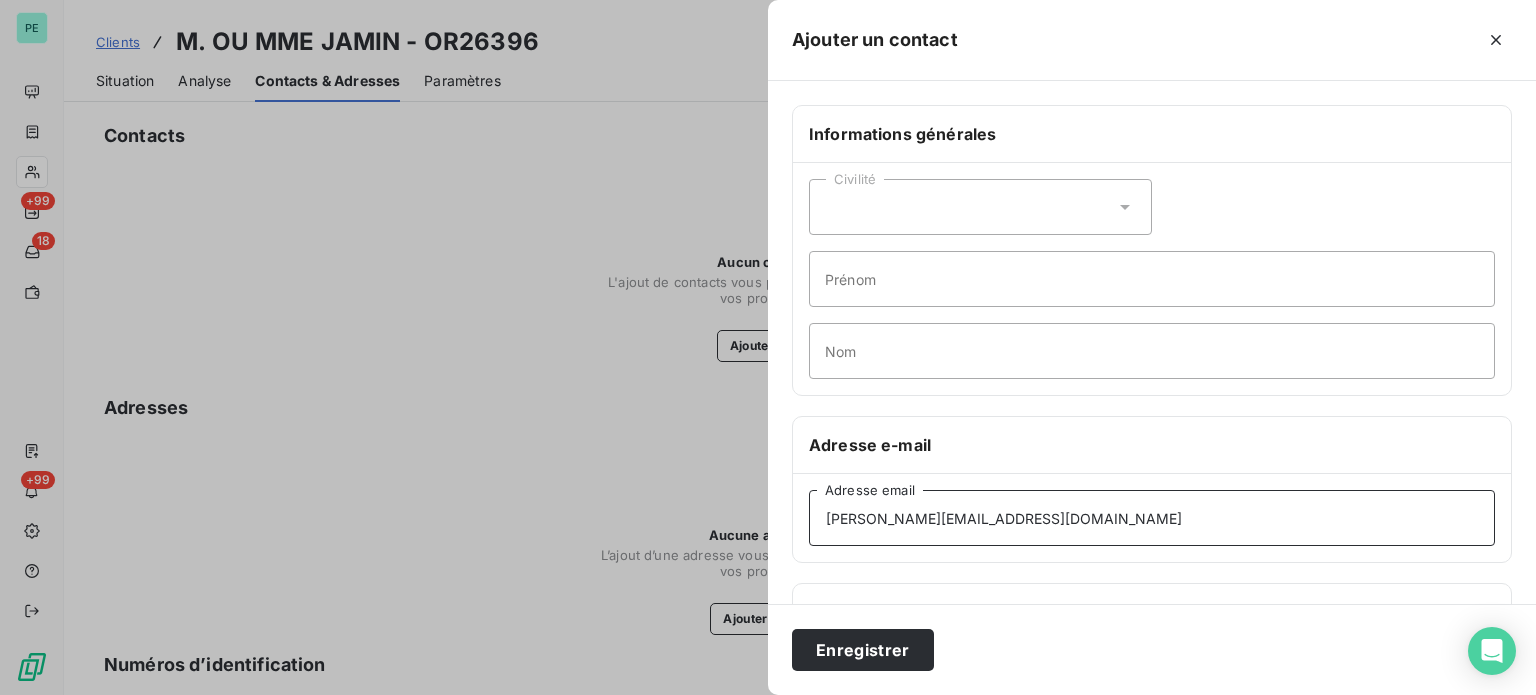type on "[PERSON_NAME][EMAIL_ADDRESS][DOMAIN_NAME]" 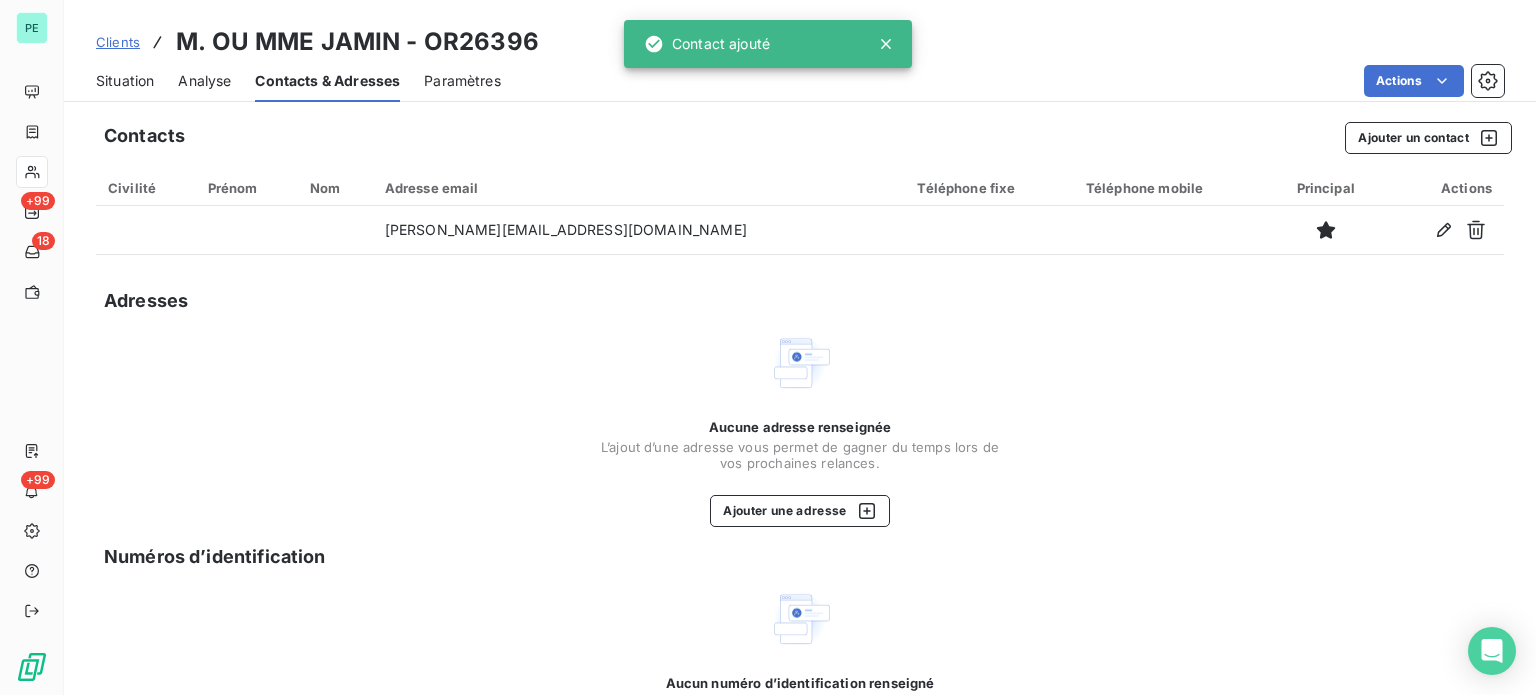 click on "Situation" at bounding box center (125, 81) 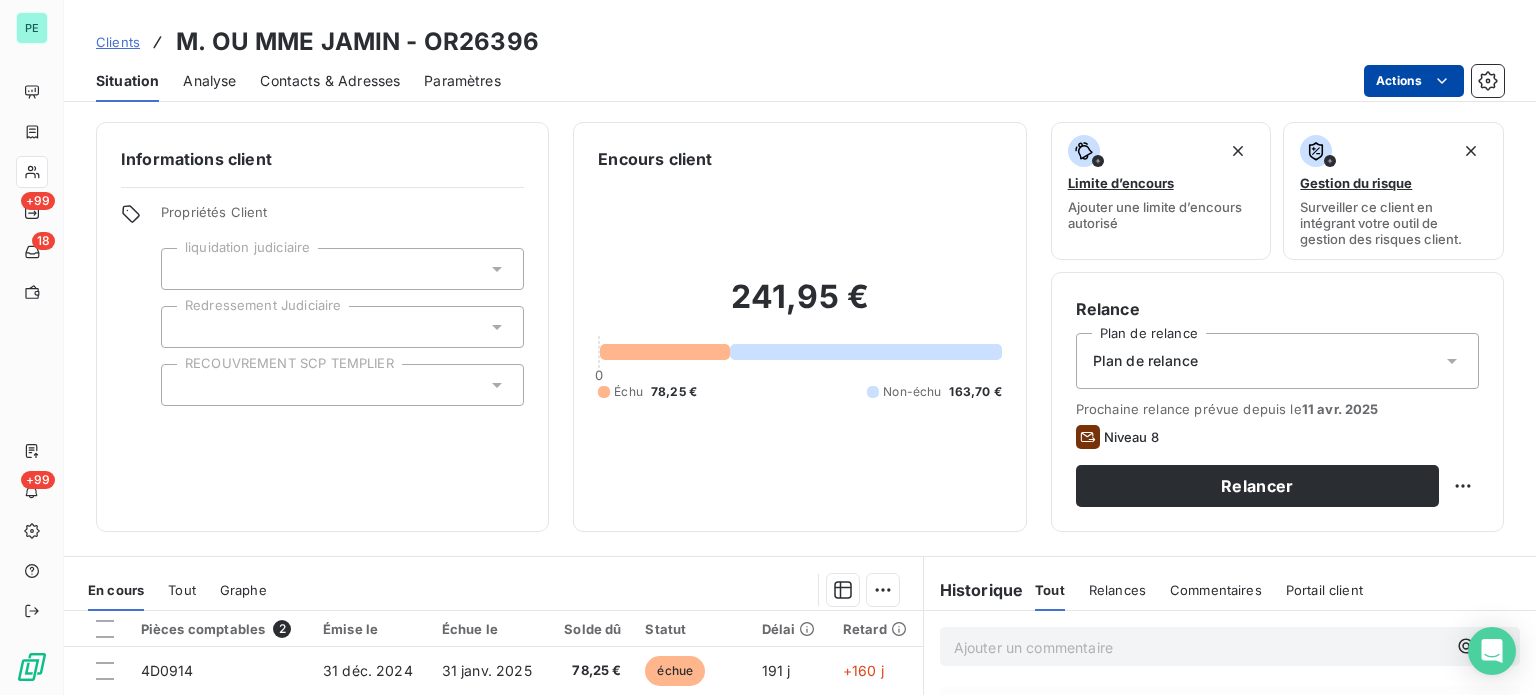 click on "PE +99 18 +99 Clients M. OU MME JAMIN - OR26396 Situation Analyse Contacts & Adresses Paramètres Actions Informations client Propriétés Client liquidation judiciaire Redressement Judiciaire RECOUVREMENT SCP TEMPLIER Encours client   241,95 € 0 Échu 78,25 € Non-échu 163,70 €     Limite d’encours Ajouter une limite d’encours autorisé Gestion du risque Surveiller ce client en intégrant votre outil de gestion des risques client. Relance Plan de relance Plan de relance Prochaine relance prévue depuis le  [DATE] Niveau 8 Relancer En cours Tout Graphe Pièces comptables 2 Émise le Échue le Solde dû Statut Délai   Retard   4D0914 [DATE] [DATE] 78,25 € échue 191 j +160 j 510358 [DATE] [DATE] 163,70 € non-échue 190 j -174 j Lignes par page 25 Précédent 1 Suivant Historique Tout Relances Commentaires Portail client Tout Relances Commentaires Portail client Ajouter un commentaire ﻿ [DATE] Facture  : 510358 Paiement reçu Facture" at bounding box center (768, 347) 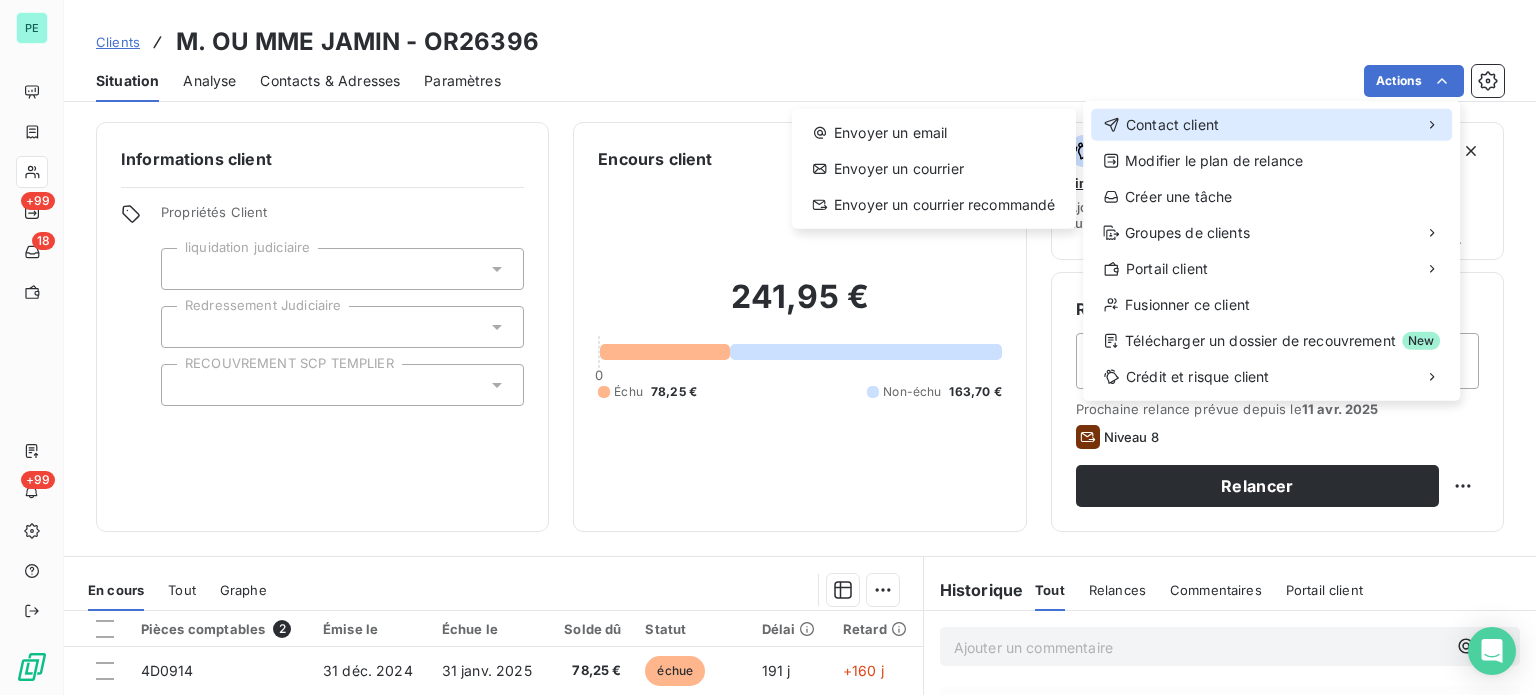 click on "Contact client" at bounding box center (1271, 125) 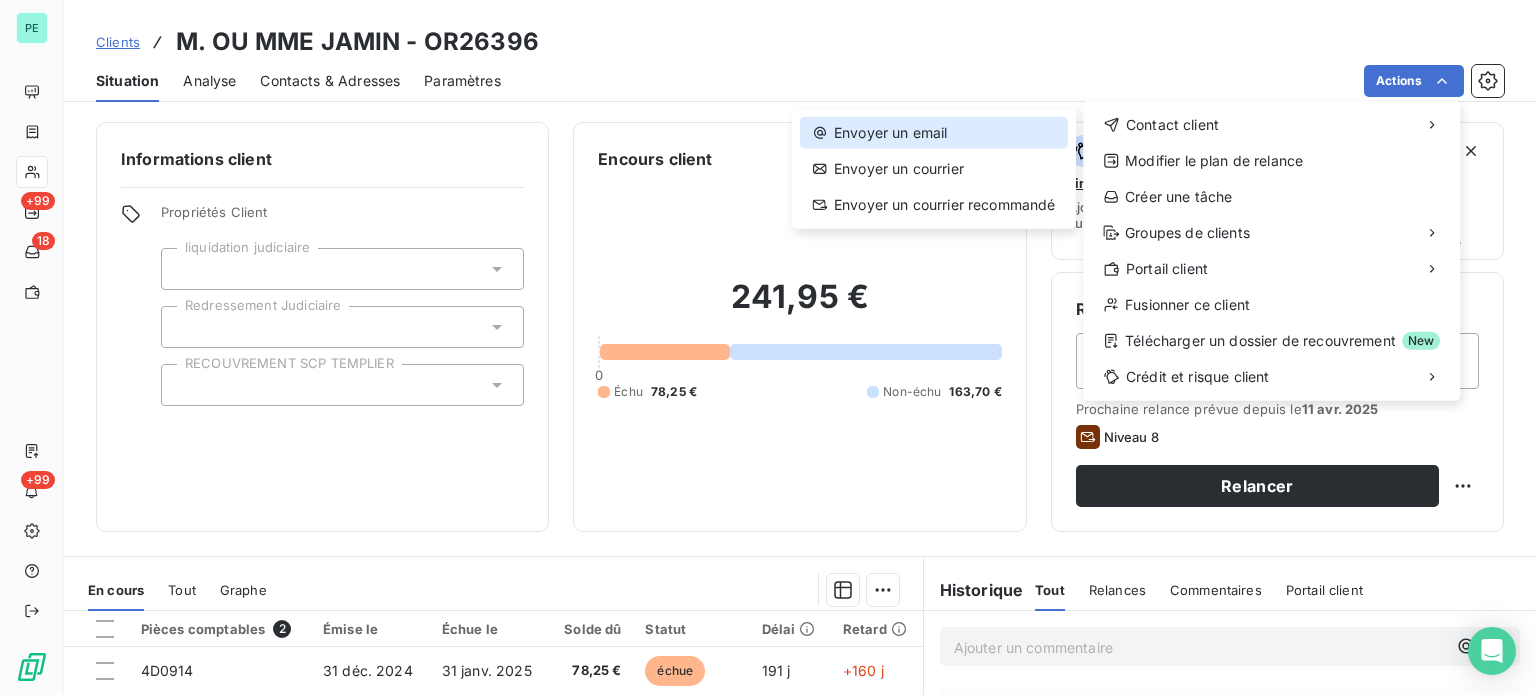 click on "Envoyer un email" at bounding box center [934, 133] 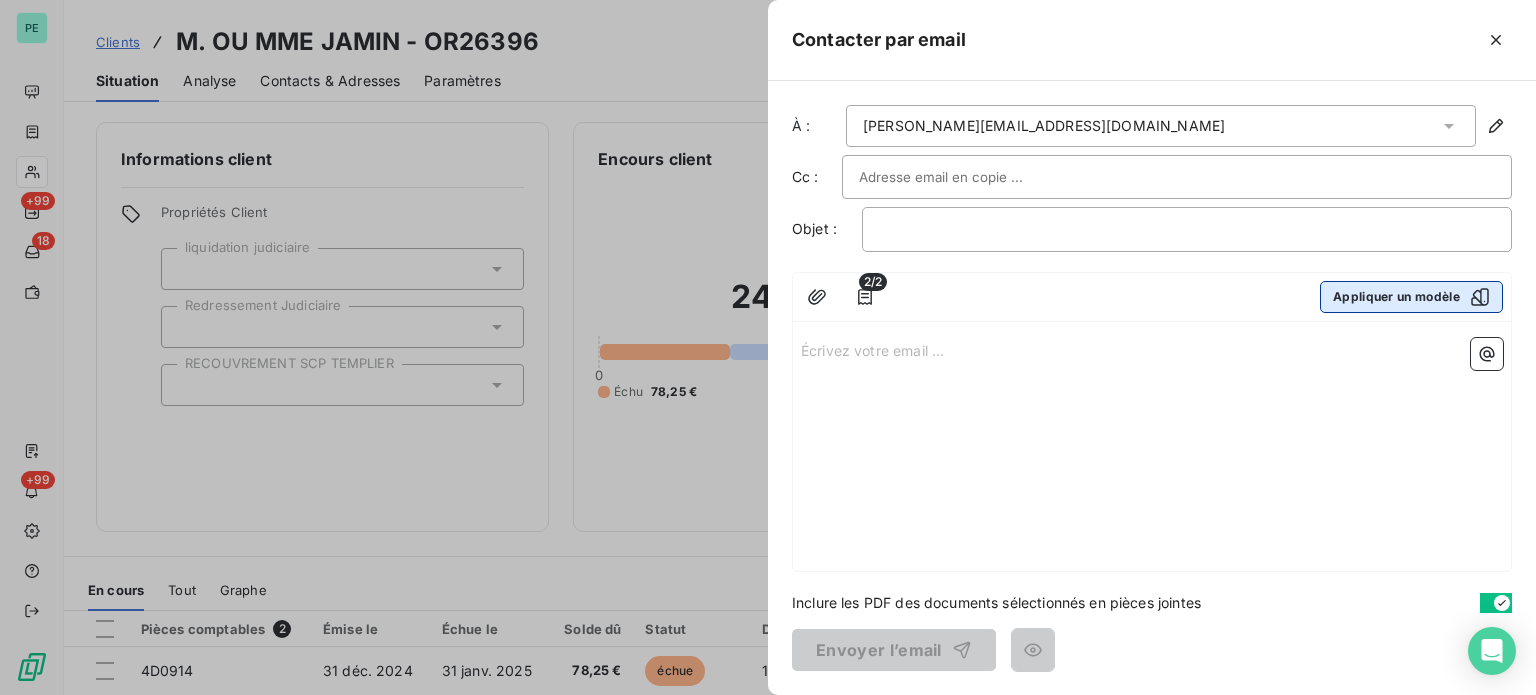 click on "Appliquer un modèle" at bounding box center [1411, 297] 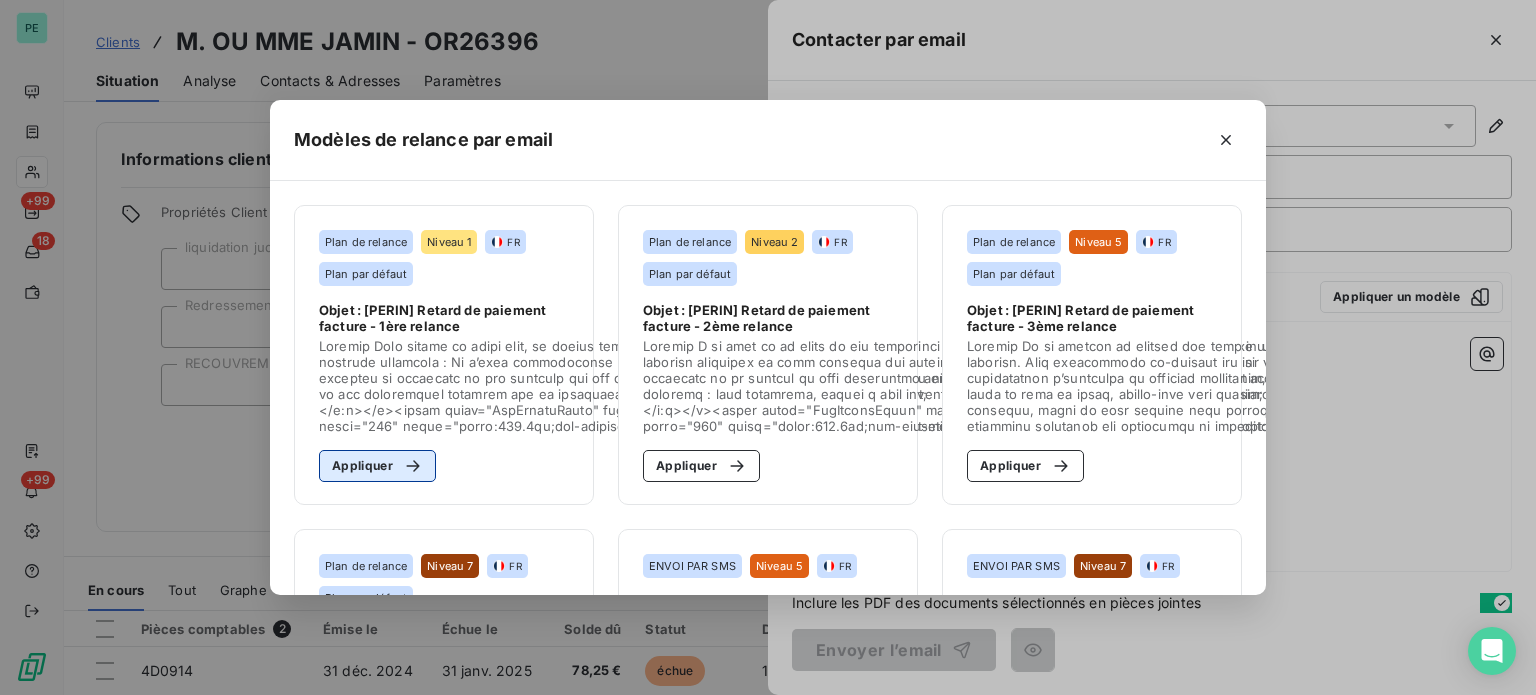 click on "Appliquer" at bounding box center [377, 466] 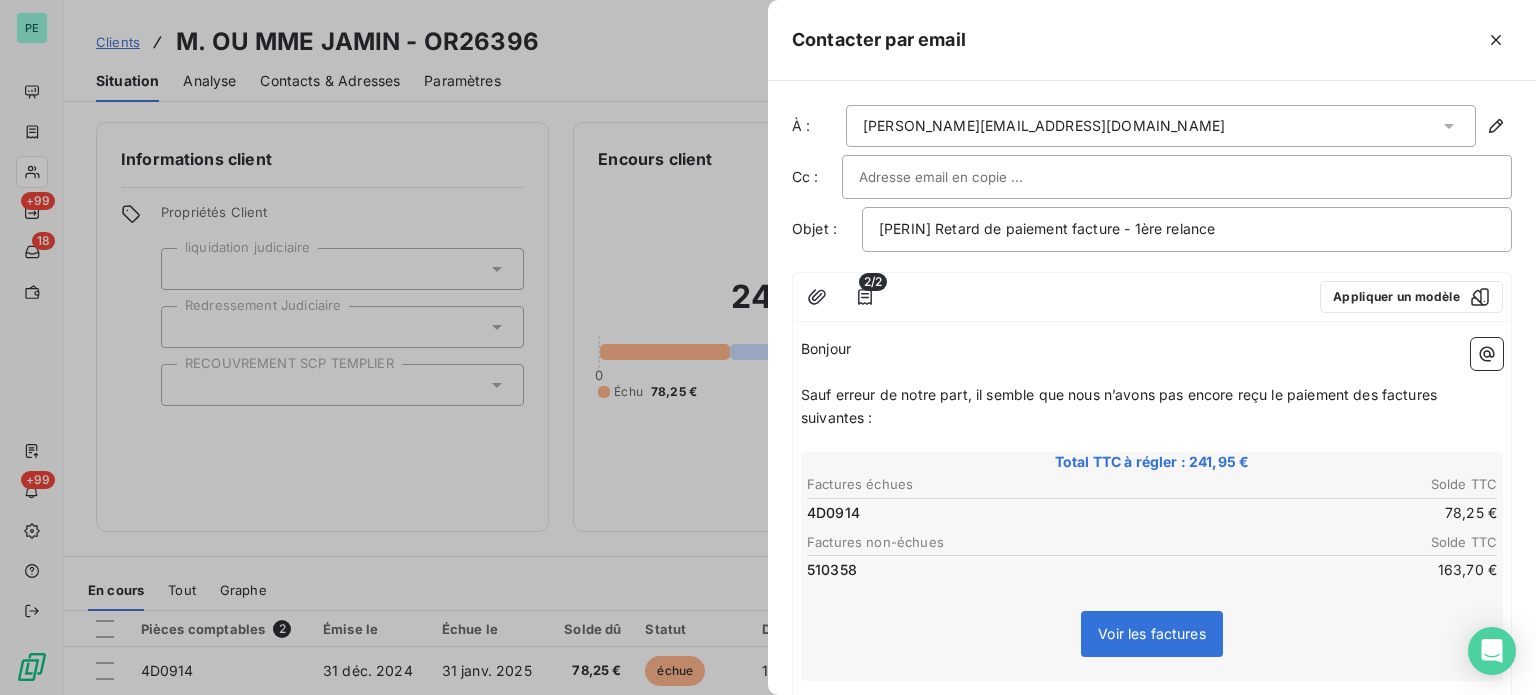 click on "Bonjour ﻿ Sauf erreur de notre part, il semble que nous n’avons pas encore reçu le paiement des factures suivantes : ﻿ Total TTC à régler :   241,95 € Factures échues Solde TTC 4D0914 78,25 € Factures non-échues Solde TTC 510358 163,70 € Voir   les factures ﻿ ﻿ Il s’agit probablement d’un oubli, nous vous remercions de bien vouloir procéder au règlement de ces factures dès que possible.  ﻿ Votre ange gardien, prêt à vous soutenir mais un bon partenariat commence par un règlement !  ﻿ Cordialement, ﻿
[PERSON_NAME]
Comptabilité - Relance
Ligne directe : 03 24 59 53 02
Mail : [EMAIL_ADDRESS][DOMAIN_NAME]
Retrouvez nos
certifications et les adresses de nos agences sur notre site :
[DOMAIN_NAME]
﻿ ﻿" at bounding box center [1152, 927] 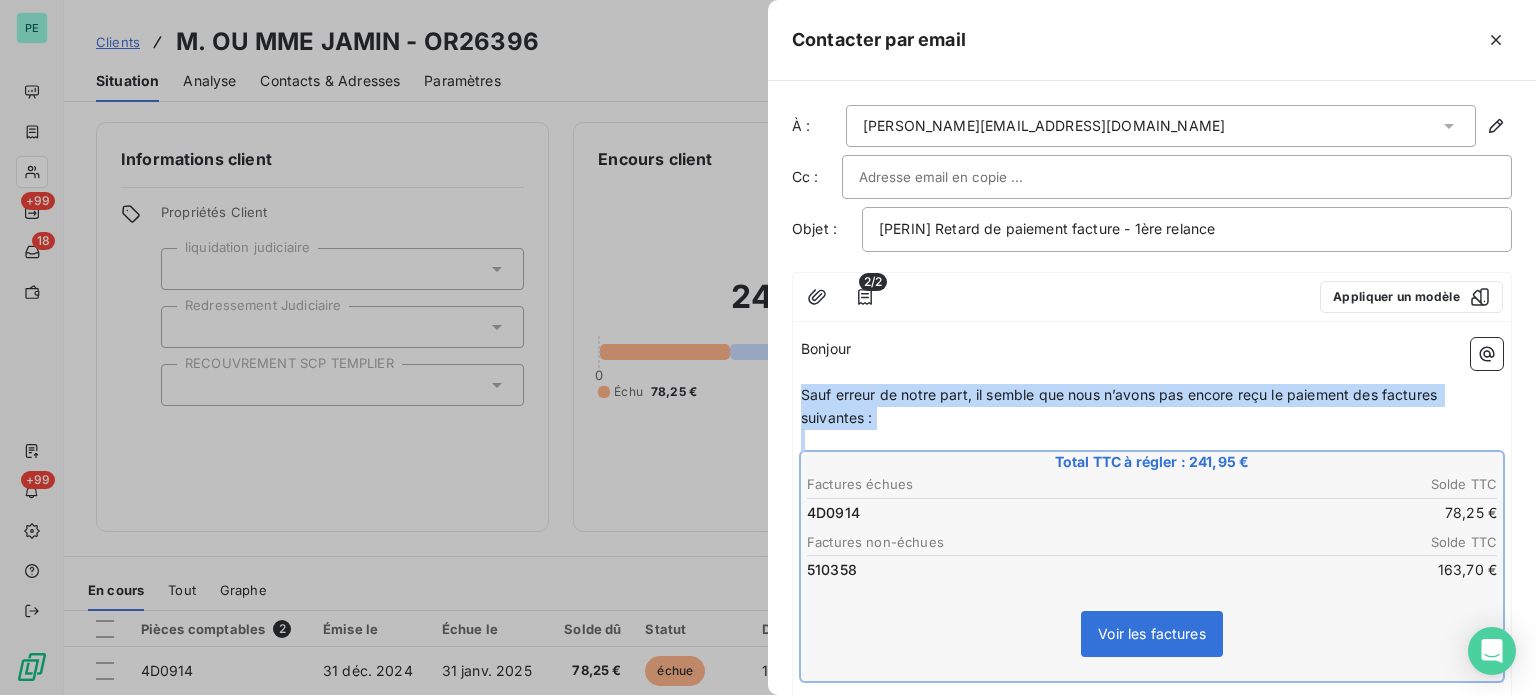 drag, startPoint x: 804, startPoint y: 394, endPoint x: 1335, endPoint y: 477, distance: 537.4477 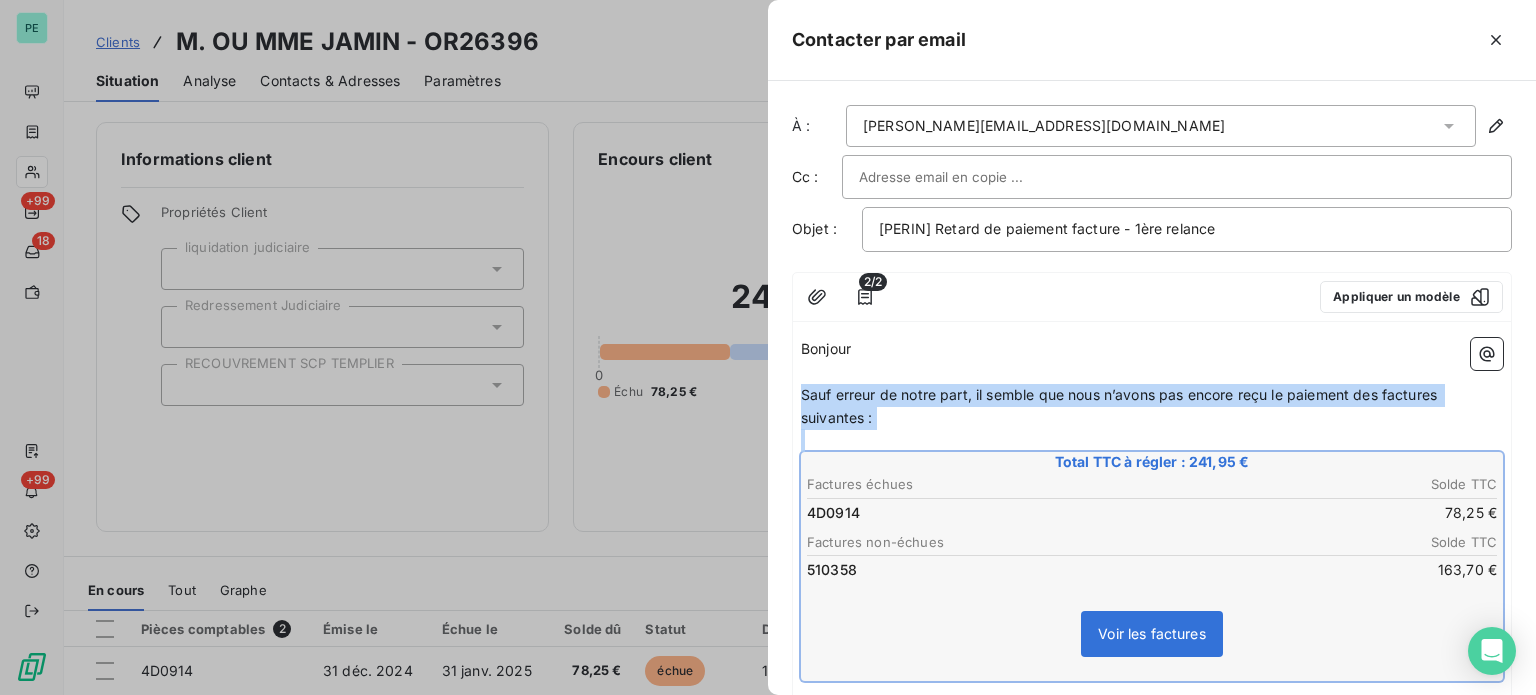 click on "Bonjour ﻿ Sauf erreur de notre part, il semble que nous n’avons pas encore reçu le paiement des factures suivantes : ﻿ Total TTC à régler :   241,95 € Factures échues Solde TTC 4D0914 78,25 € Factures non-échues Solde TTC 510358 163,70 € Voir   les factures ﻿ ﻿ Il s’agit probablement d’un oubli, nous vous remercions de bien vouloir procéder au règlement de ces factures dès que possible.  ﻿ Votre ange gardien, prêt à vous soutenir mais un bon partenariat commence par un règlement !  ﻿ Cordialement, ﻿
[PERSON_NAME]
Comptabilité - Relance
Ligne directe : 03 24 59 53 02
Mail : [EMAIL_ADDRESS][DOMAIN_NAME]
Retrouvez nos
certifications et les adresses de nos agences sur notre site :
[DOMAIN_NAME]
﻿ ﻿" at bounding box center (1152, 927) 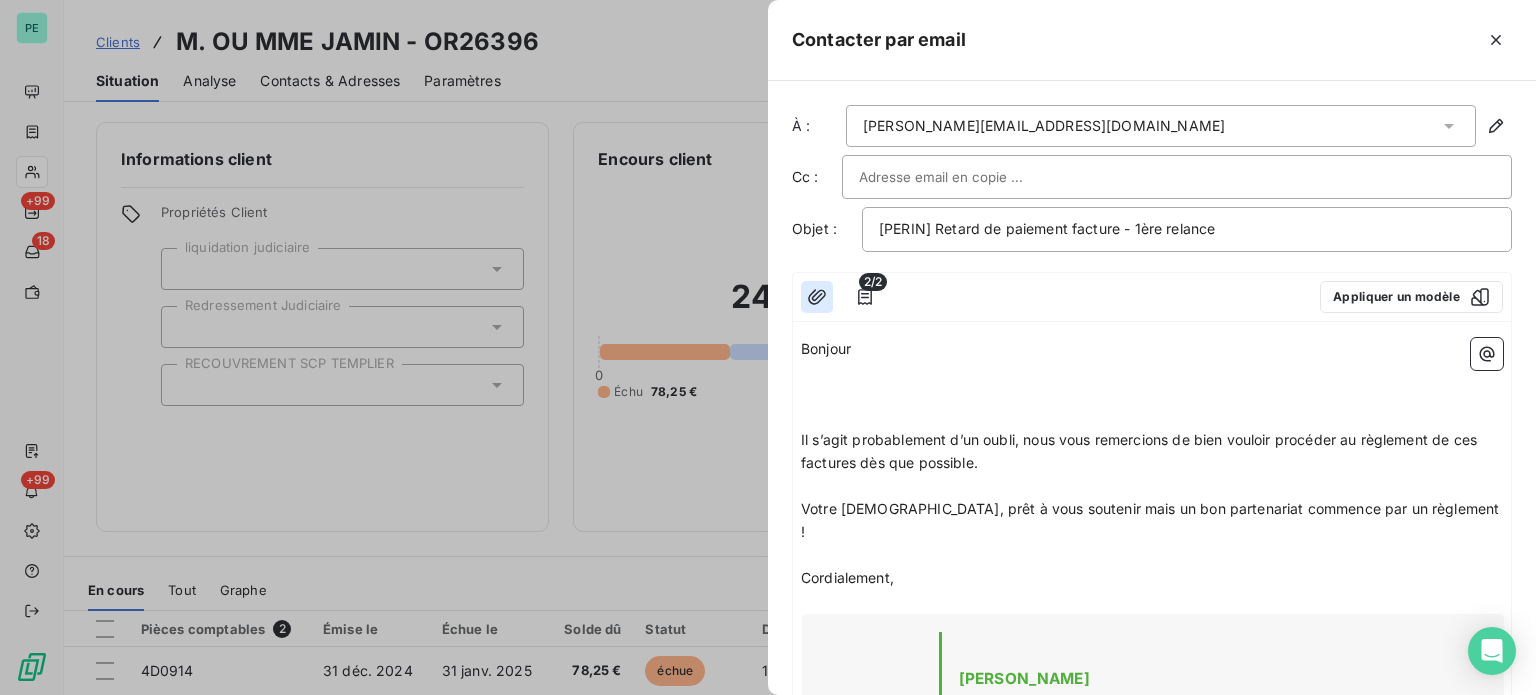 click 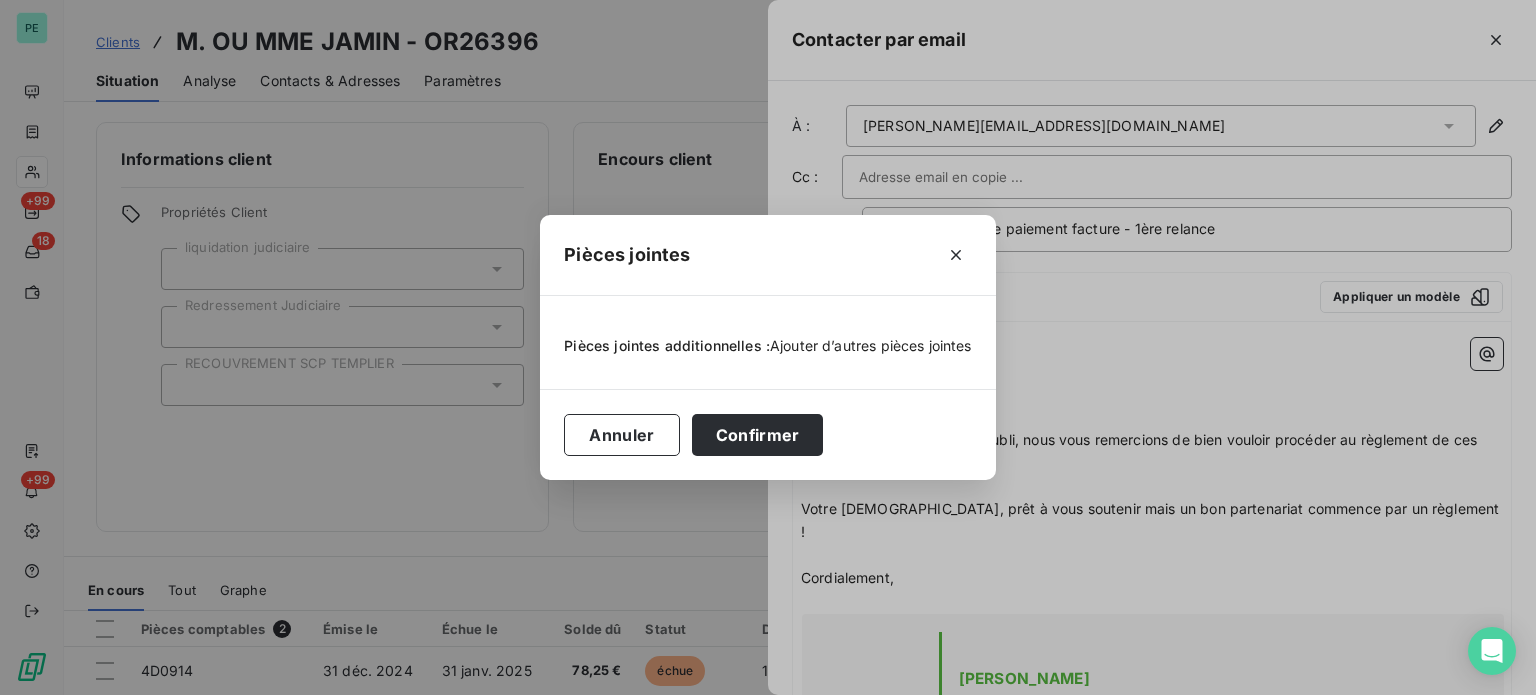 click on "Ajouter d’autres pièces jointes" at bounding box center (871, 345) 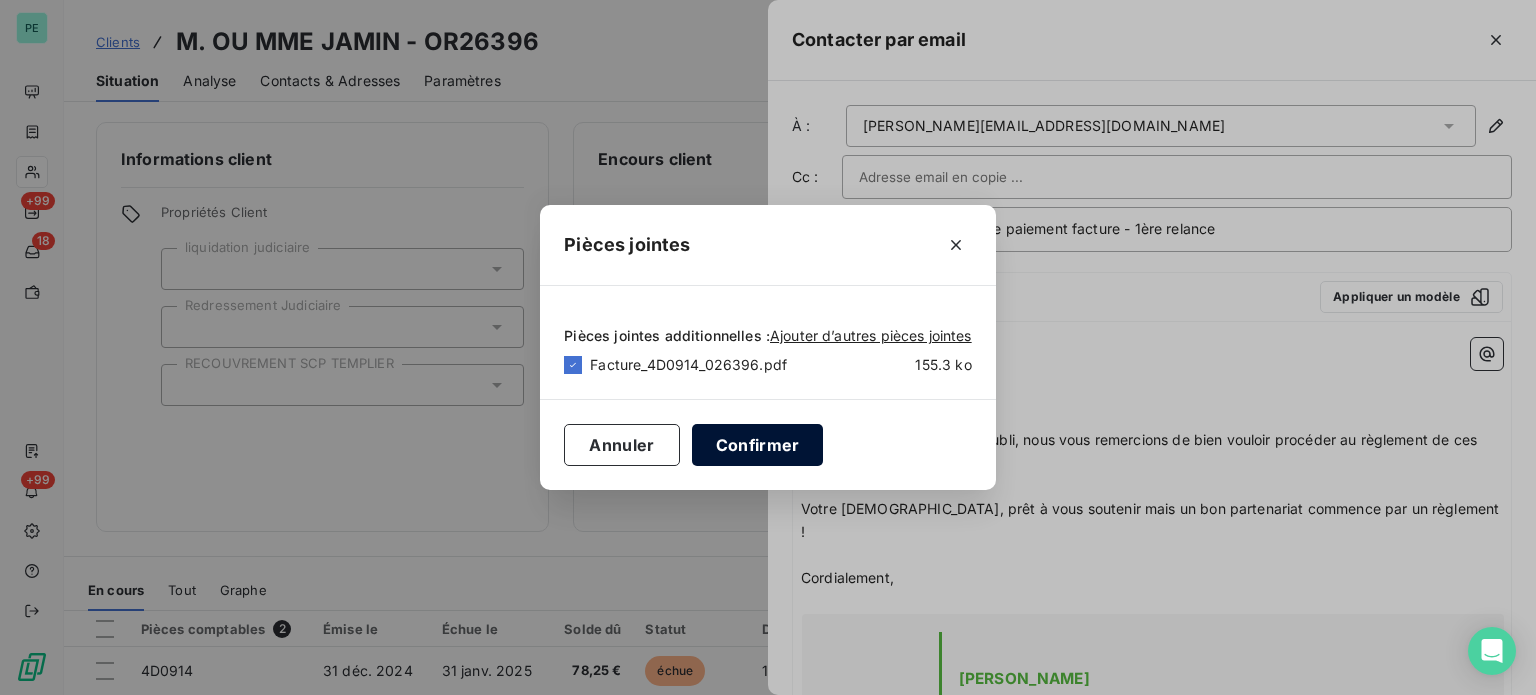 click on "Confirmer" at bounding box center (758, 445) 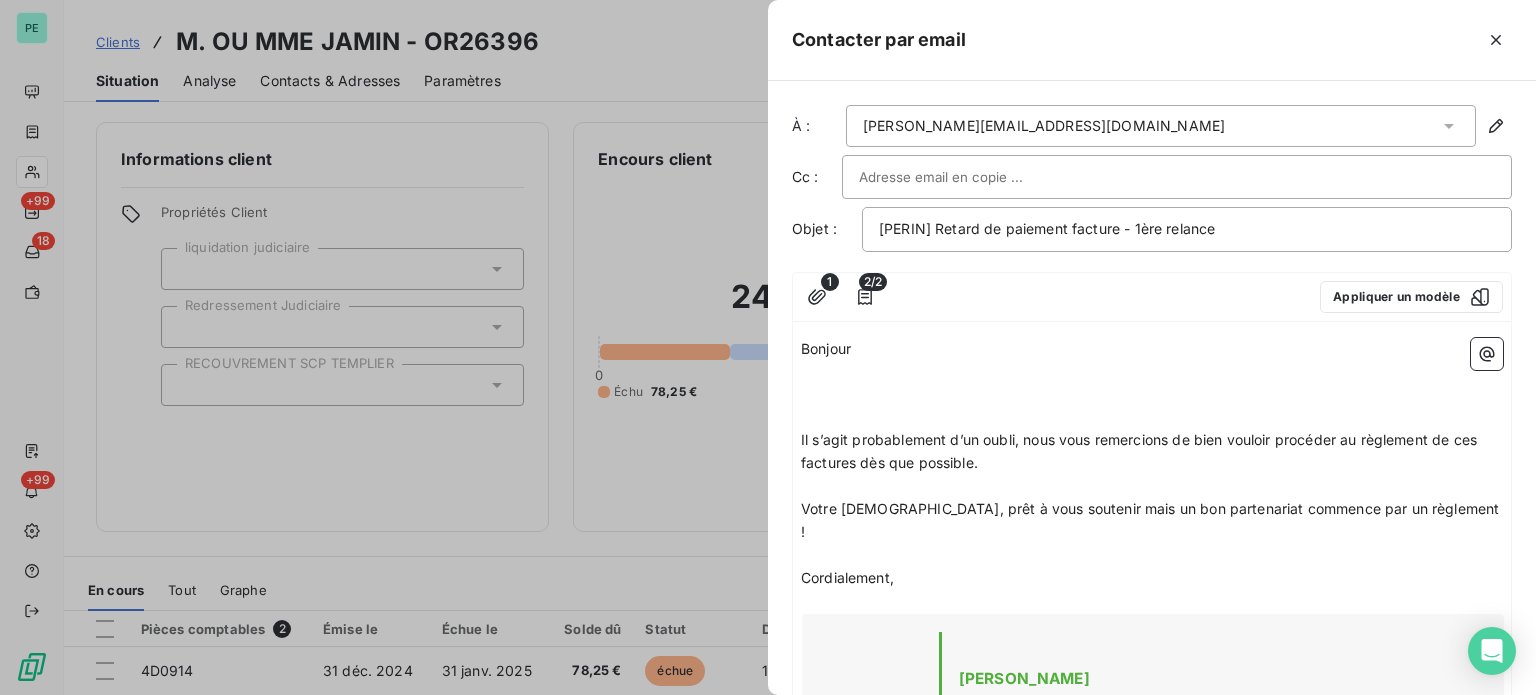 click on "﻿" at bounding box center (1152, 395) 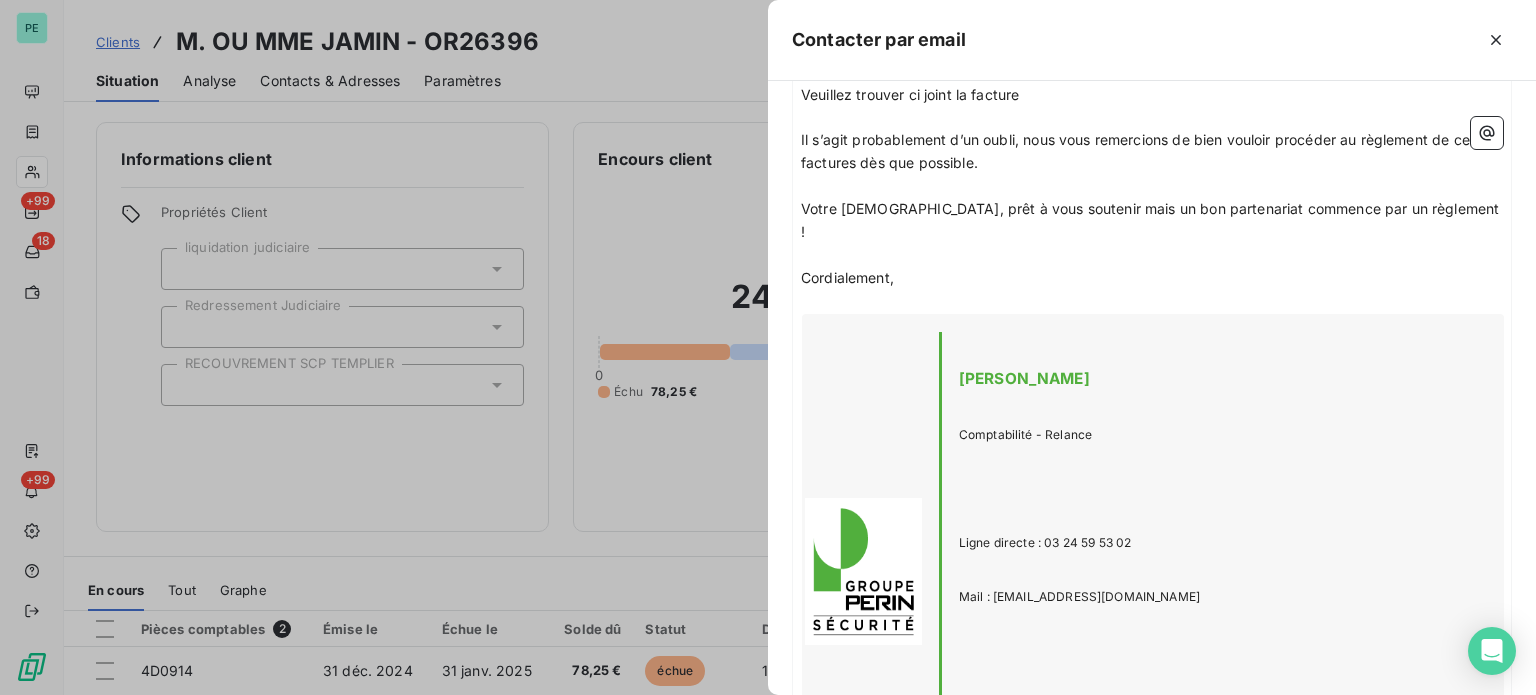 scroll, scrollTop: 652, scrollLeft: 0, axis: vertical 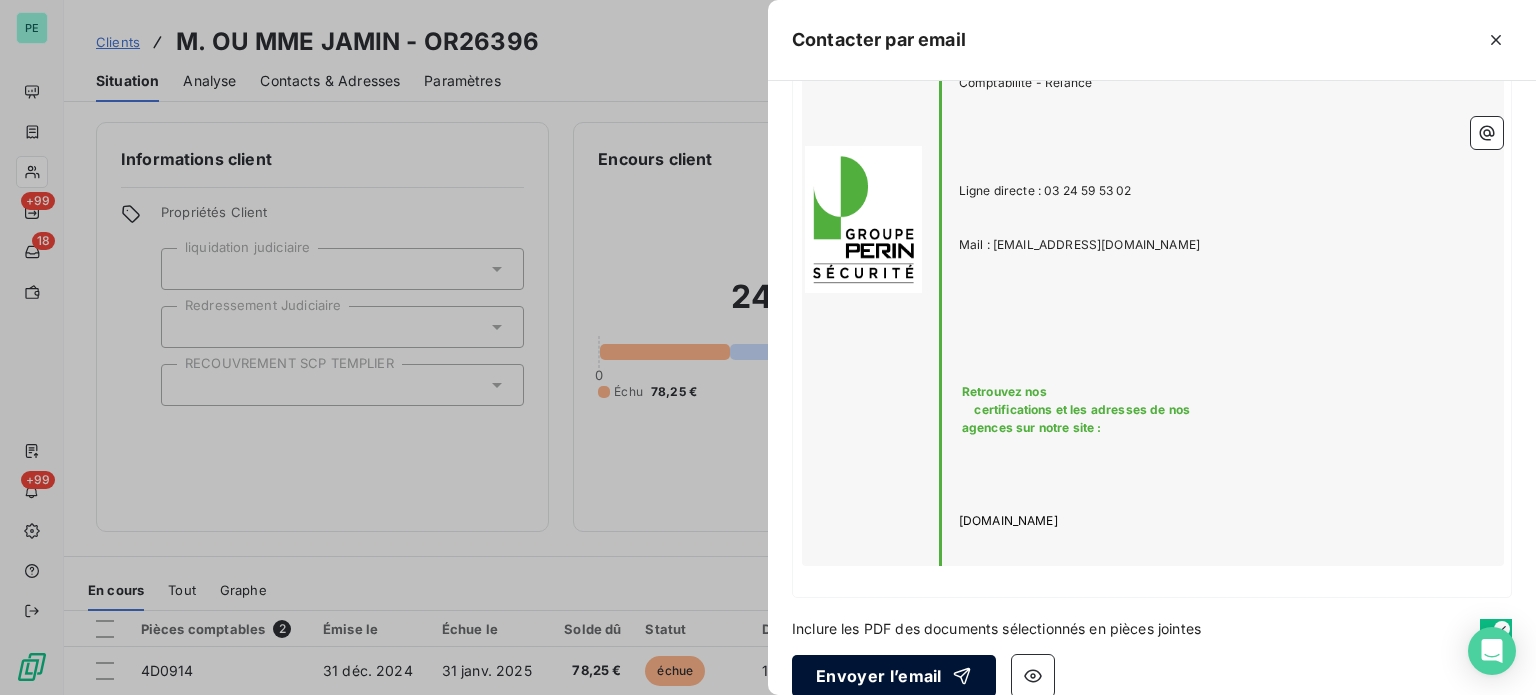 click on "Envoyer l’email" at bounding box center (894, 676) 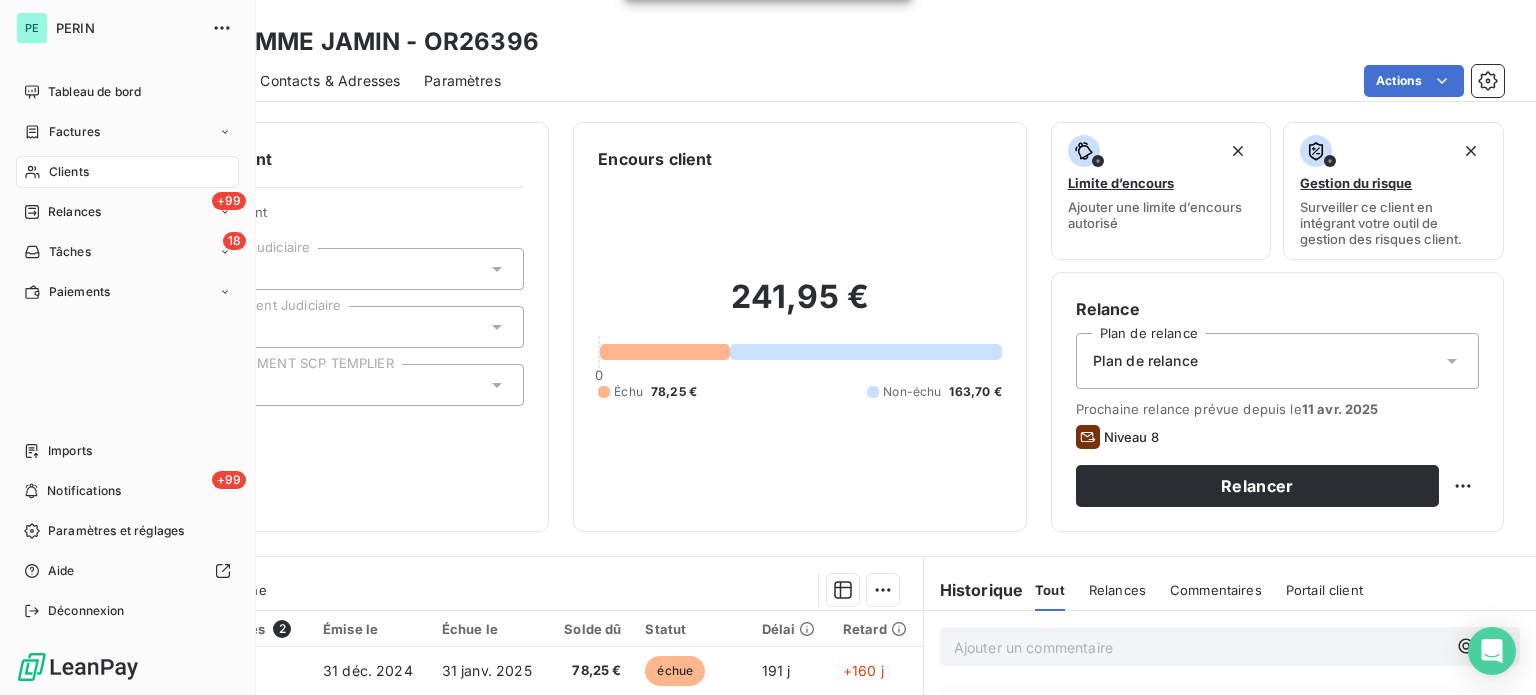 click on "Clients" at bounding box center [69, 172] 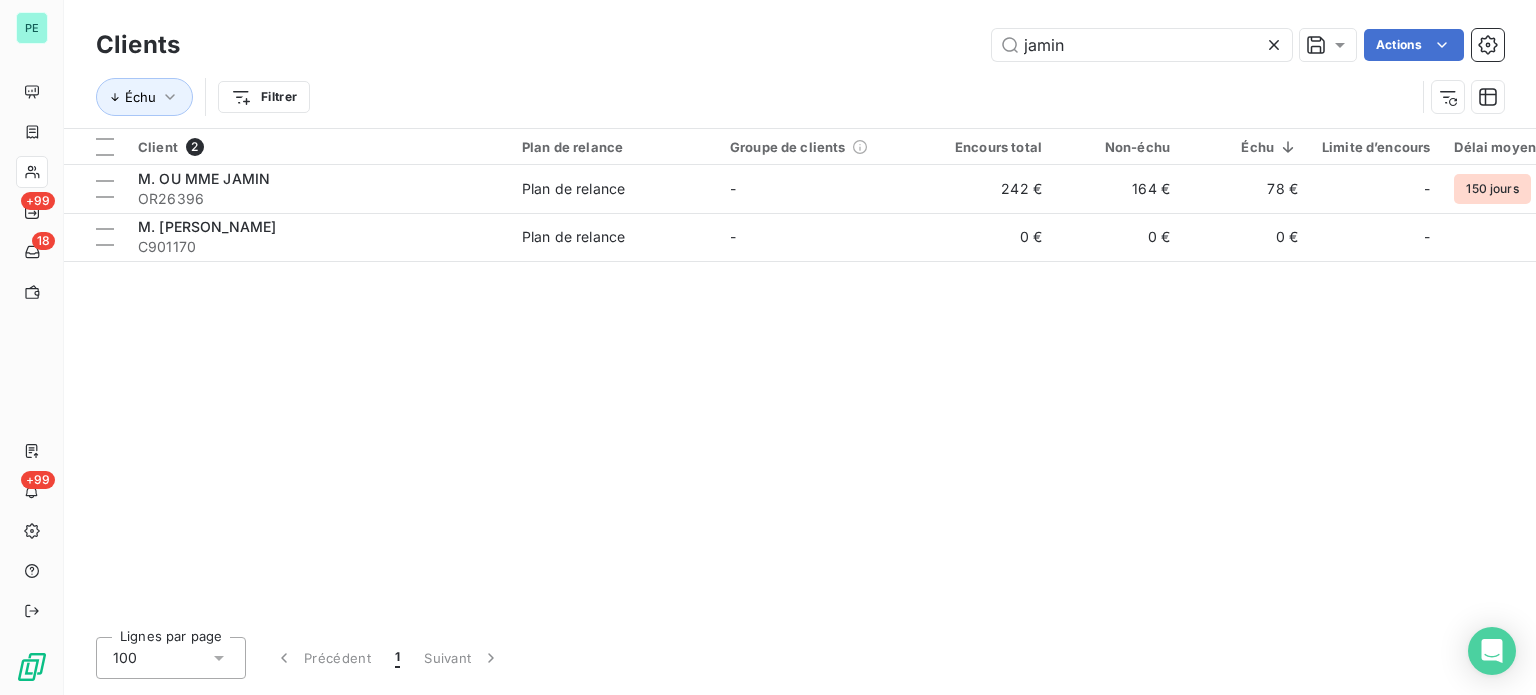 drag, startPoint x: 1101, startPoint y: 37, endPoint x: 922, endPoint y: 37, distance: 179 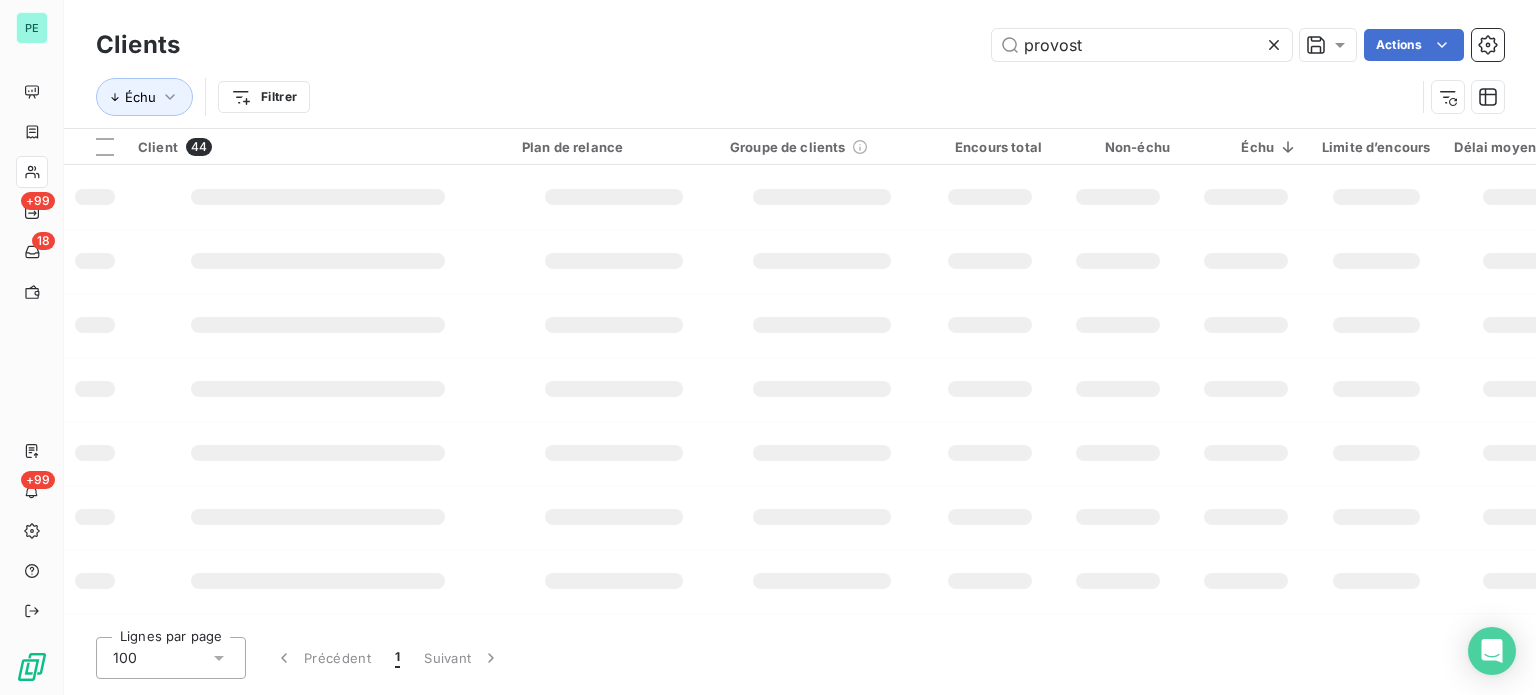 type on "provost" 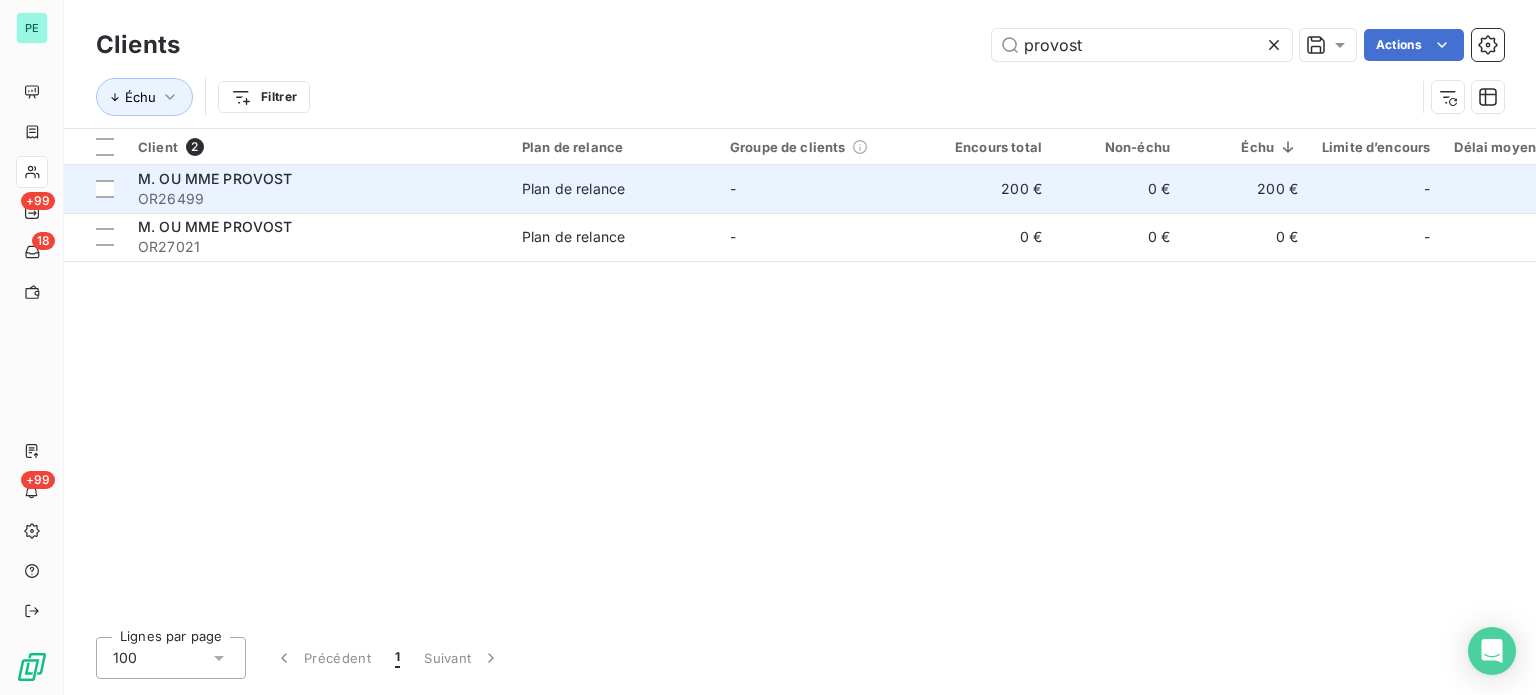 click on "-" at bounding box center [822, 189] 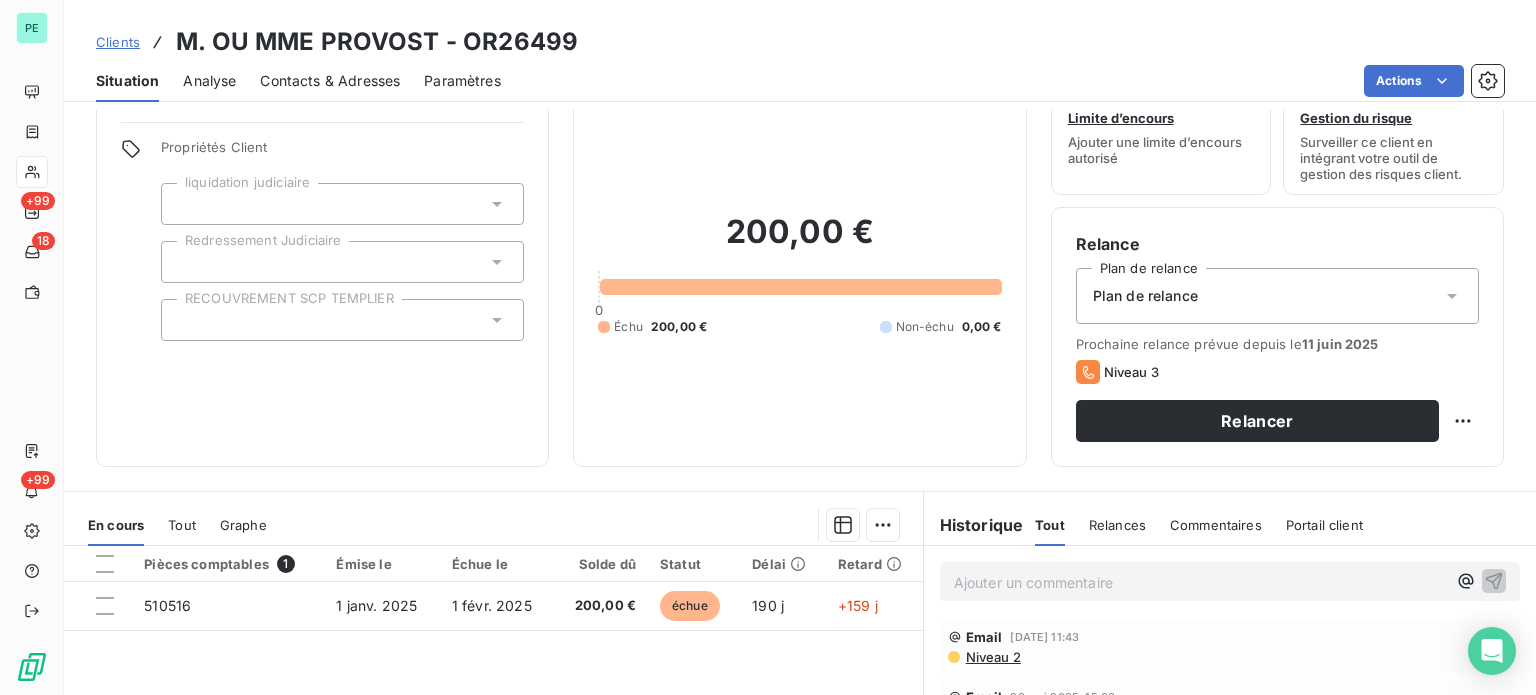 scroll, scrollTop: 100, scrollLeft: 0, axis: vertical 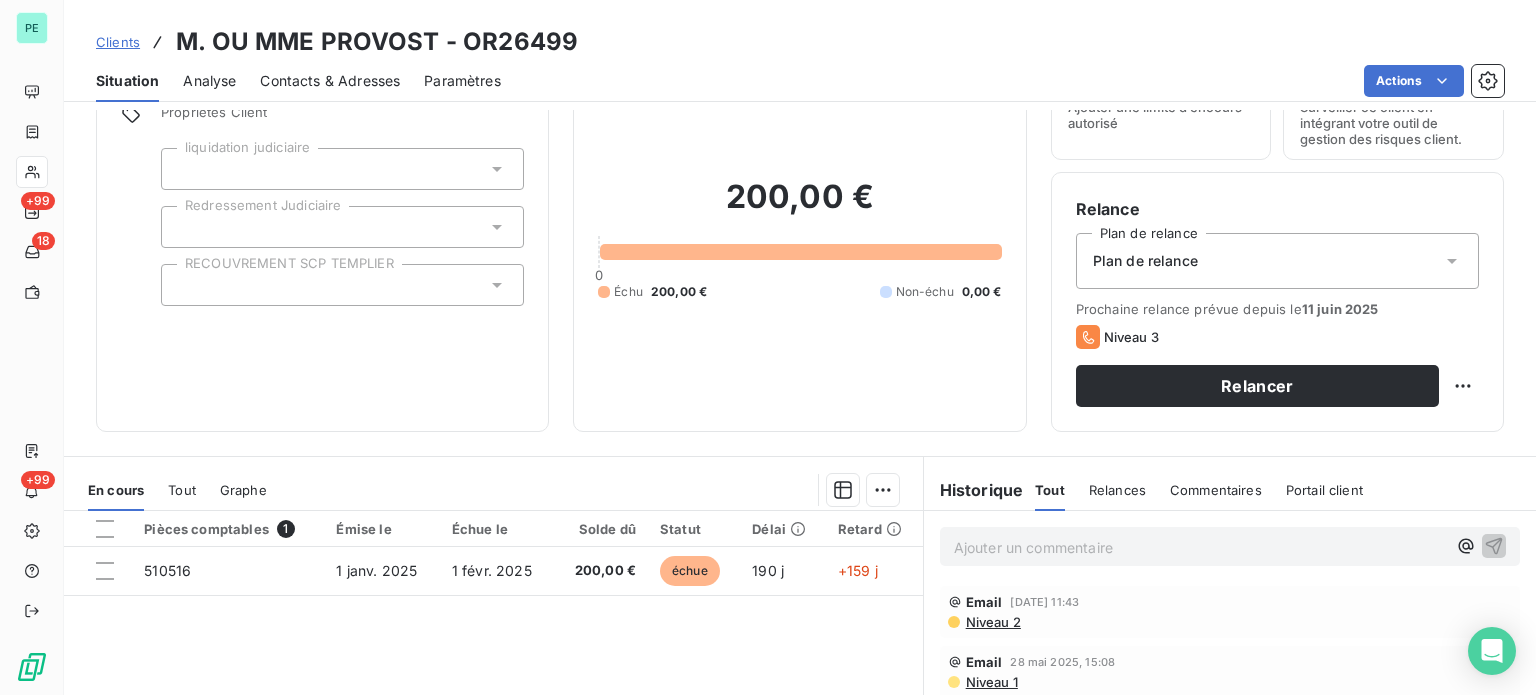 click on "Contacts & Adresses" at bounding box center [330, 81] 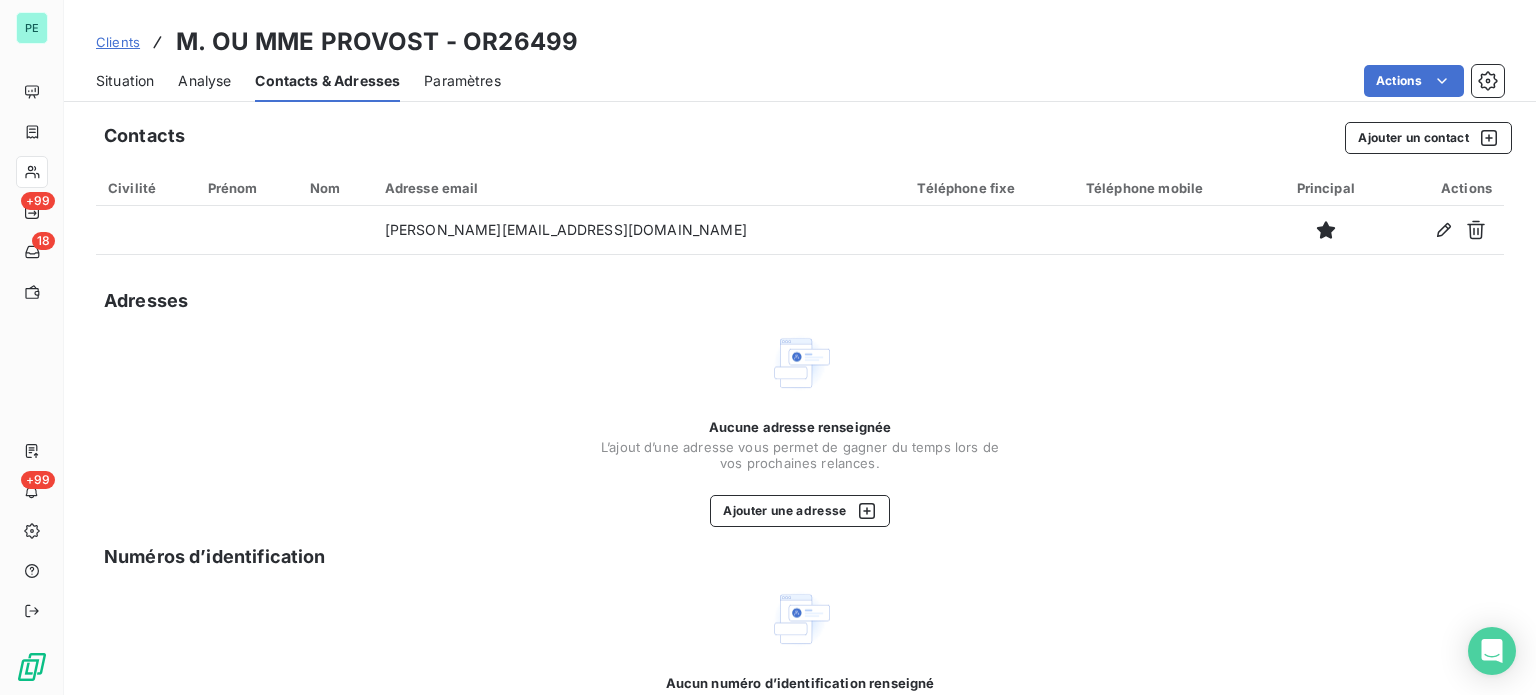 click on "Situation" at bounding box center [125, 81] 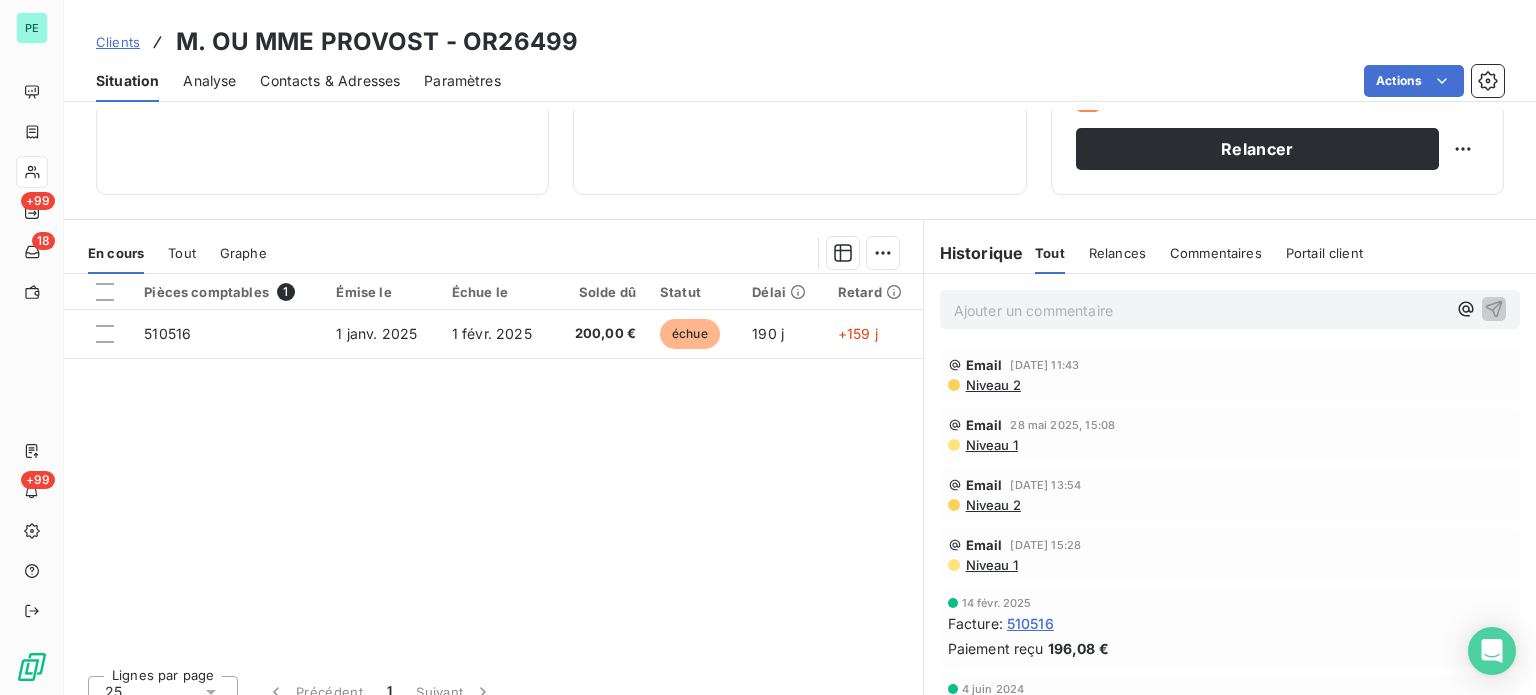 scroll, scrollTop: 360, scrollLeft: 0, axis: vertical 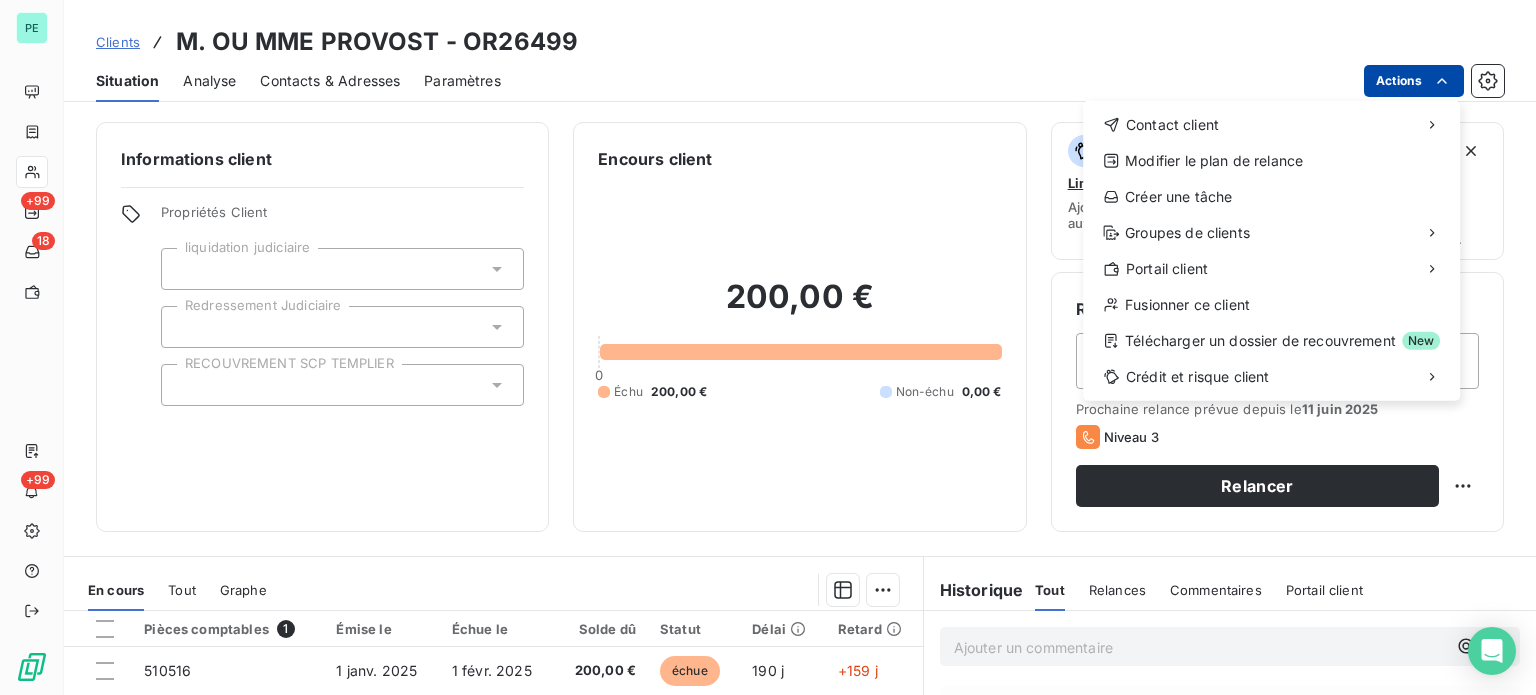 click on "PE +99 18 +99 Clients M. OU MME PROVOST - OR26499 Situation Analyse Contacts & Adresses Paramètres Actions Contact client Modifier le plan de relance Créer une tâche Groupes de clients Portail client Fusionner ce client Télécharger un dossier de recouvrement New Crédit et risque client Informations client Propriétés Client liquidation judiciaire Redressement Judiciaire RECOUVREMENT SCP TEMPLIER Encours client   200,00 € 0 Échu 200,00 € Non-échu 0,00 €     Limite d’encours Ajouter une limite d’encours autorisé Gestion du risque Surveiller ce client en intégrant votre outil de gestion des risques client. Relance Plan de relance Plan de relance Prochaine relance prévue depuis le  [DATE] Niveau 3 Relancer En cours Tout Graphe Pièces comptables 1 Émise le Échue le Solde dû Statut Délai   Retard   510516 [DATE] [DATE] 200,00 € échue 190 j +159 j Lignes par page 25 Précédent 1 Suivant Historique Tout Relances Commentaires Portail client Tout  :" at bounding box center (768, 347) 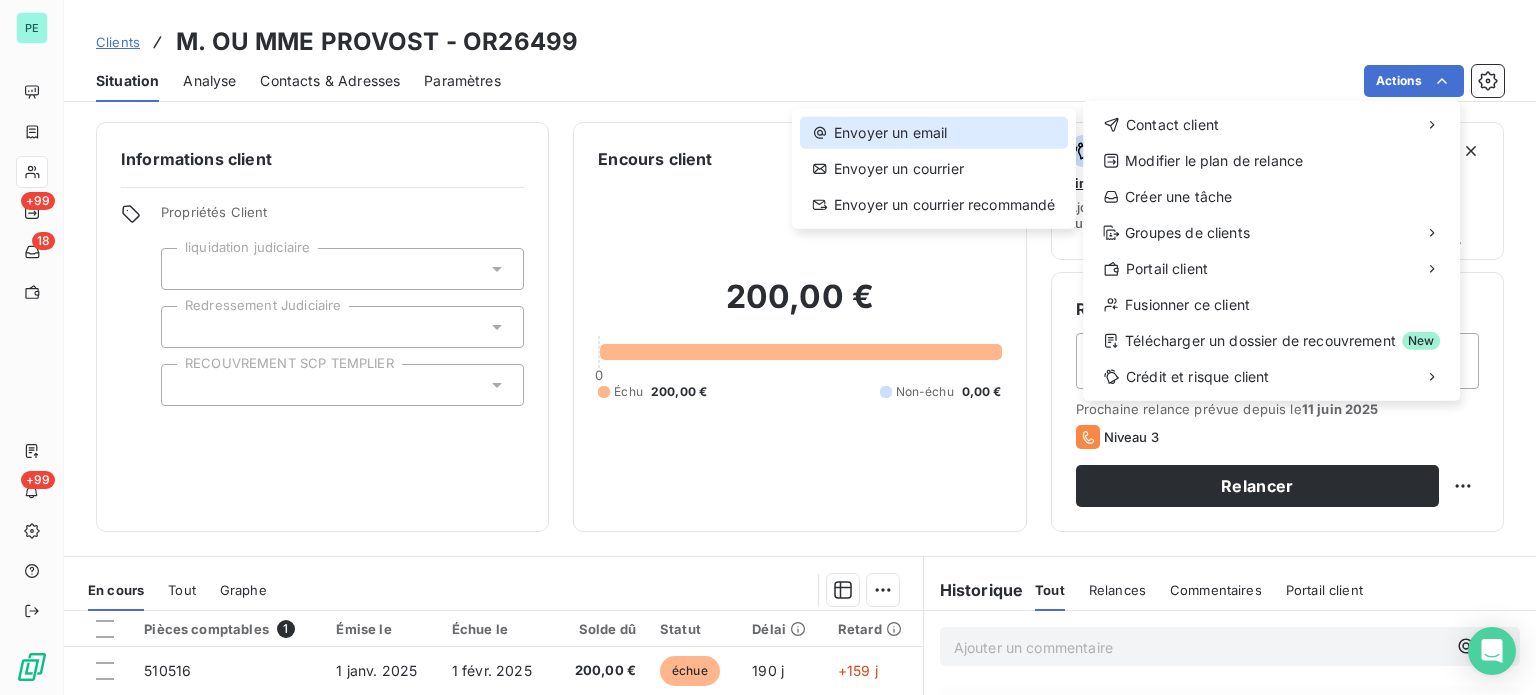 click on "Envoyer un email" at bounding box center (934, 133) 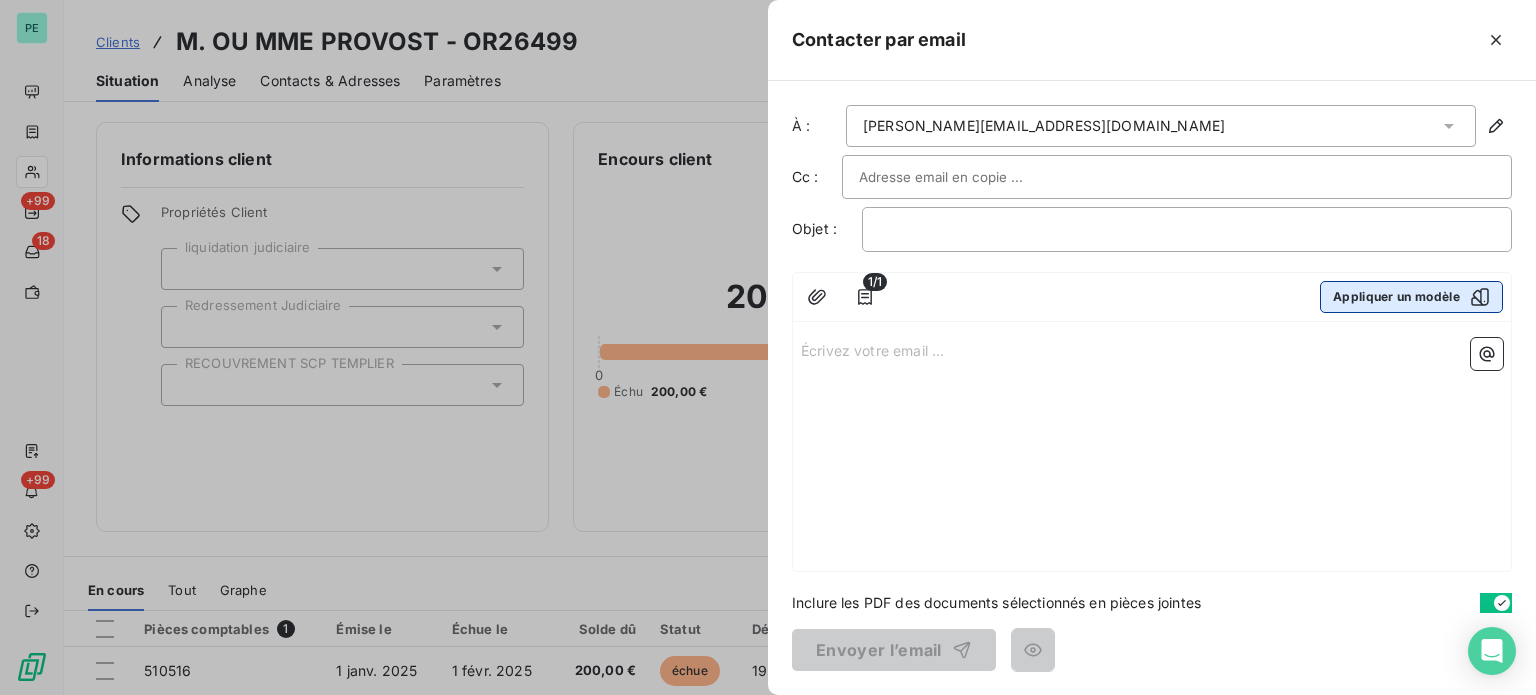 click on "Appliquer un modèle" at bounding box center [1411, 297] 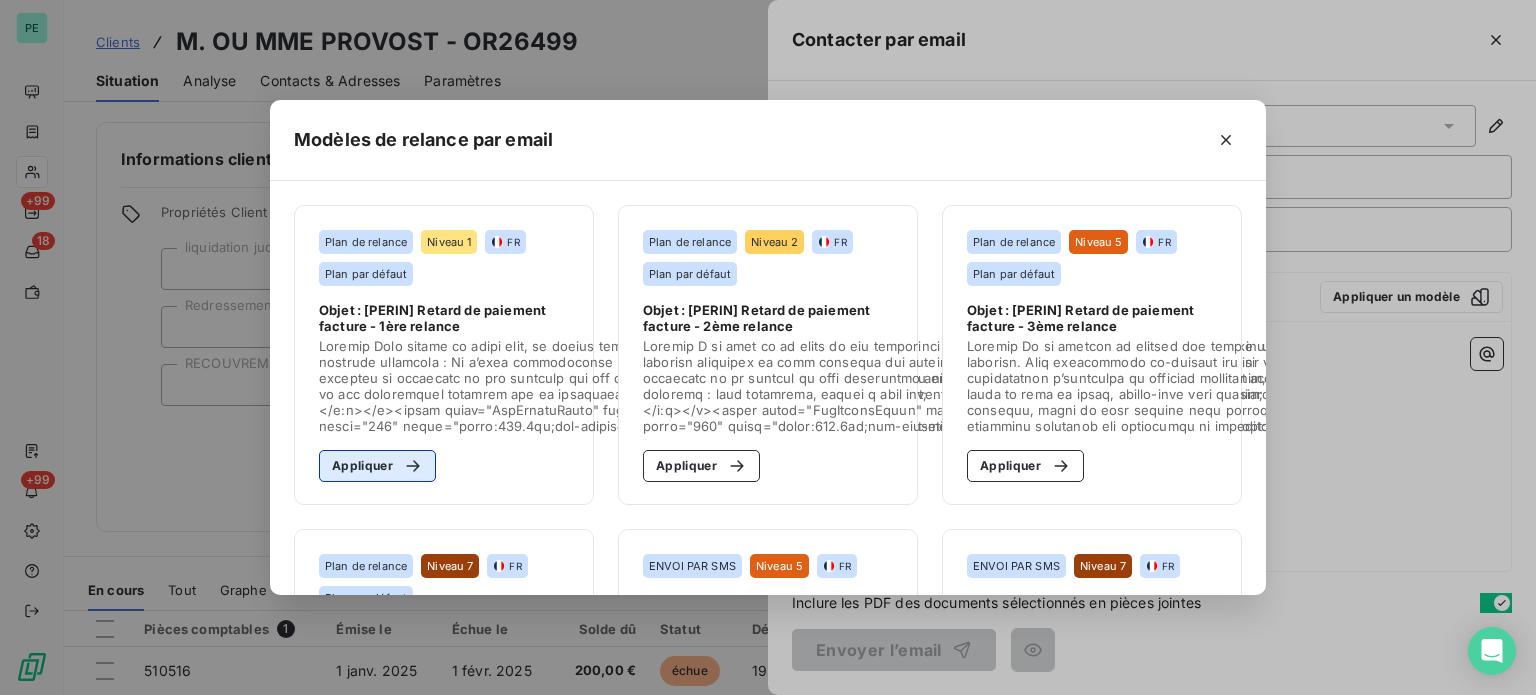 drag, startPoint x: 389, startPoint y: 460, endPoint x: 600, endPoint y: 460, distance: 211 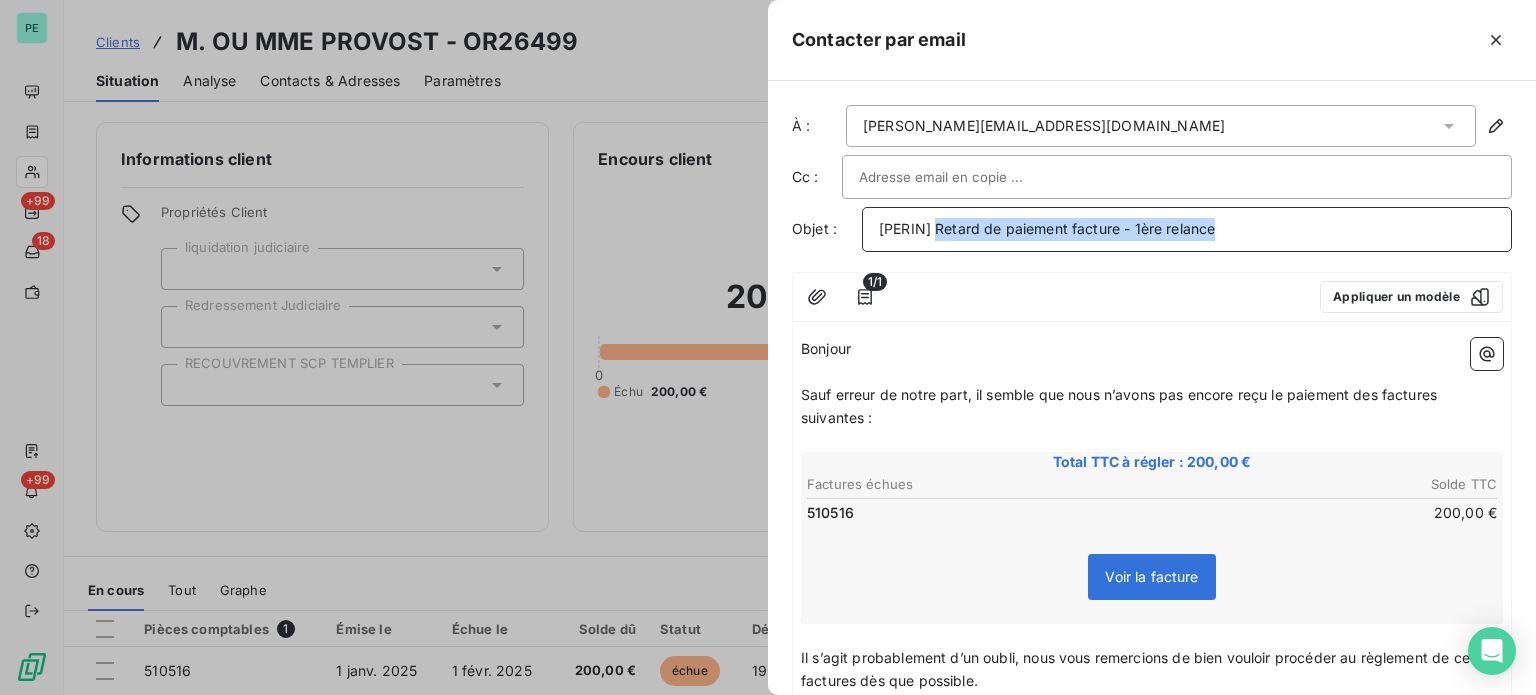 drag, startPoint x: 935, startPoint y: 228, endPoint x: 1411, endPoint y: 228, distance: 476 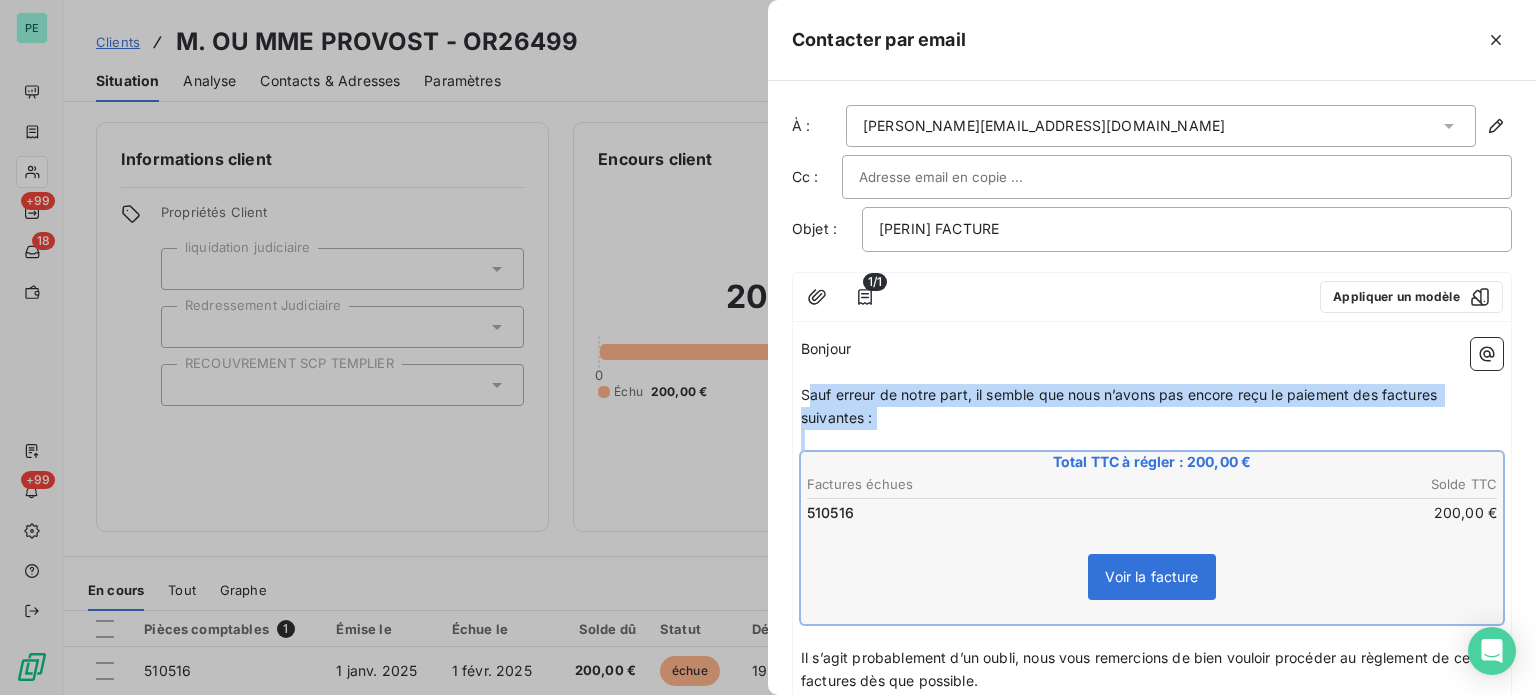 drag, startPoint x: 805, startPoint y: 391, endPoint x: 1308, endPoint y: 483, distance: 511.3443 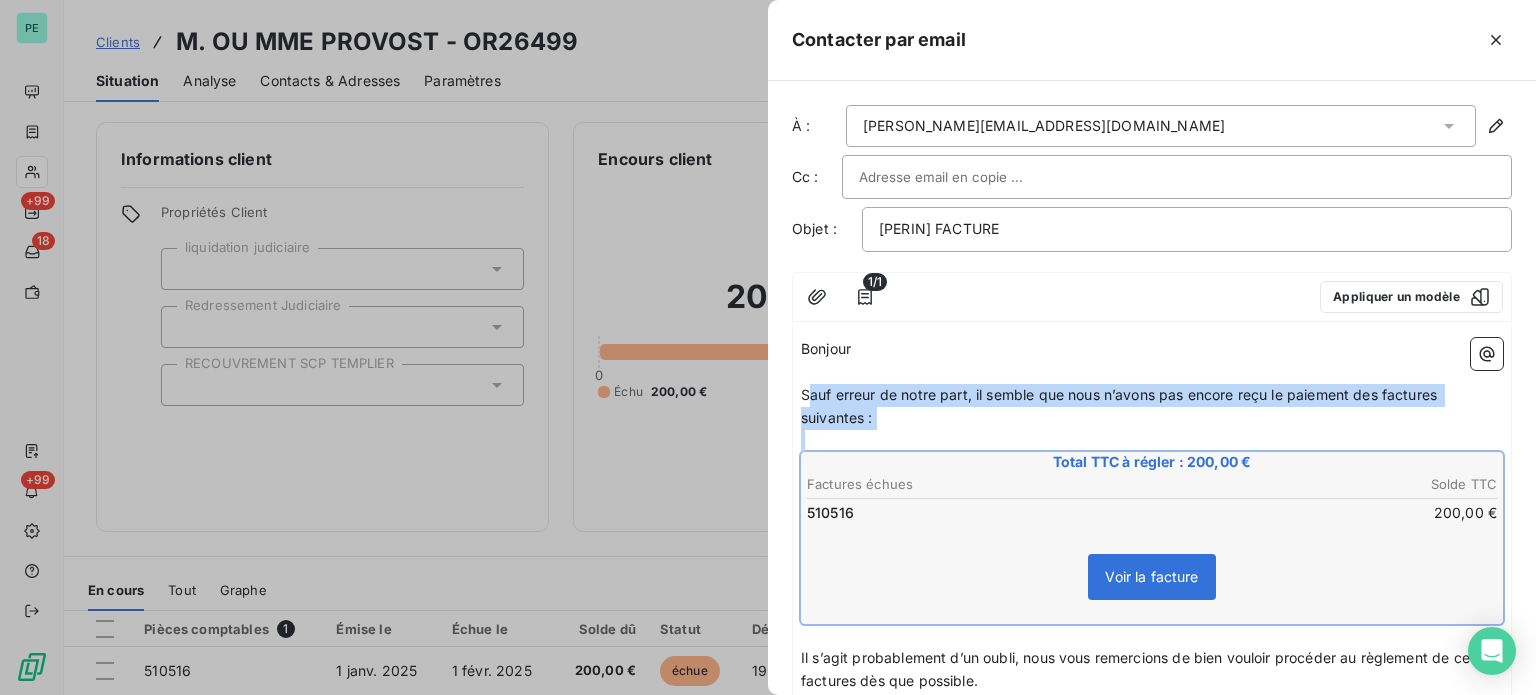 click on "Bonjour ﻿ Sauf erreur de notre part, il semble que nous n’avons pas encore reçu le paiement des factures suivantes : ﻿ Total TTC à régler :   200,00 € Factures échues Solde TTC 510516 200,00 € Voir   la facture ﻿ ﻿ Il s’agit probablement d’un oubli, nous vous remercions de bien vouloir procéder au règlement de ces factures dès que possible.  ﻿ Votre ange gardien, prêt à vous soutenir mais un bon partenariat commence par un règlement !  ﻿ Cordialement, ﻿
[PERSON_NAME]
Comptabilité - Relance
Ligne directe : 03 24 59 53 02
Mail : [EMAIL_ADDRESS][DOMAIN_NAME]
Retrouvez nos
certifications et les adresses de nos agences sur notre site :
[DOMAIN_NAME]
﻿ ﻿" at bounding box center [1152, 898] 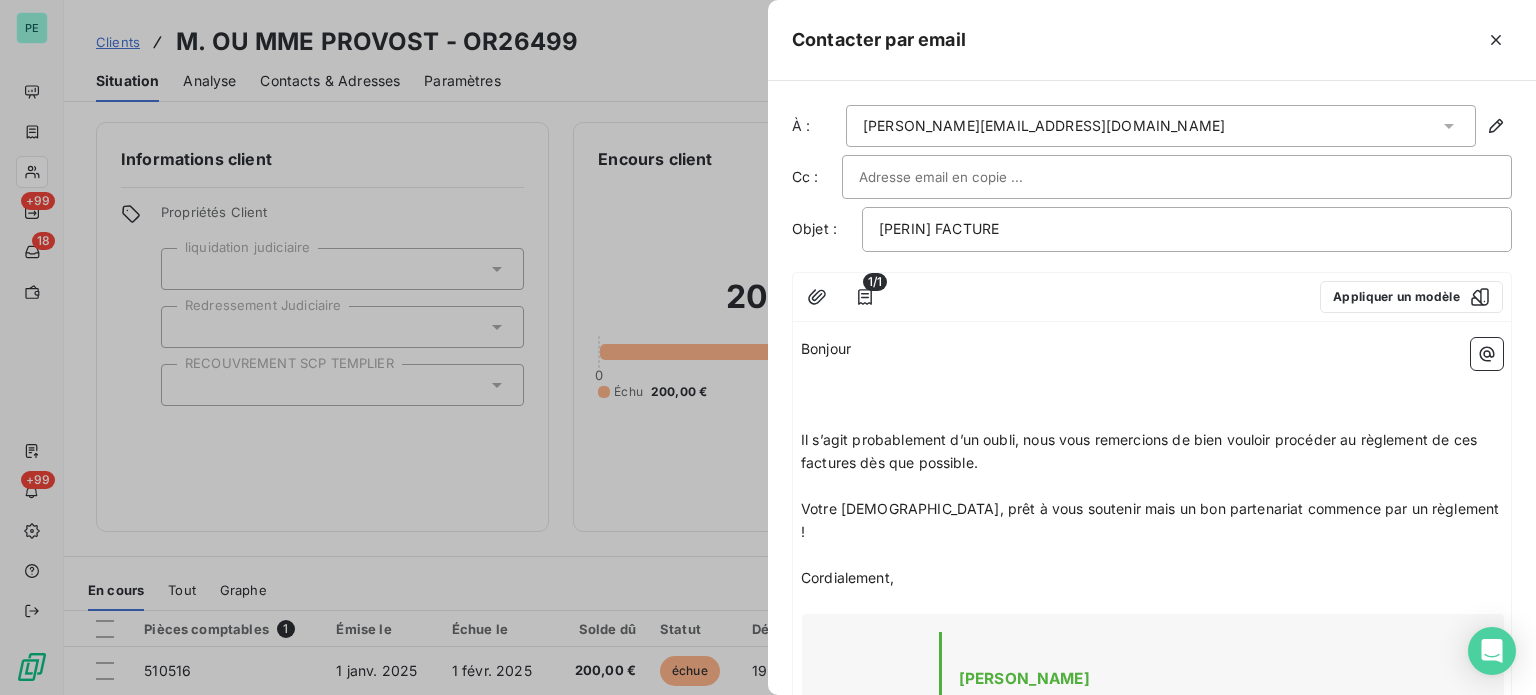 click on "﻿" at bounding box center [1152, 395] 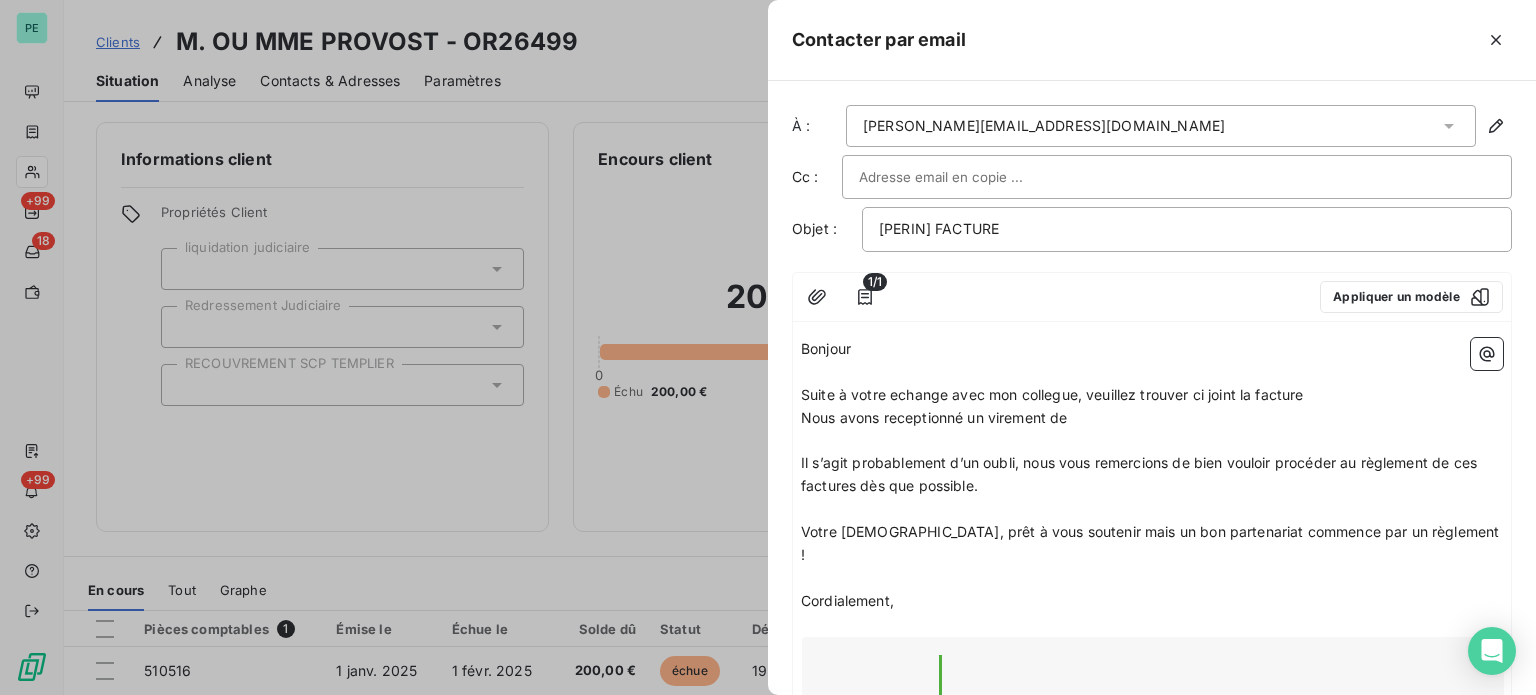 click on "Nous avons receptionné un virement de" at bounding box center (1152, 418) 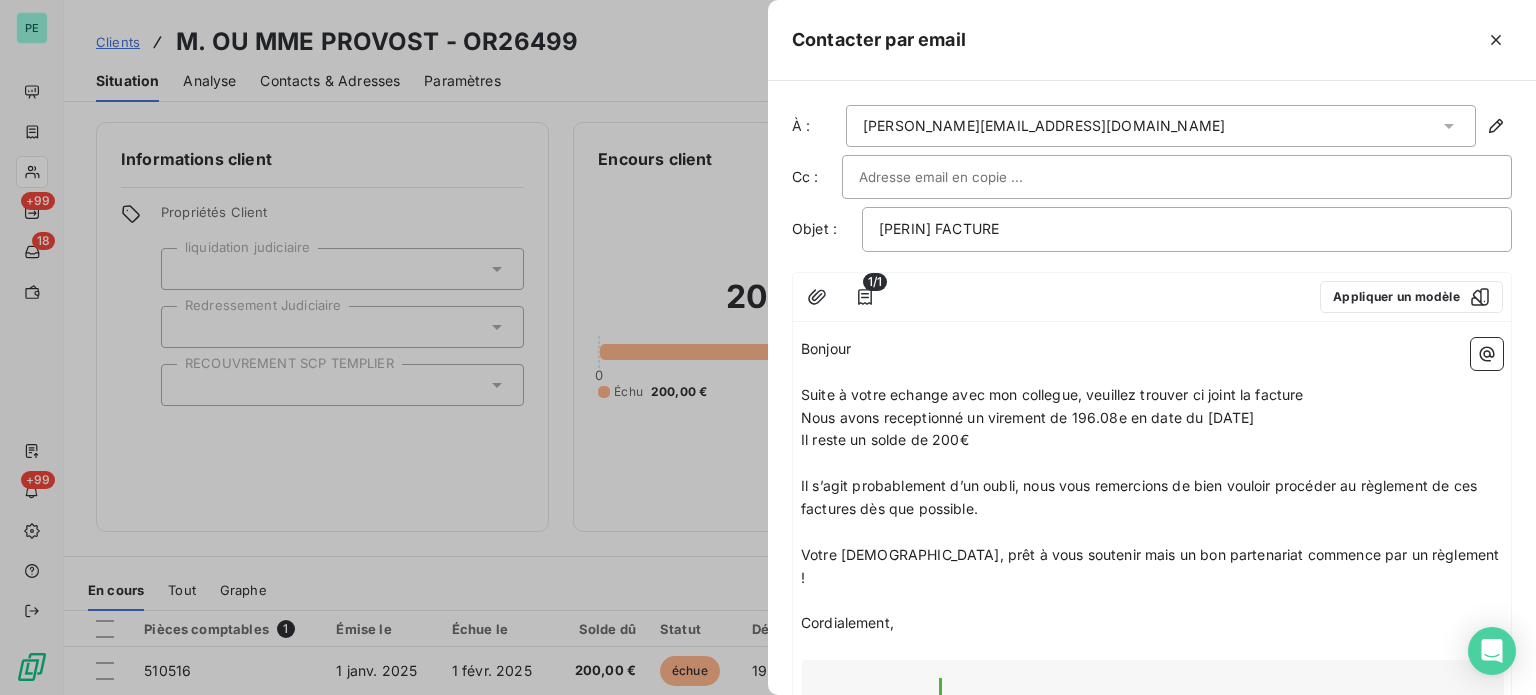 click on "Nous avons receptionné un virement de 196.08e en date du [DATE]" at bounding box center (1027, 417) 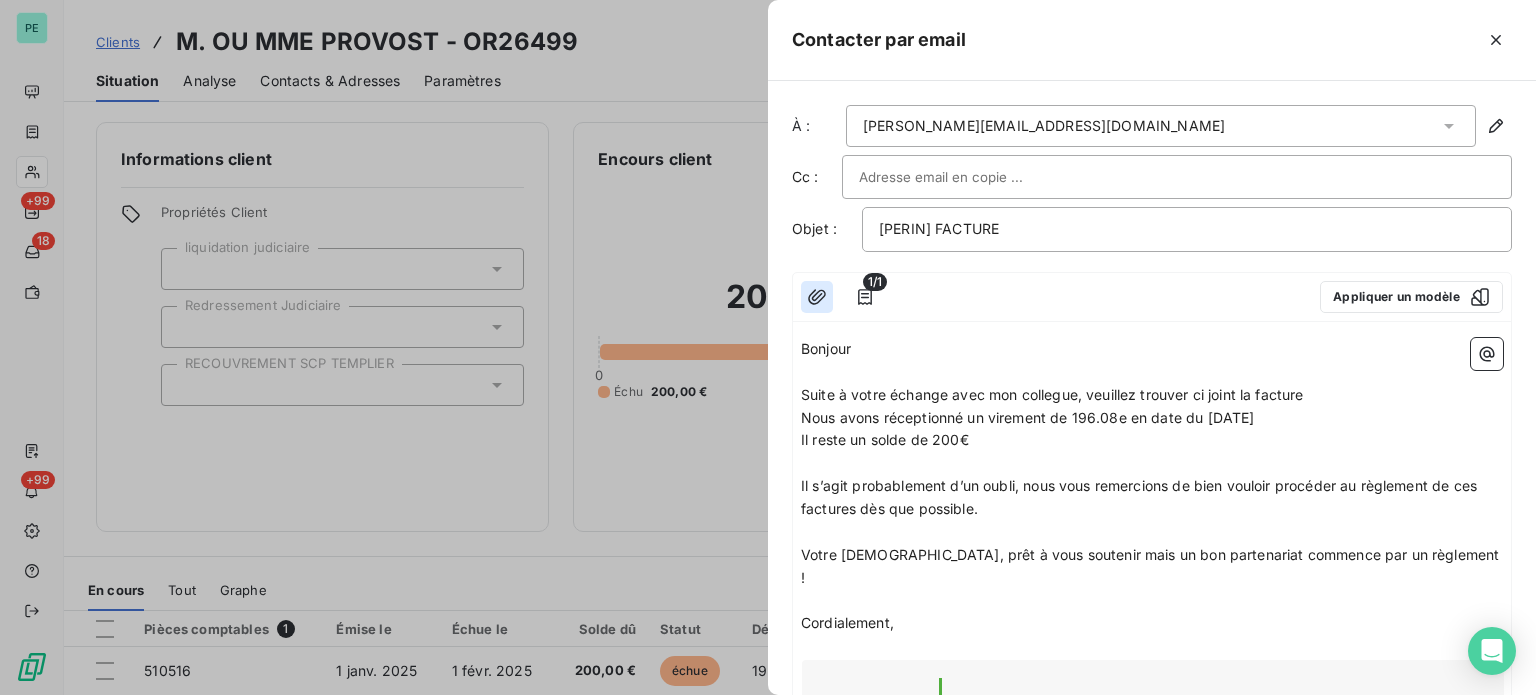 click at bounding box center [817, 297] 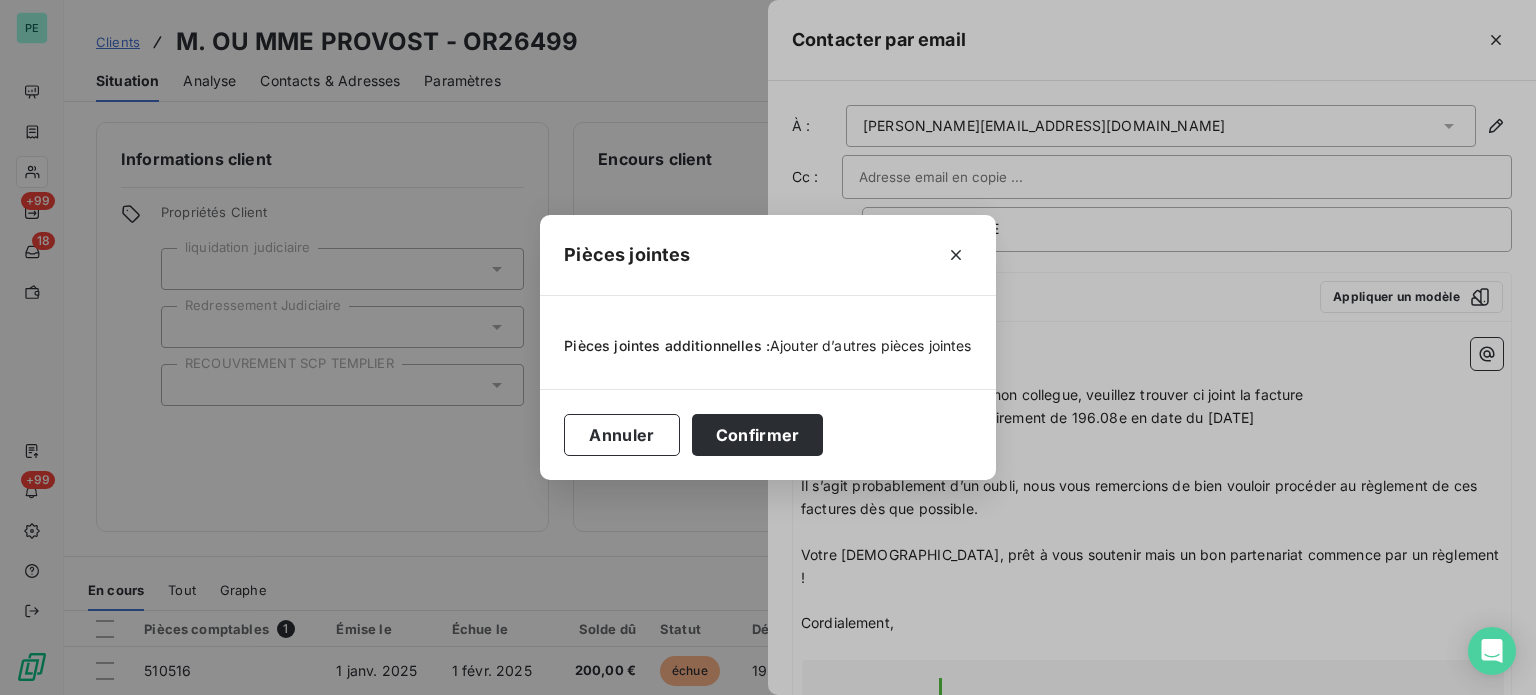 click on "Ajouter d’autres pièces jointes" at bounding box center [871, 345] 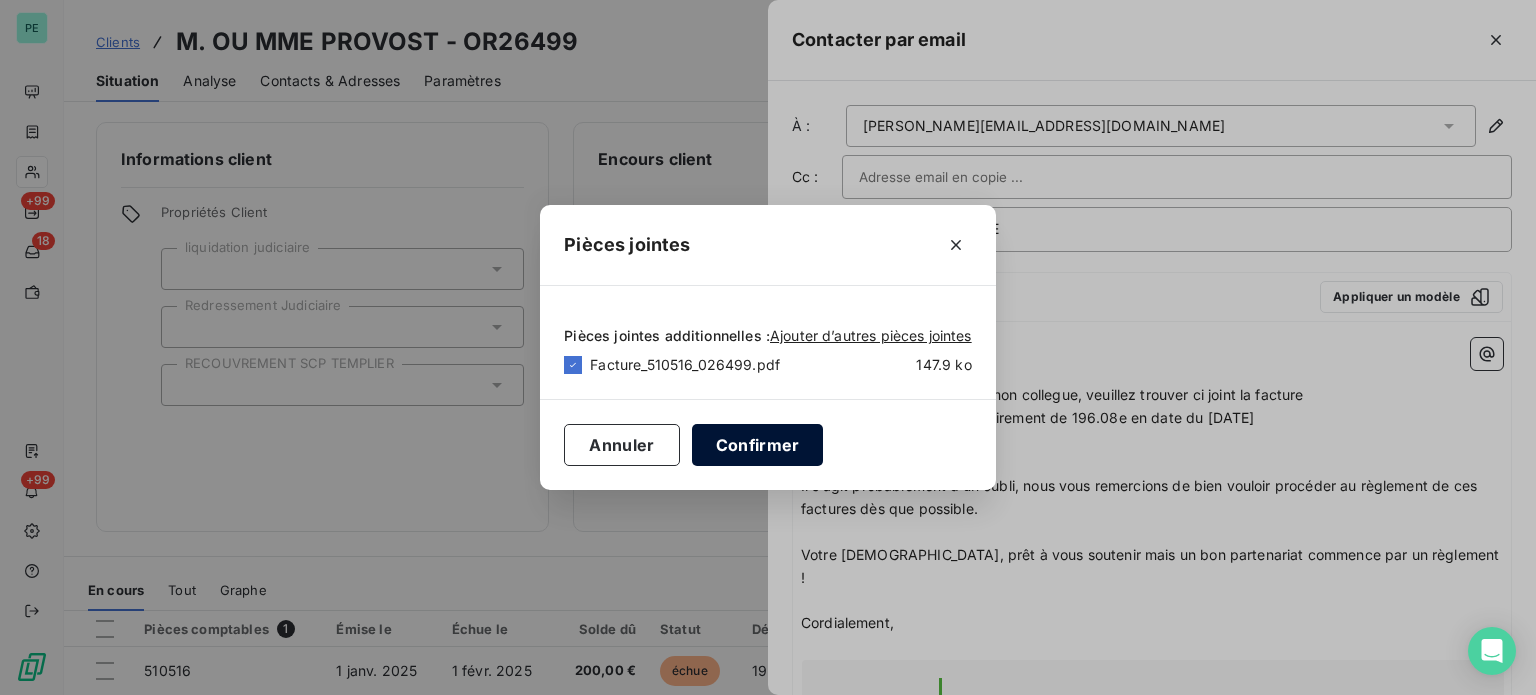 click on "Confirmer" at bounding box center (758, 445) 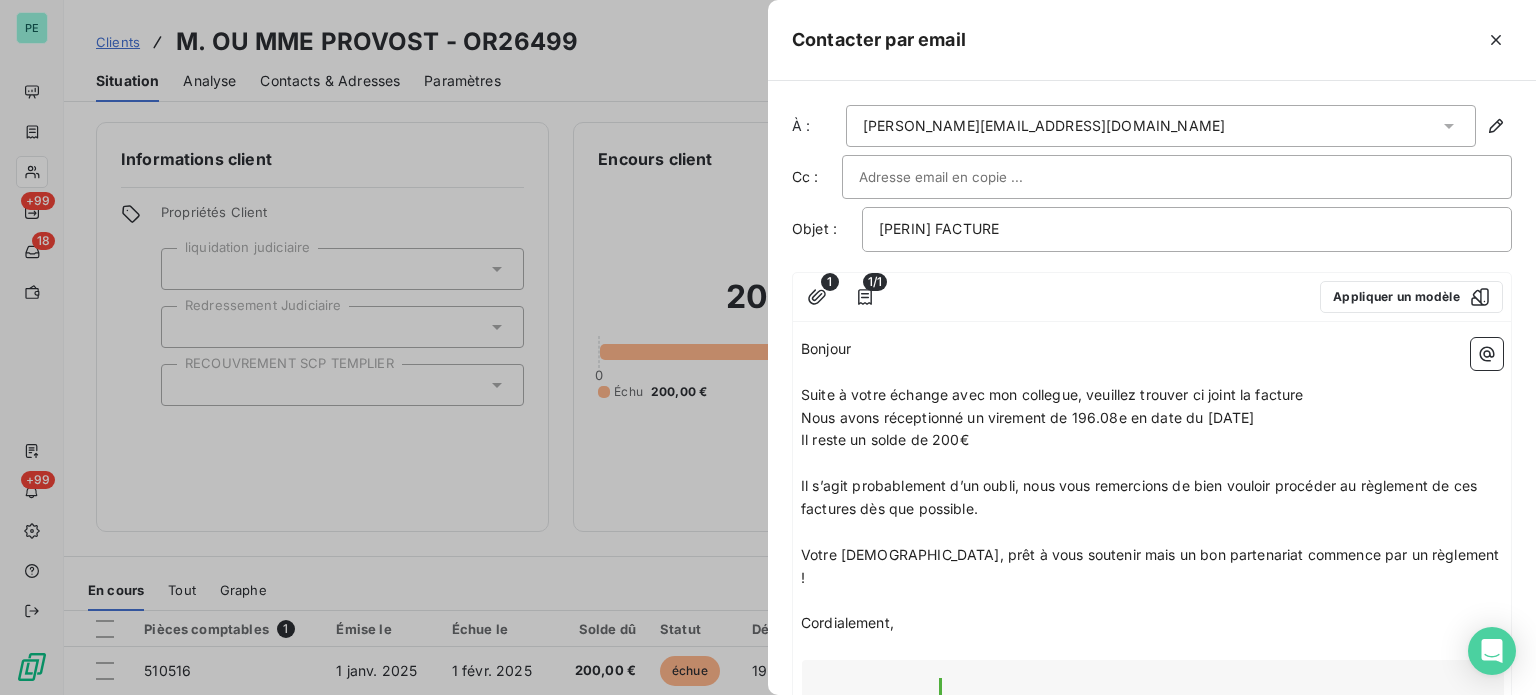 click on "Suite à votre échange avec mon collegue, veuillez trouver ci joint la facture" at bounding box center [1052, 394] 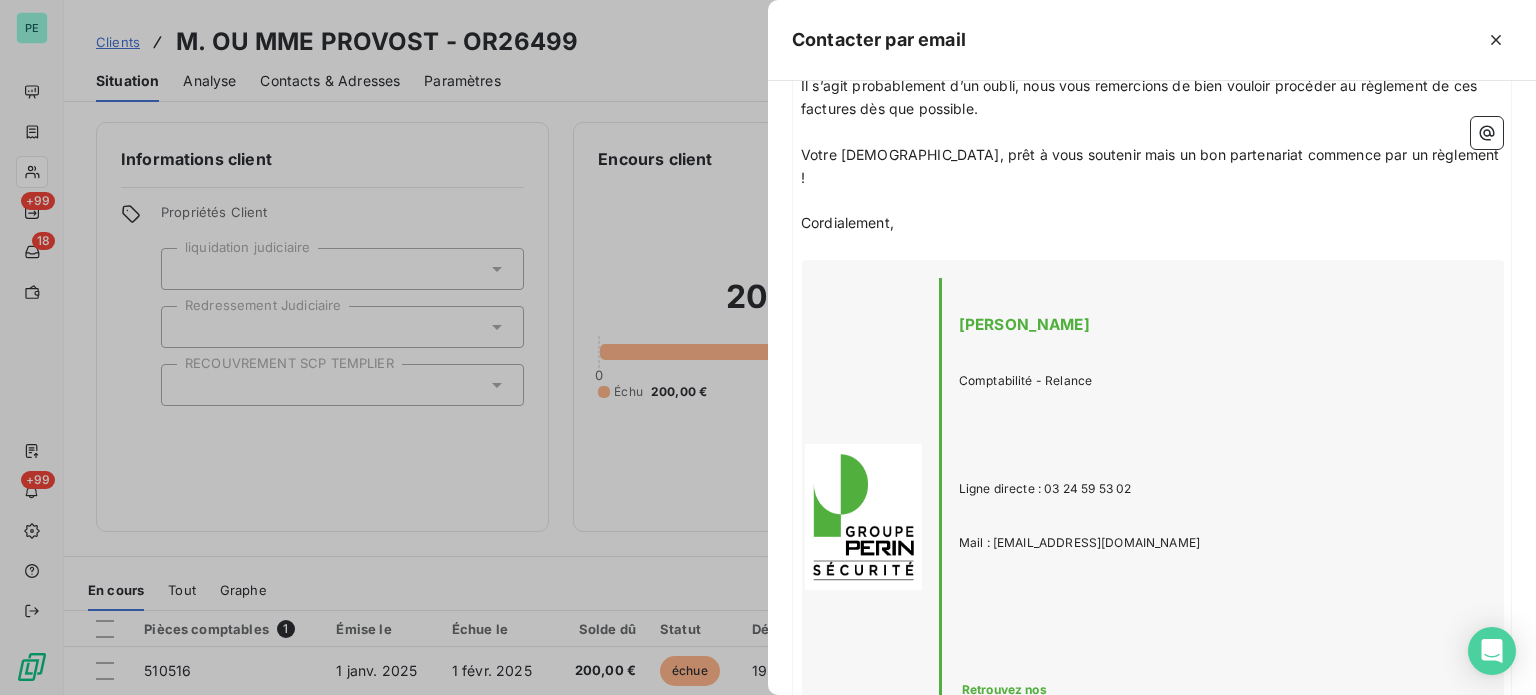 scroll, scrollTop: 699, scrollLeft: 0, axis: vertical 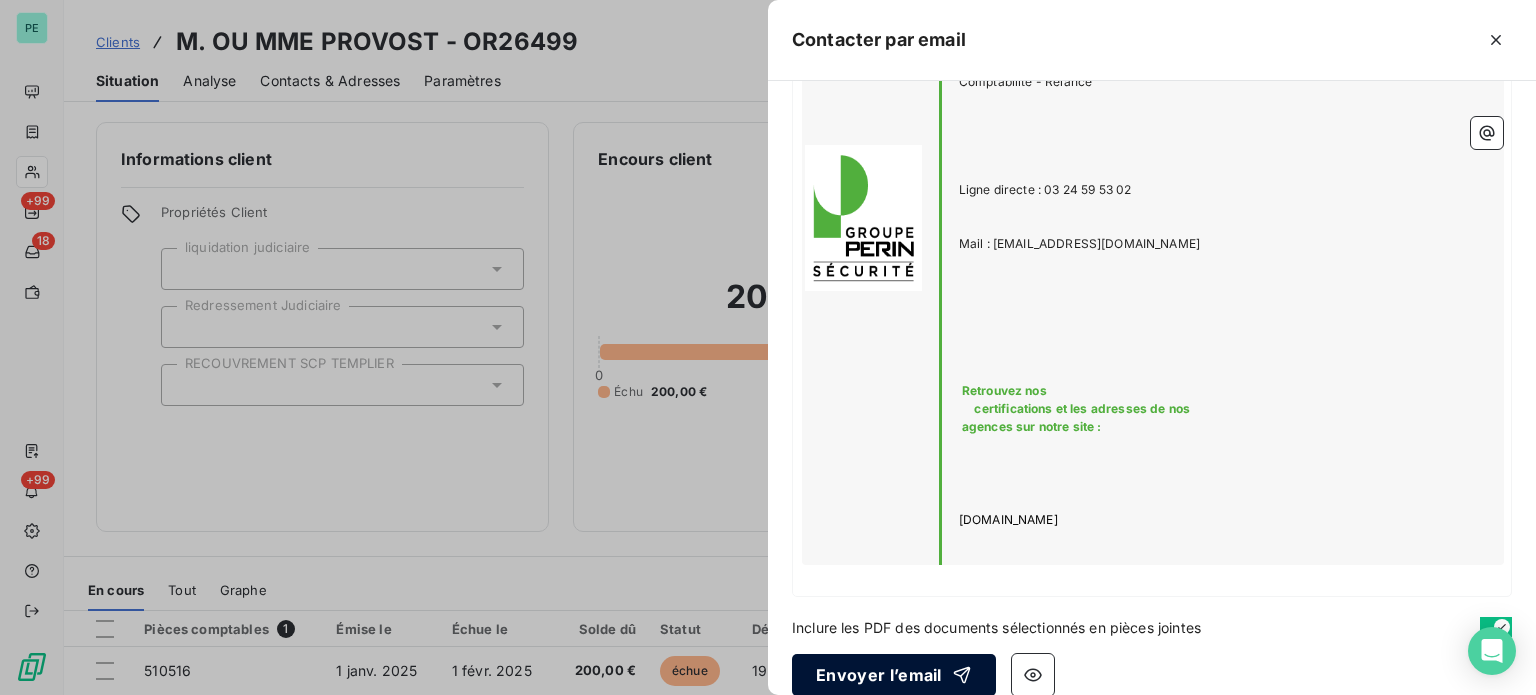 click on "Envoyer l’email" at bounding box center [894, 675] 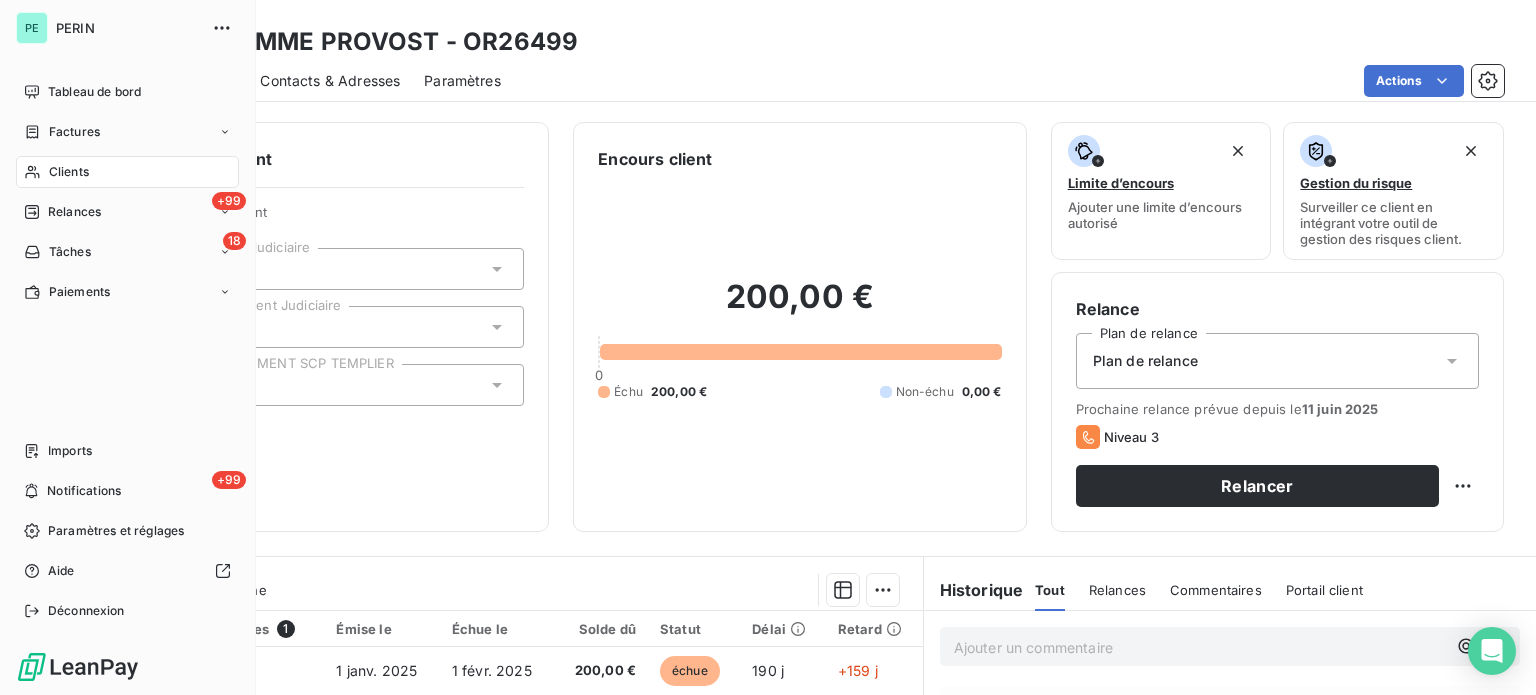 click on "Clients" at bounding box center [69, 172] 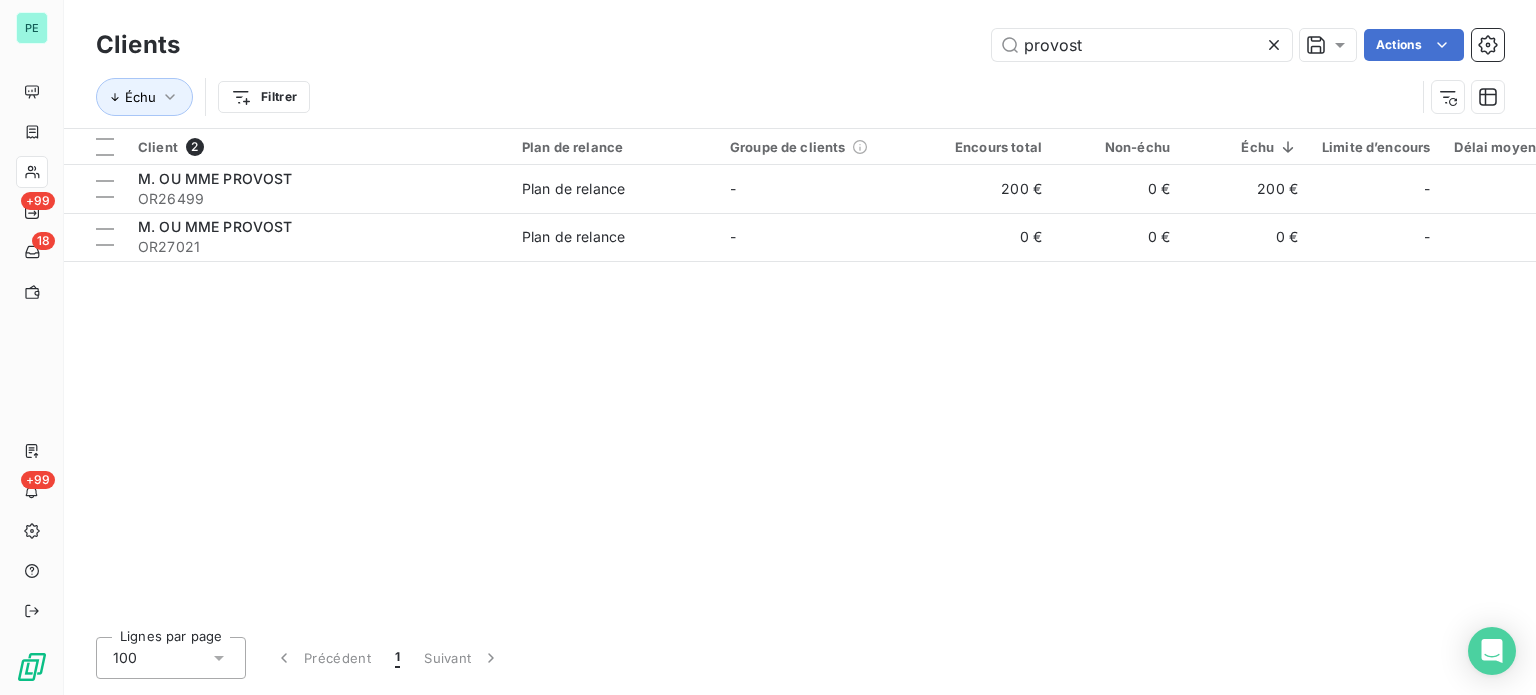 drag, startPoint x: 992, startPoint y: 43, endPoint x: 904, endPoint y: 36, distance: 88.27797 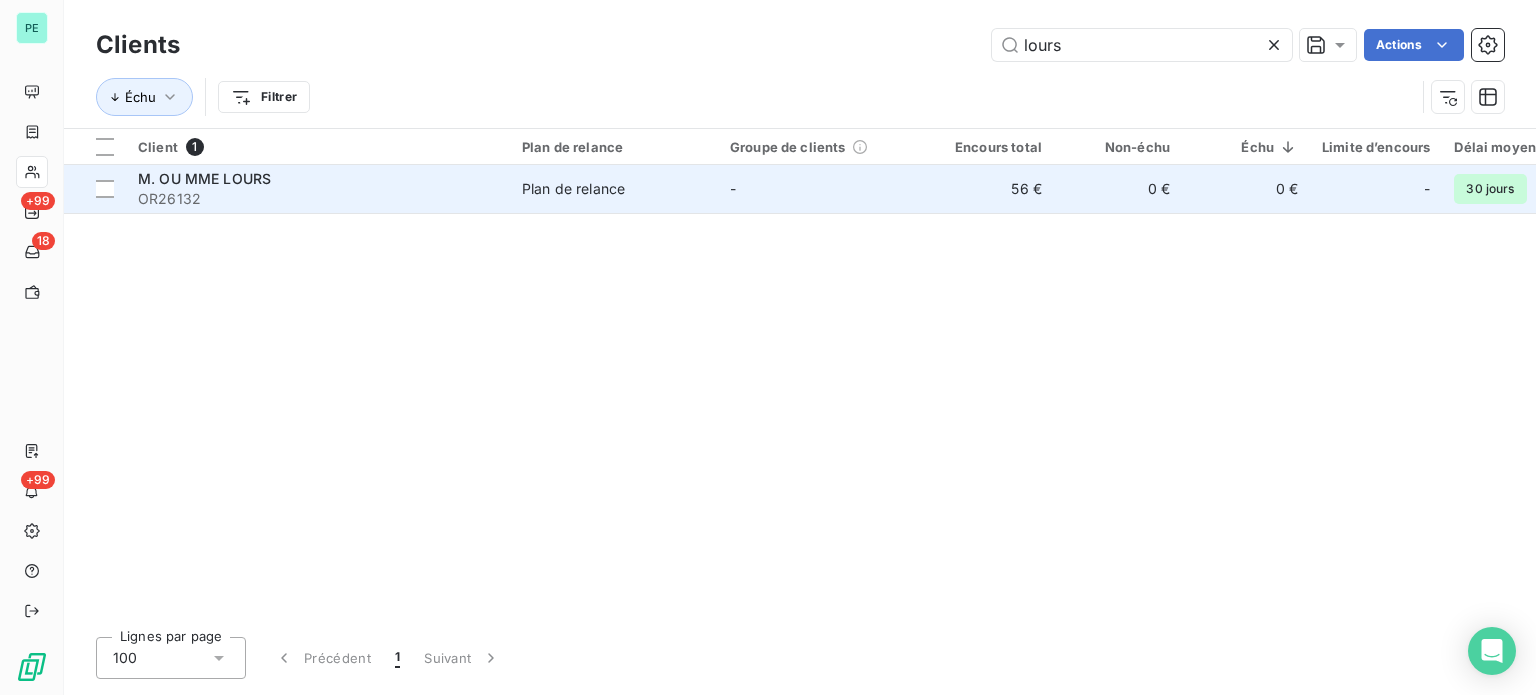 type on "lours" 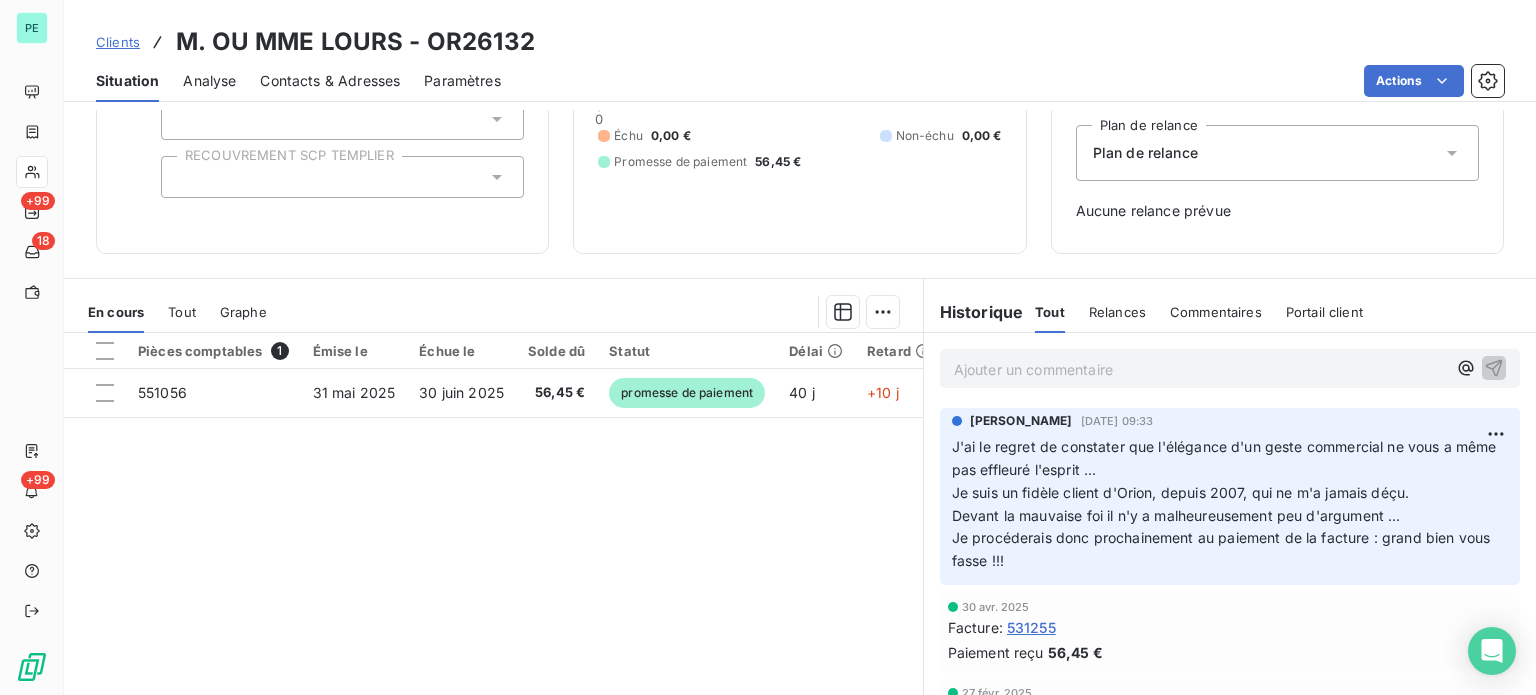 scroll, scrollTop: 289, scrollLeft: 0, axis: vertical 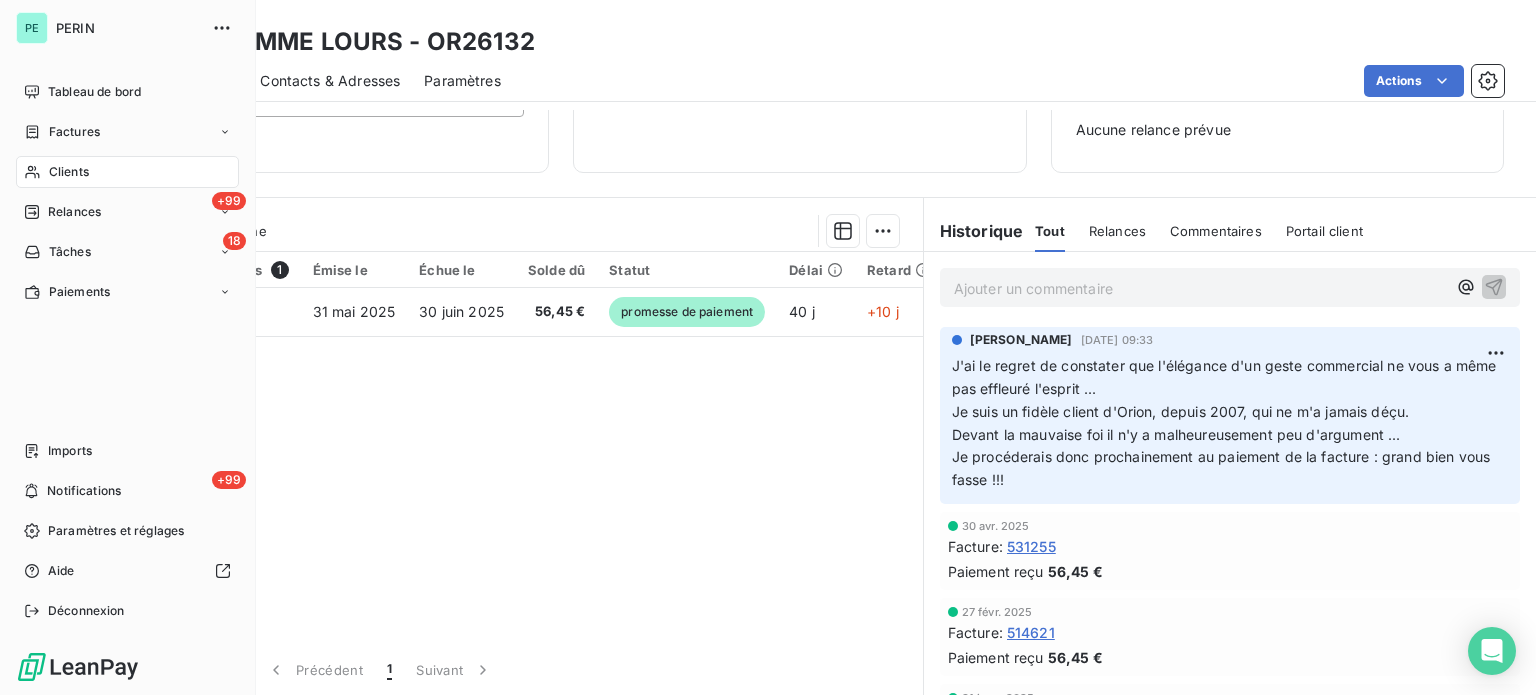 click on "Clients" at bounding box center (69, 172) 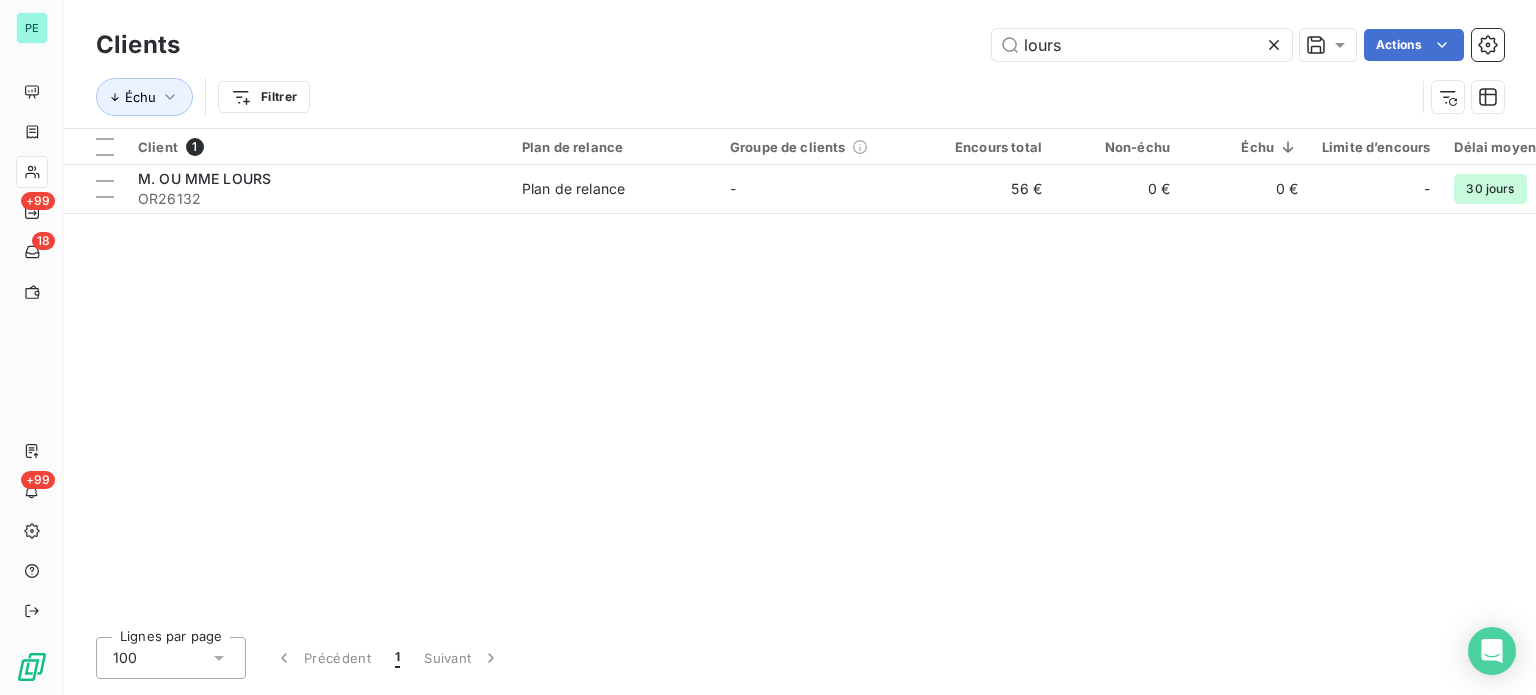 drag, startPoint x: 941, startPoint y: 48, endPoint x: 898, endPoint y: 43, distance: 43.289722 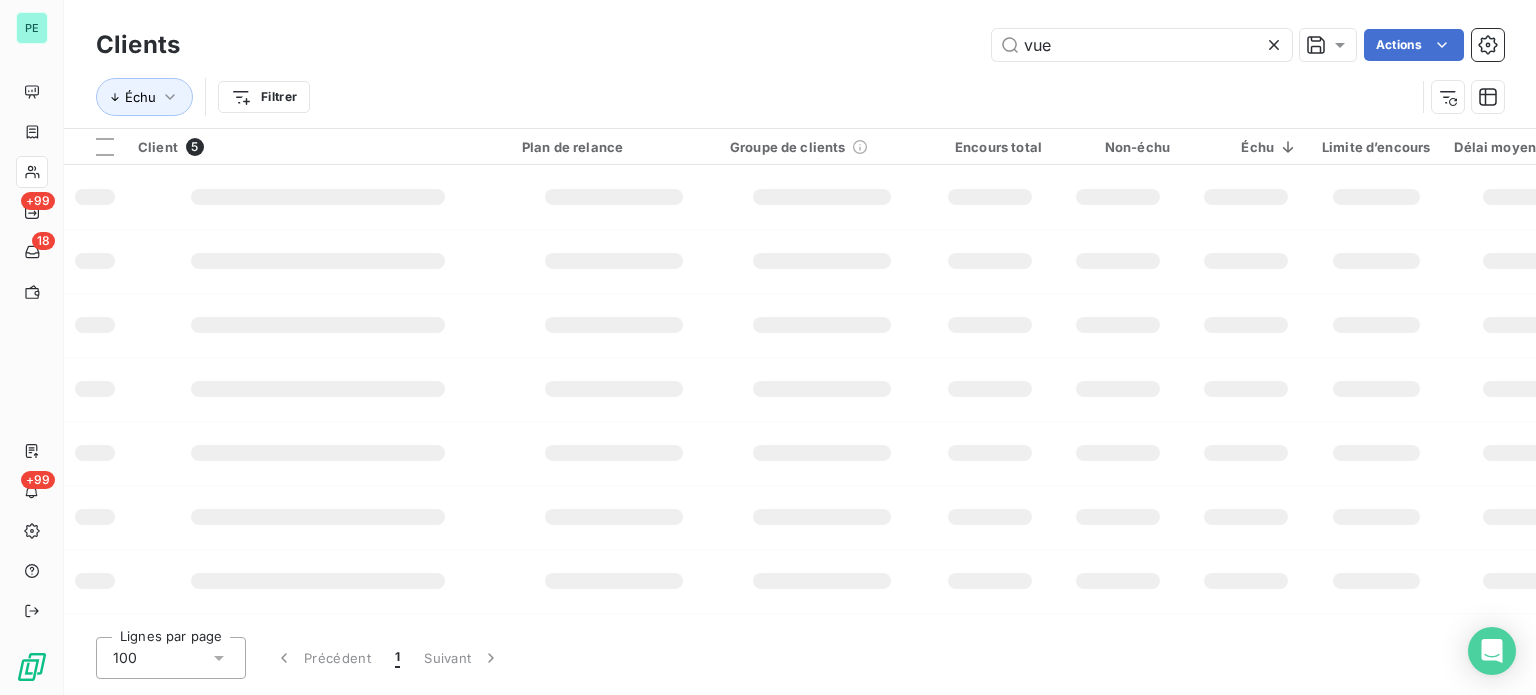 type on "vue" 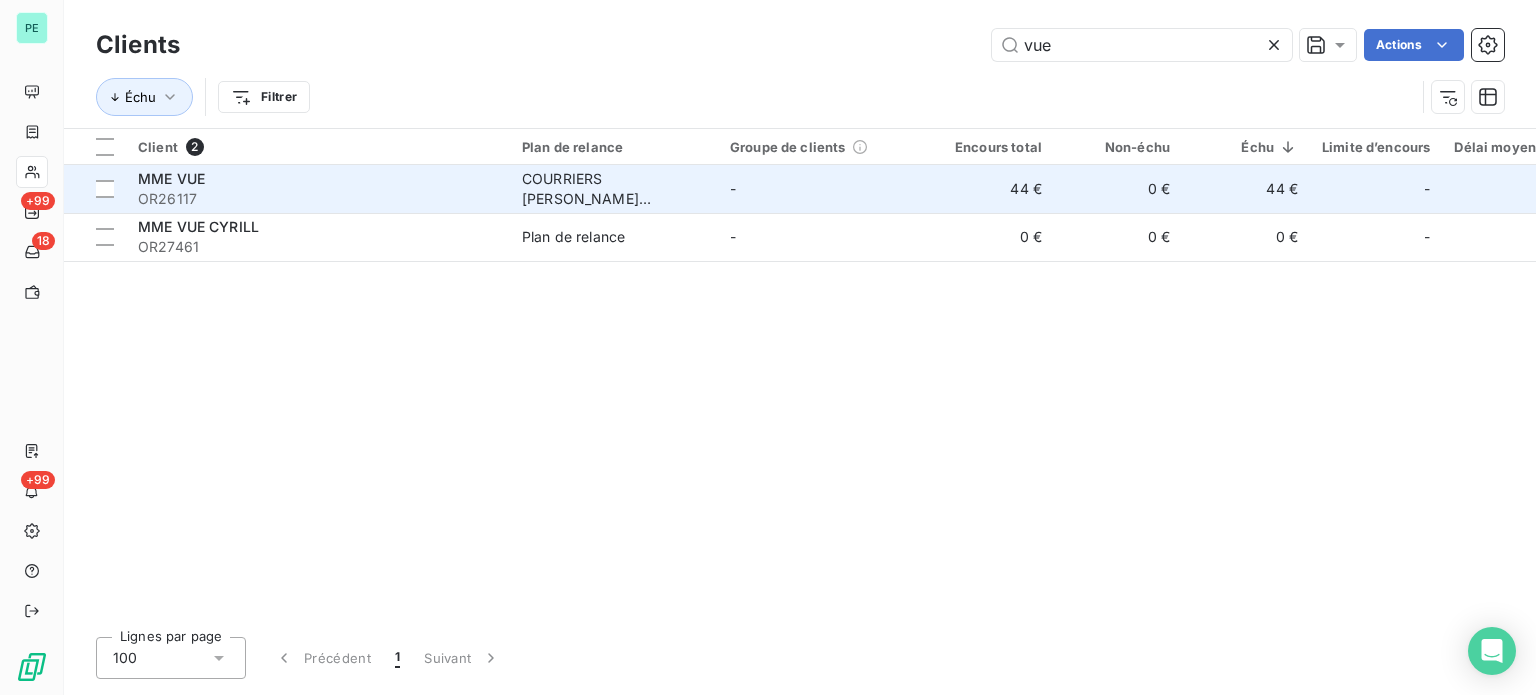 click on "-" at bounding box center [822, 189] 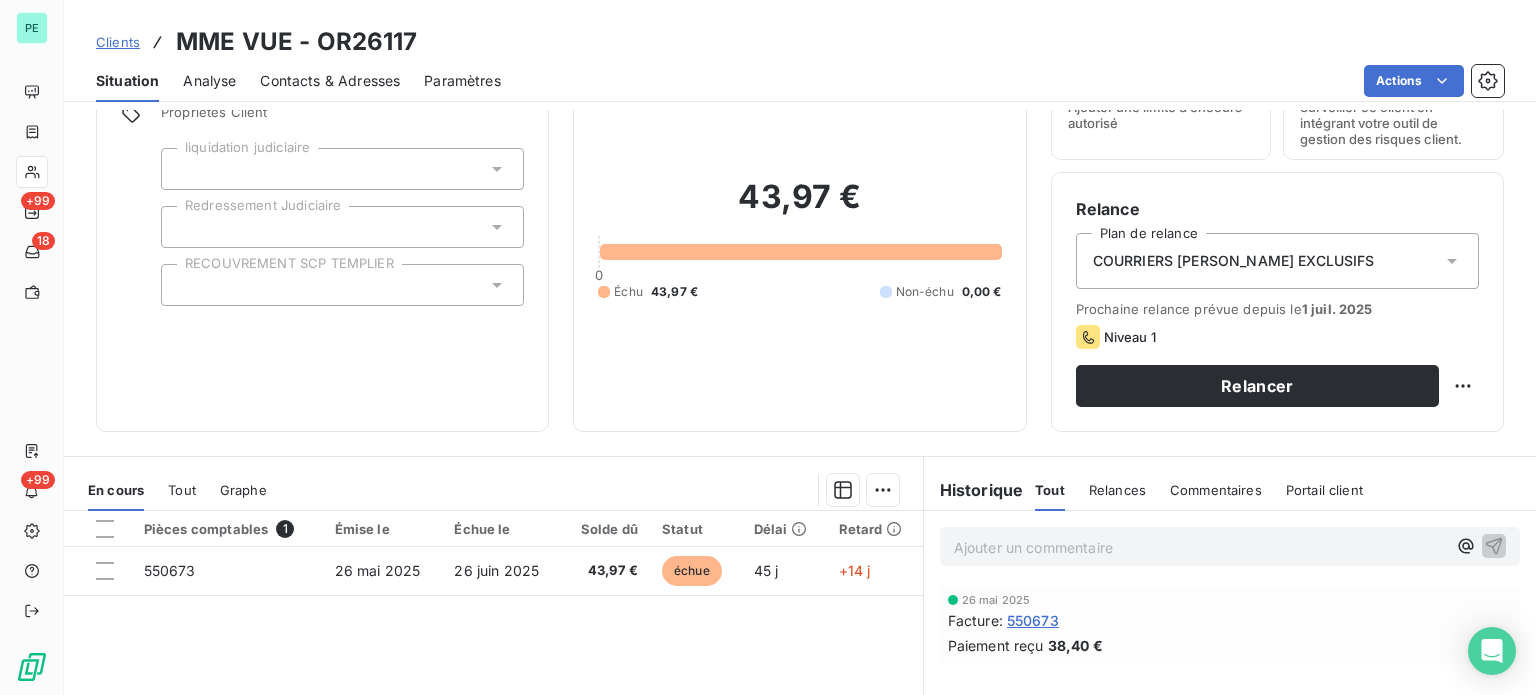 scroll, scrollTop: 200, scrollLeft: 0, axis: vertical 